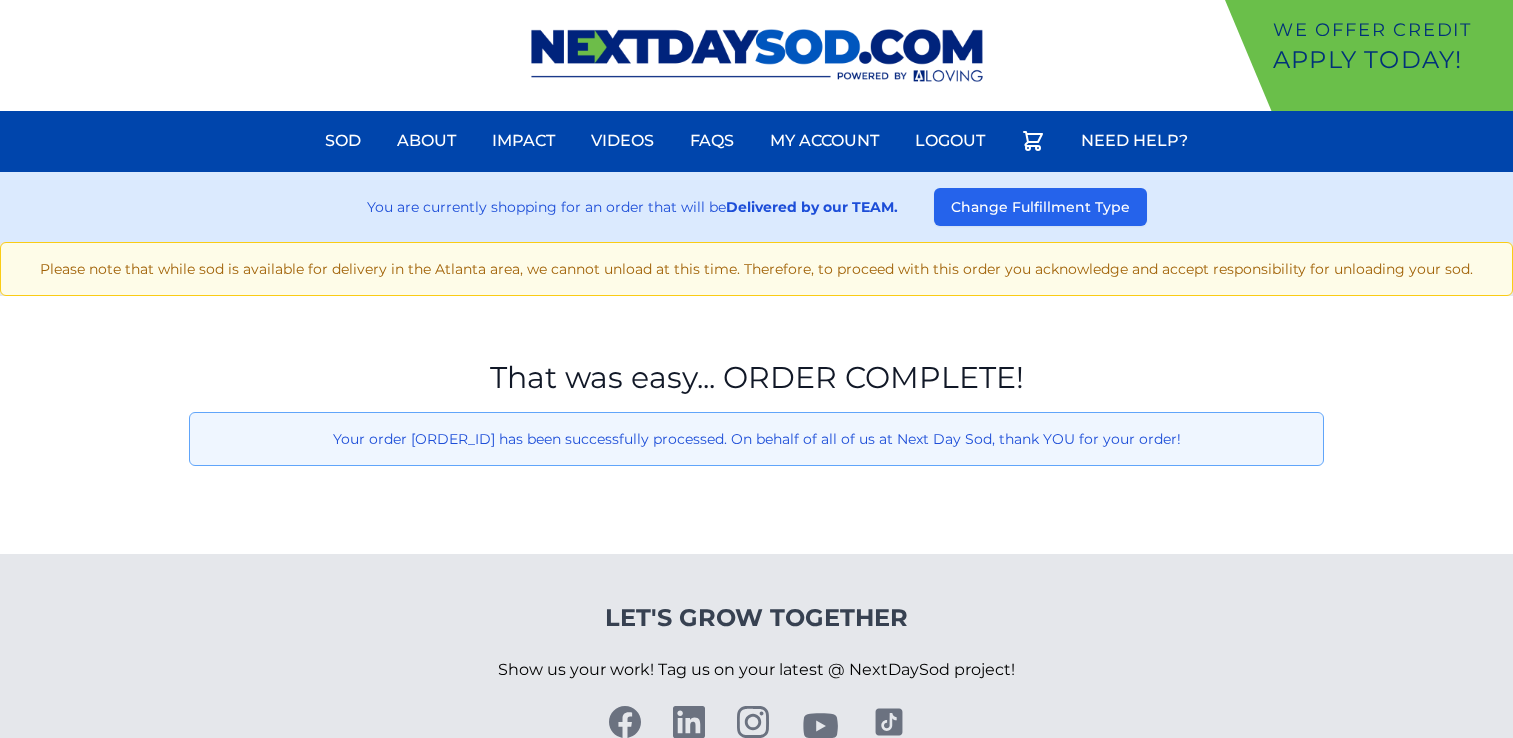 scroll, scrollTop: 0, scrollLeft: 0, axis: both 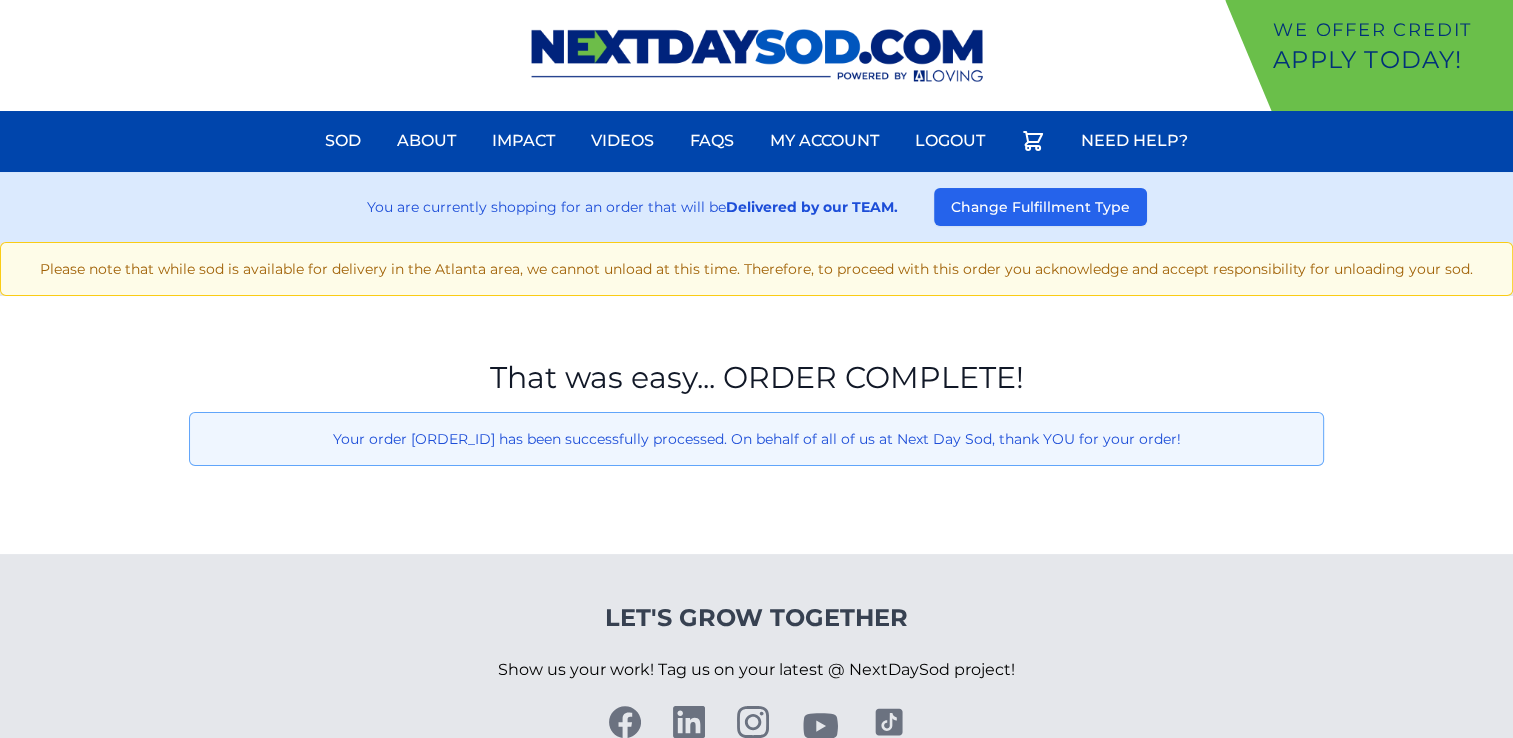 drag, startPoint x: 0, startPoint y: 0, endPoint x: 720, endPoint y: 54, distance: 722.02216 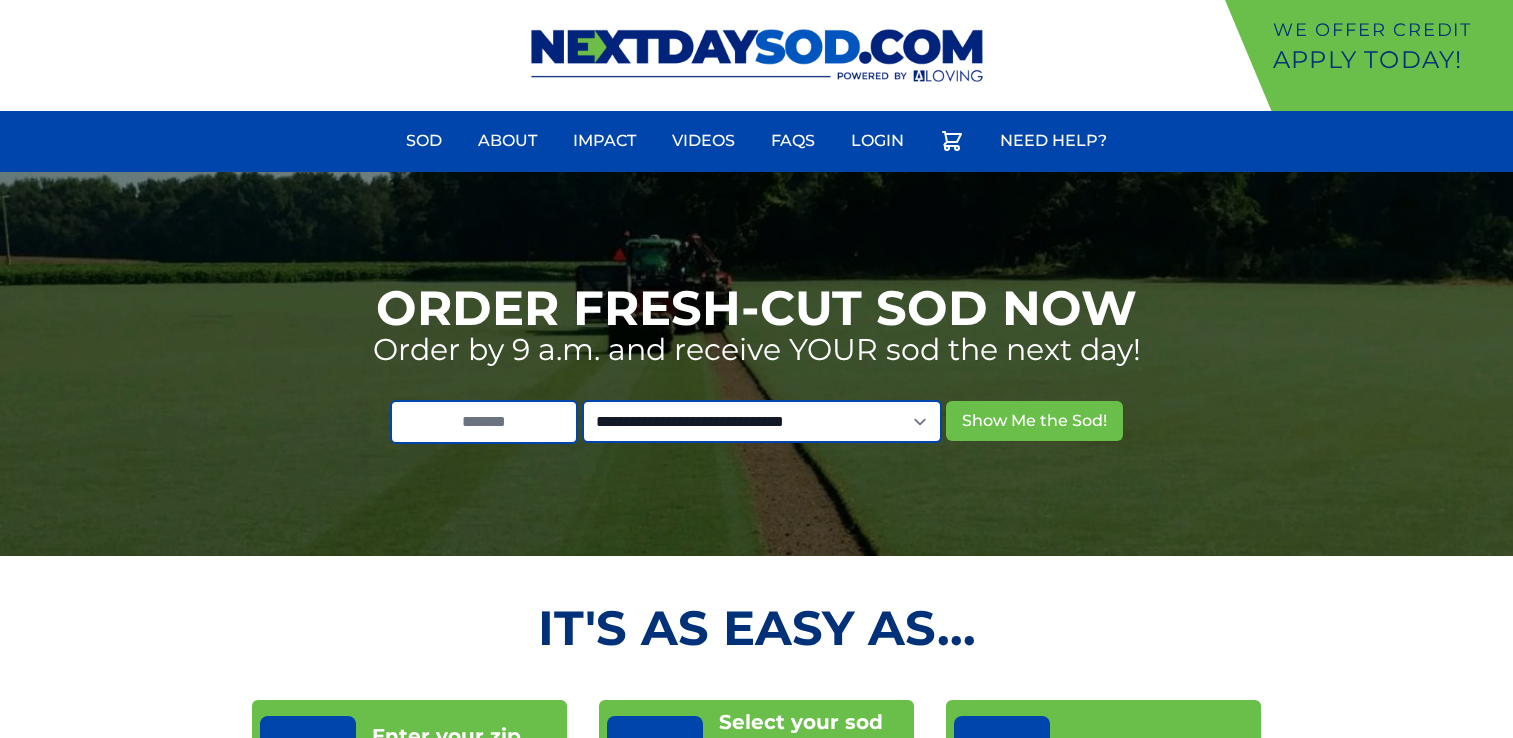 scroll, scrollTop: 0, scrollLeft: 0, axis: both 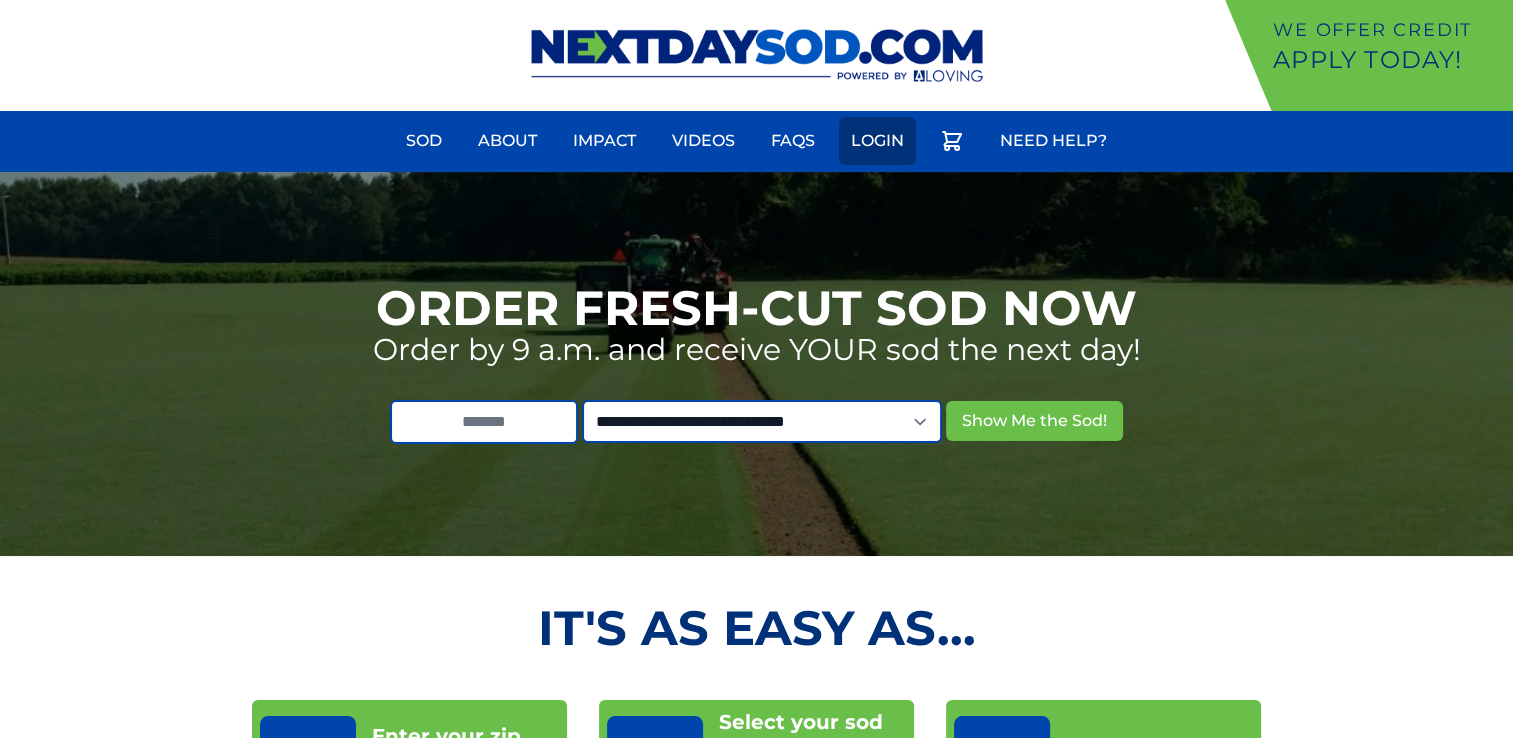 click on "Login" at bounding box center (877, 141) 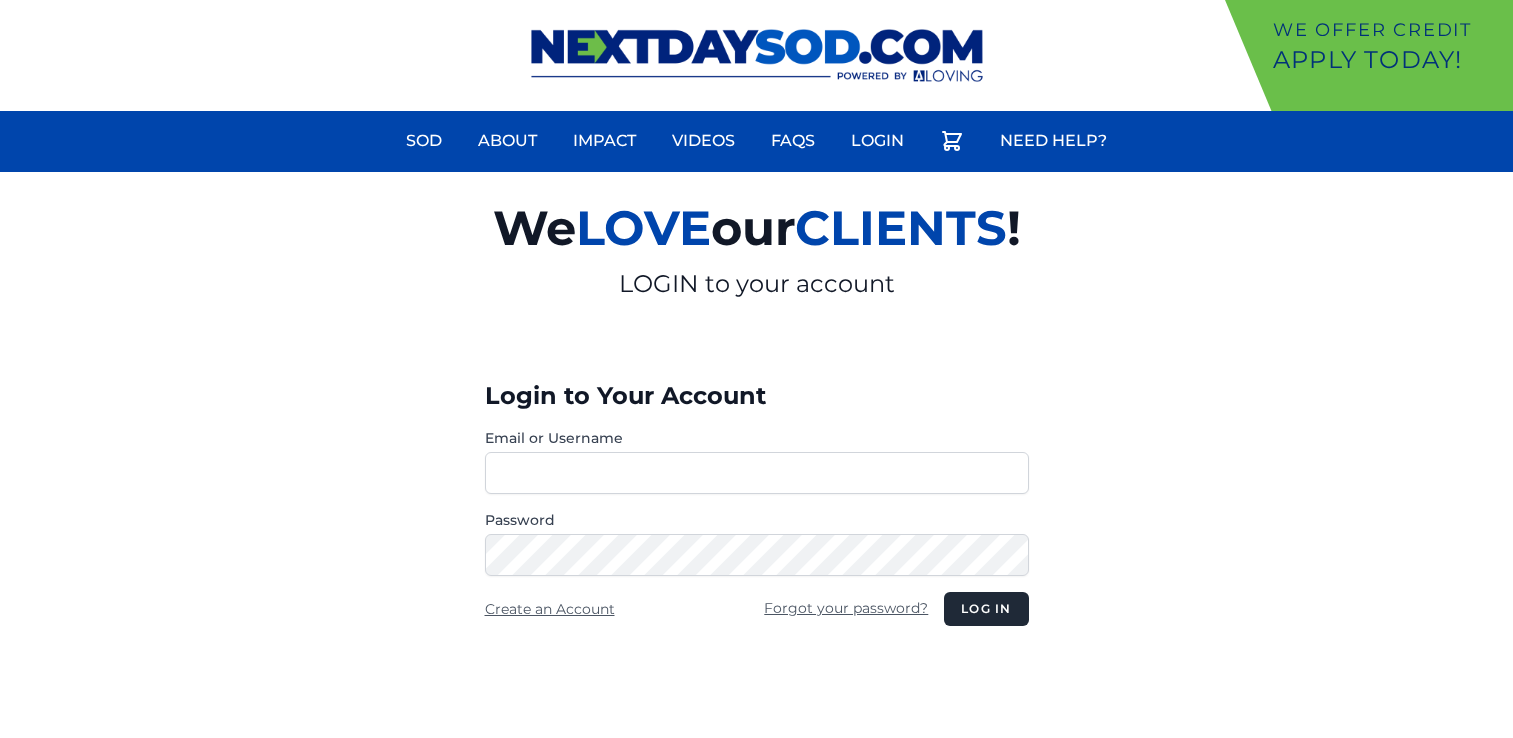 scroll, scrollTop: 0, scrollLeft: 0, axis: both 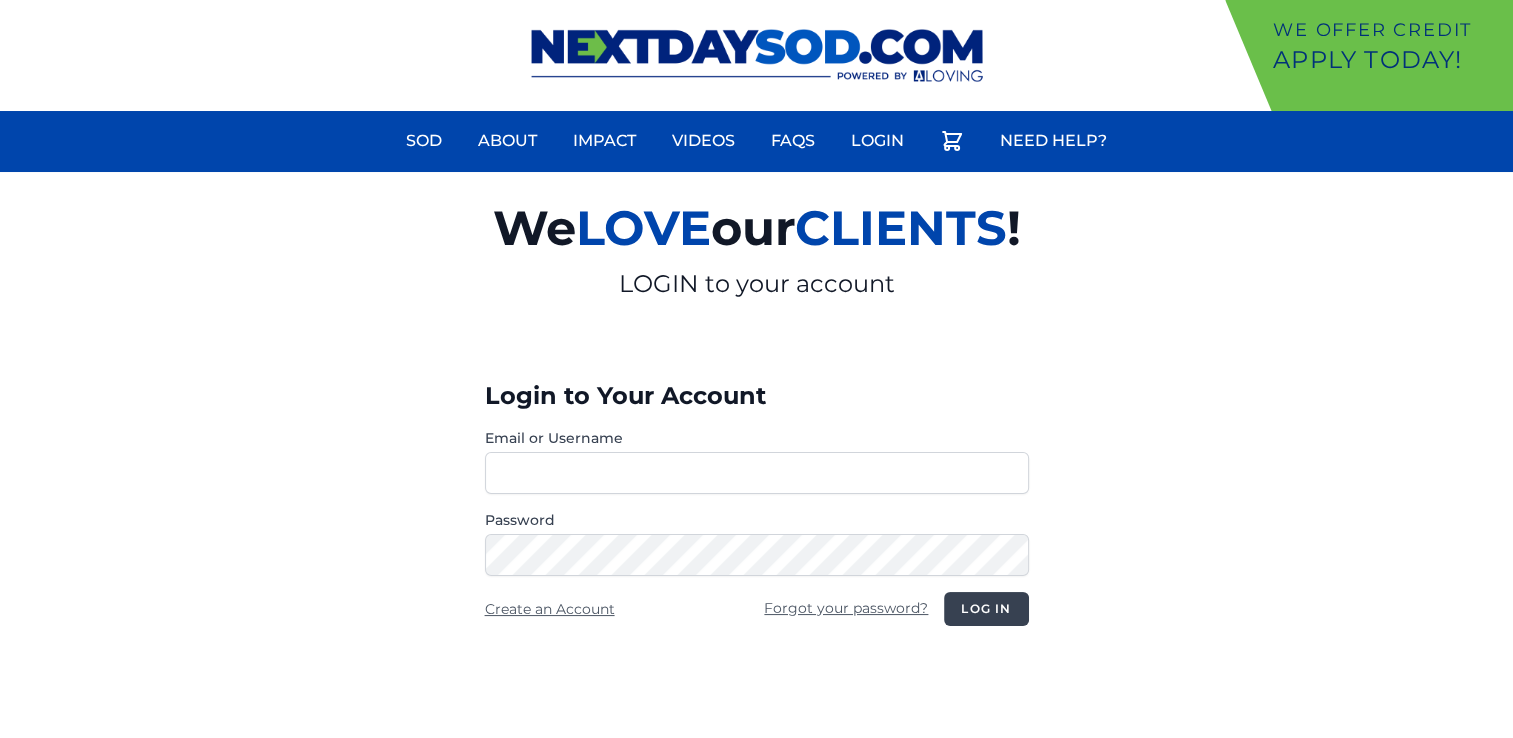 type on "**********" 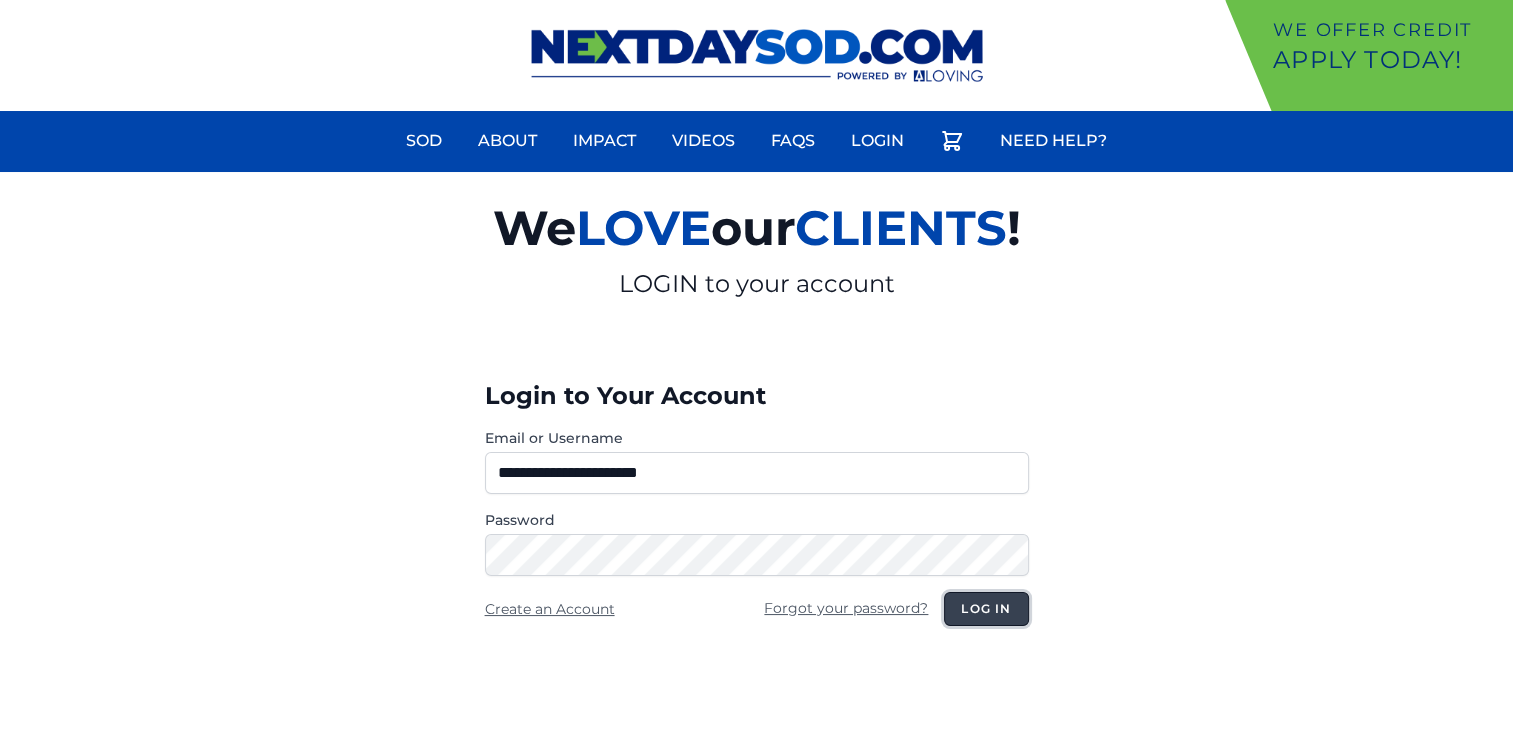 click on "Log in" at bounding box center (986, 609) 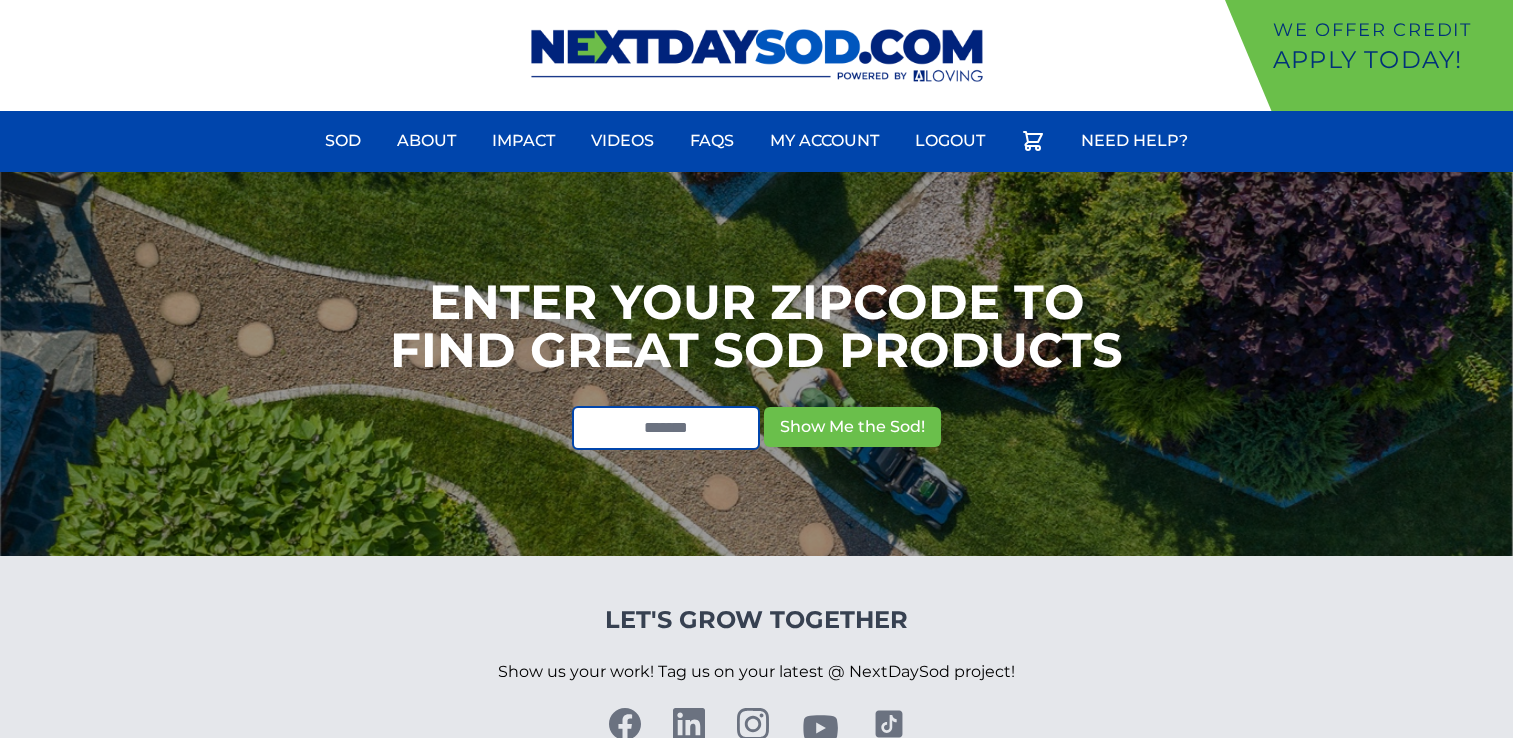 scroll, scrollTop: 0, scrollLeft: 0, axis: both 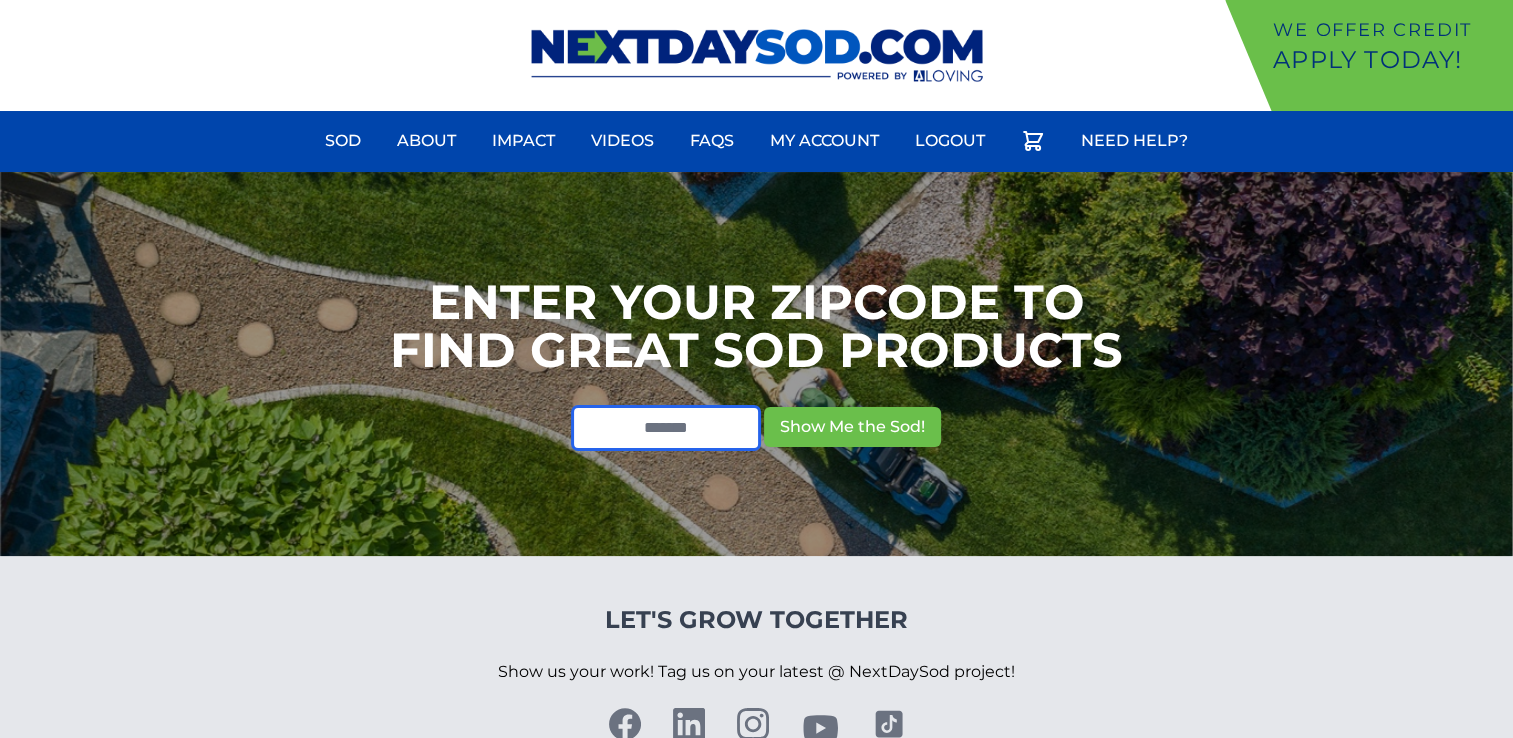 click at bounding box center [666, 428] 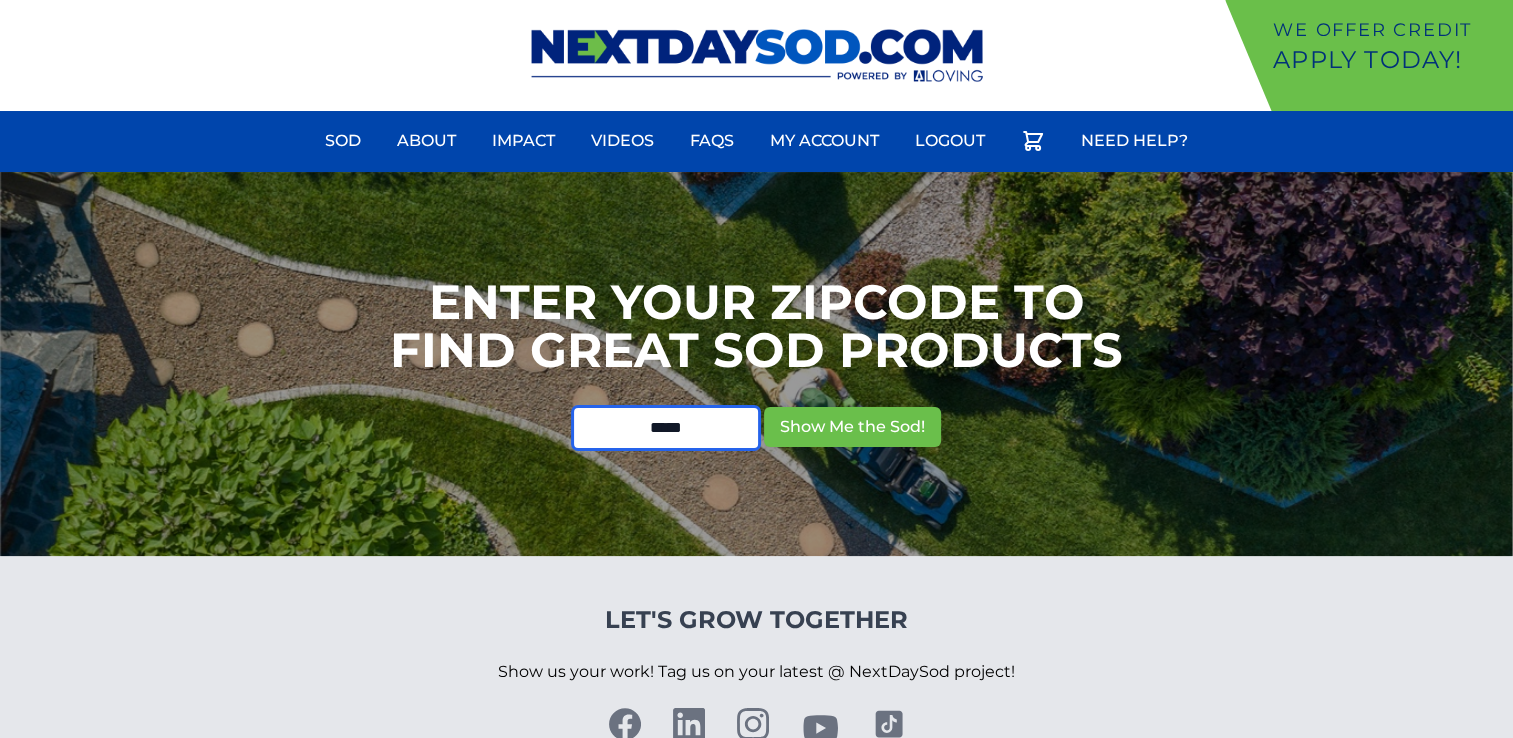 type on "*****" 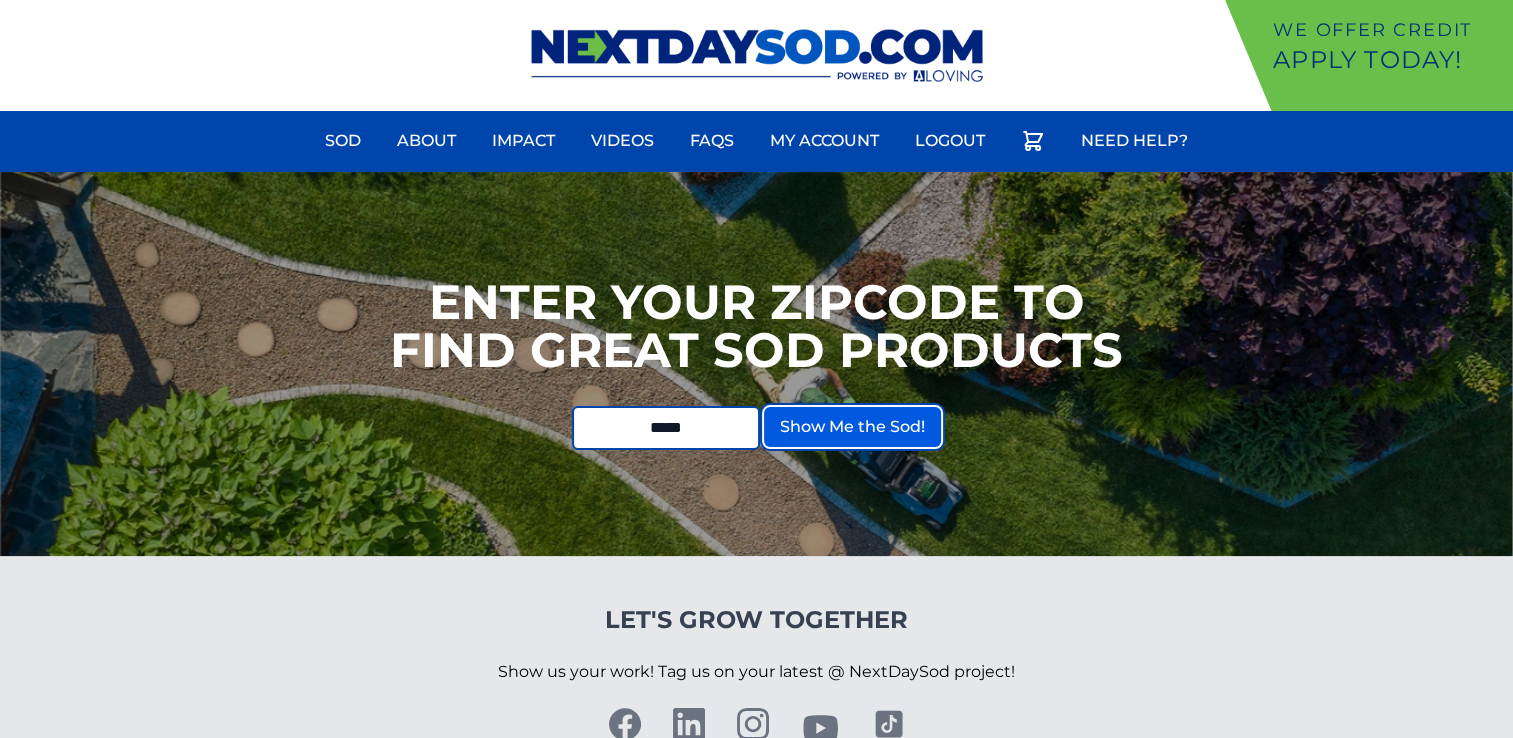 click on "Show Me the Sod!" at bounding box center (852, 427) 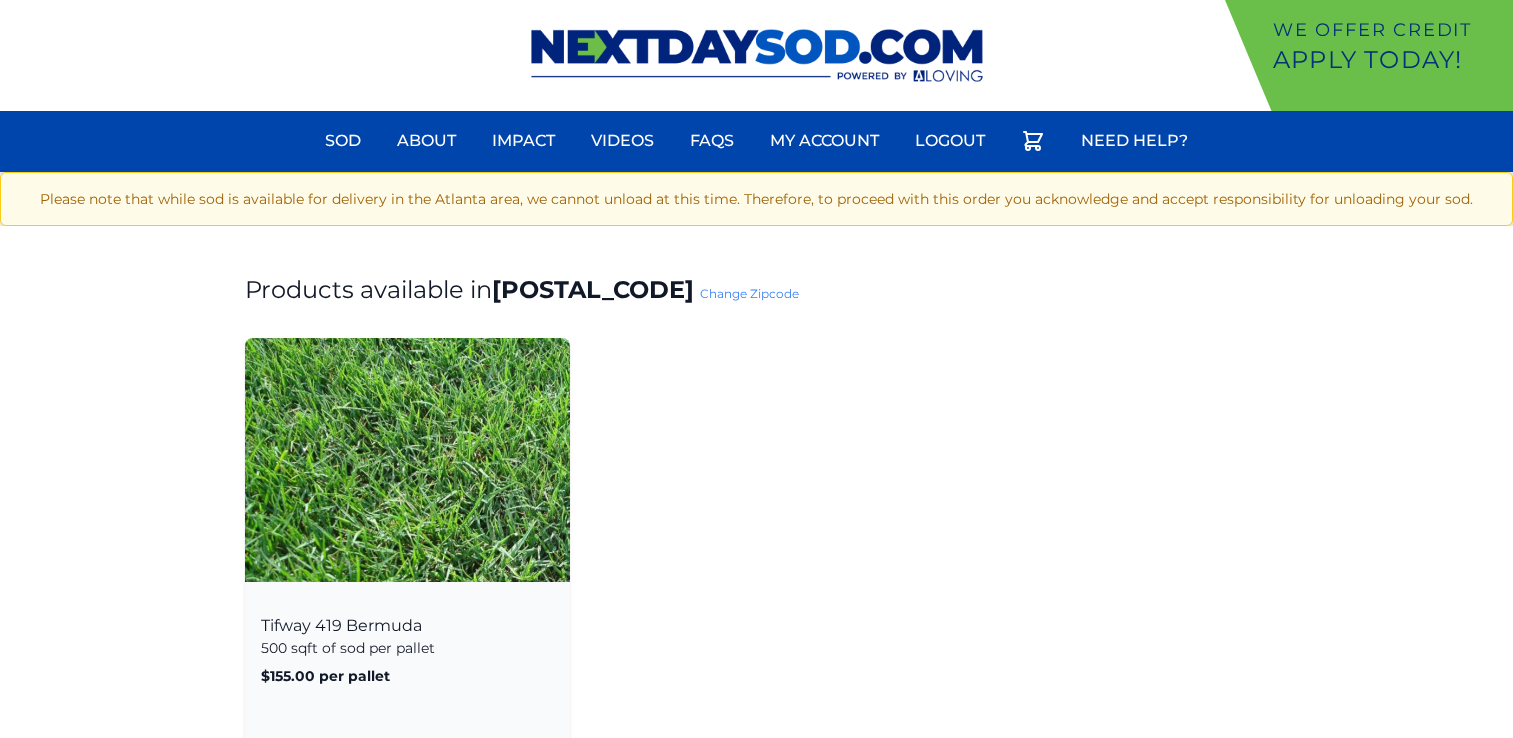 scroll, scrollTop: 0, scrollLeft: 0, axis: both 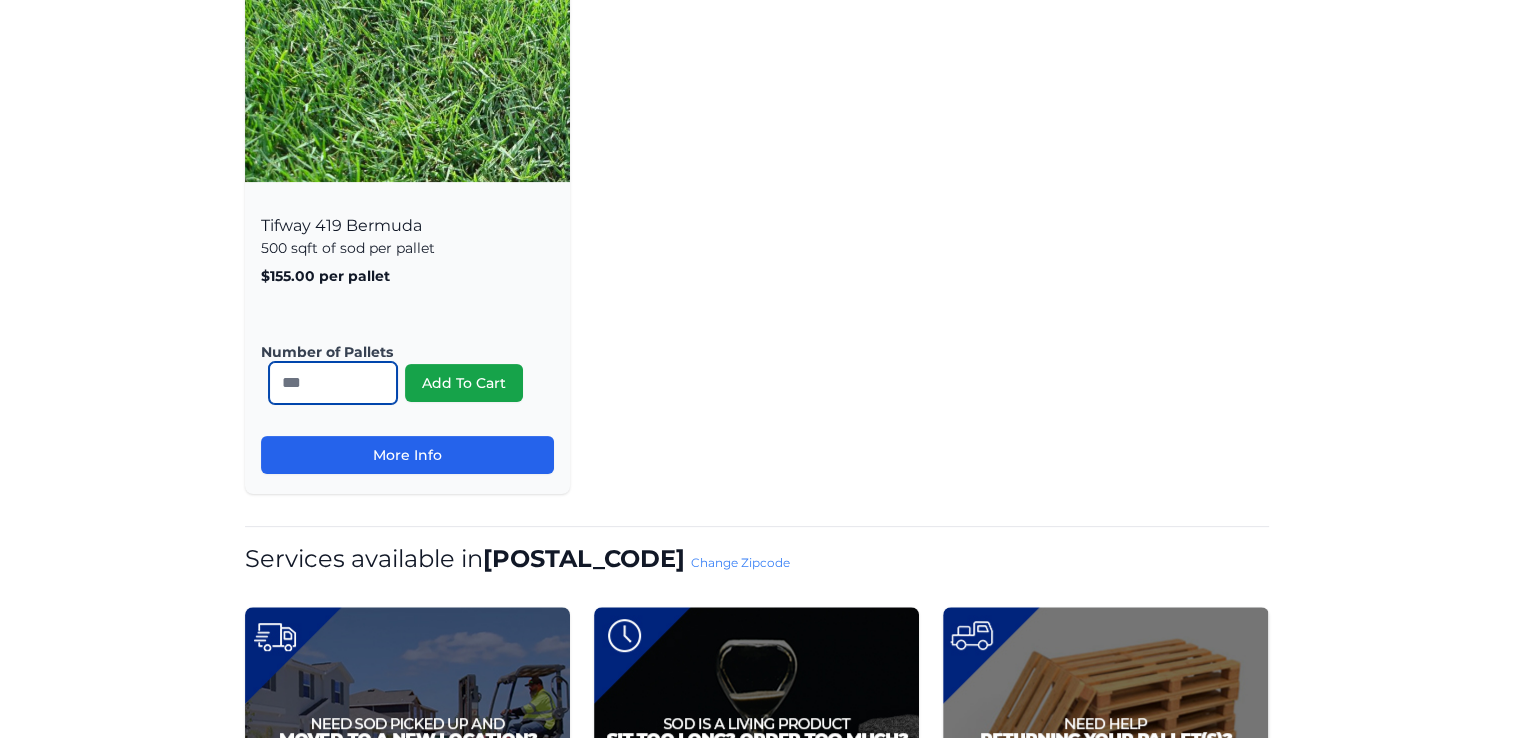 click on "*" at bounding box center (333, 383) 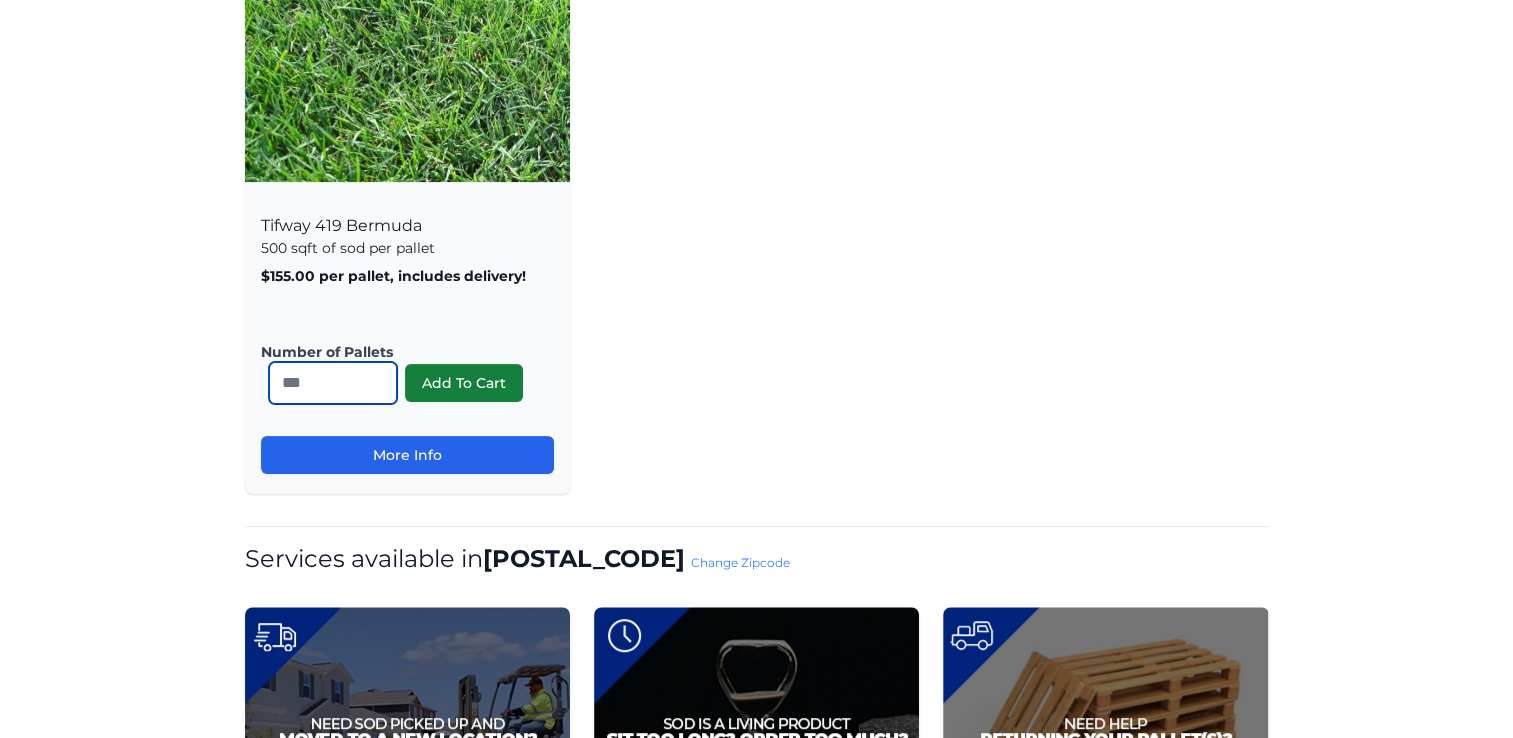 type on "**" 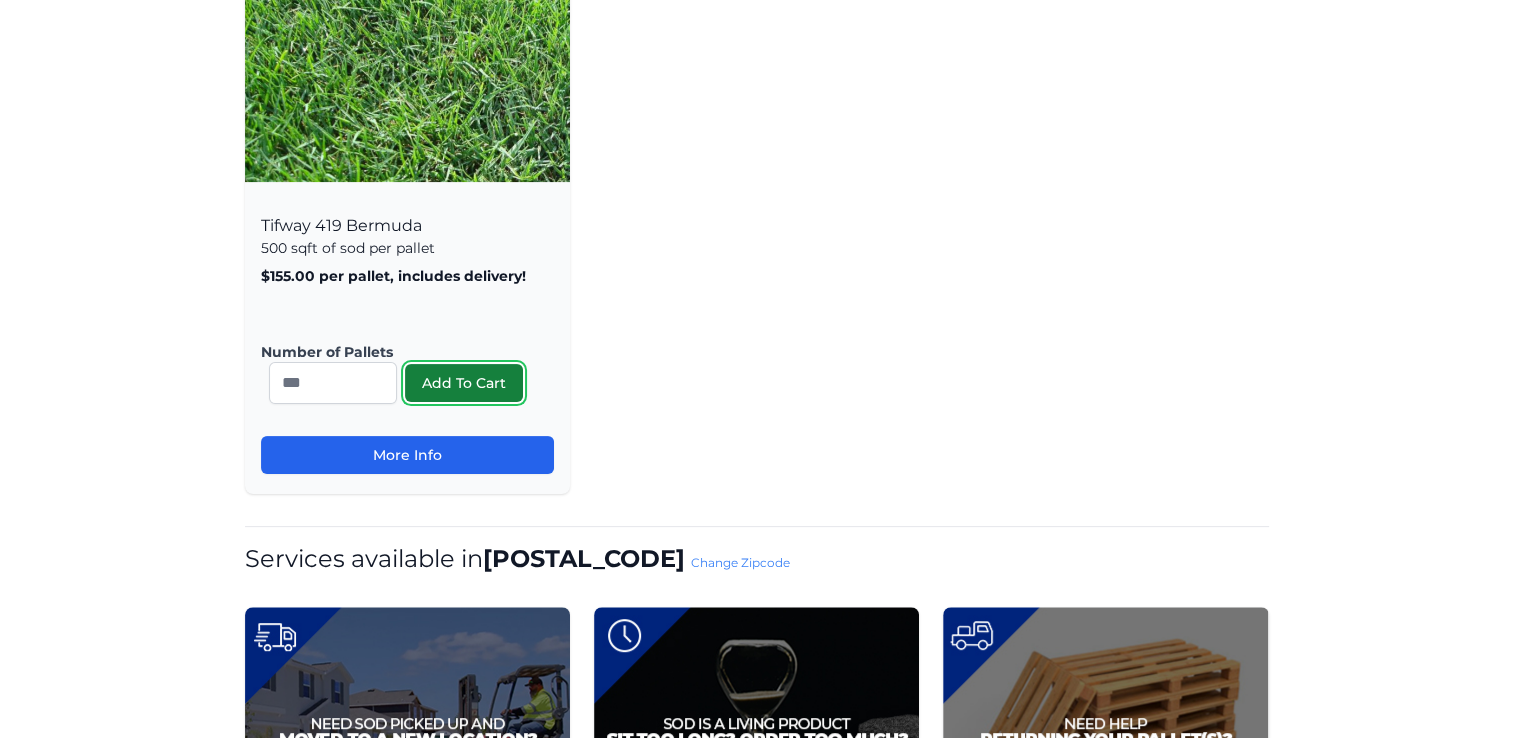 click on "Add To Cart" at bounding box center [464, 383] 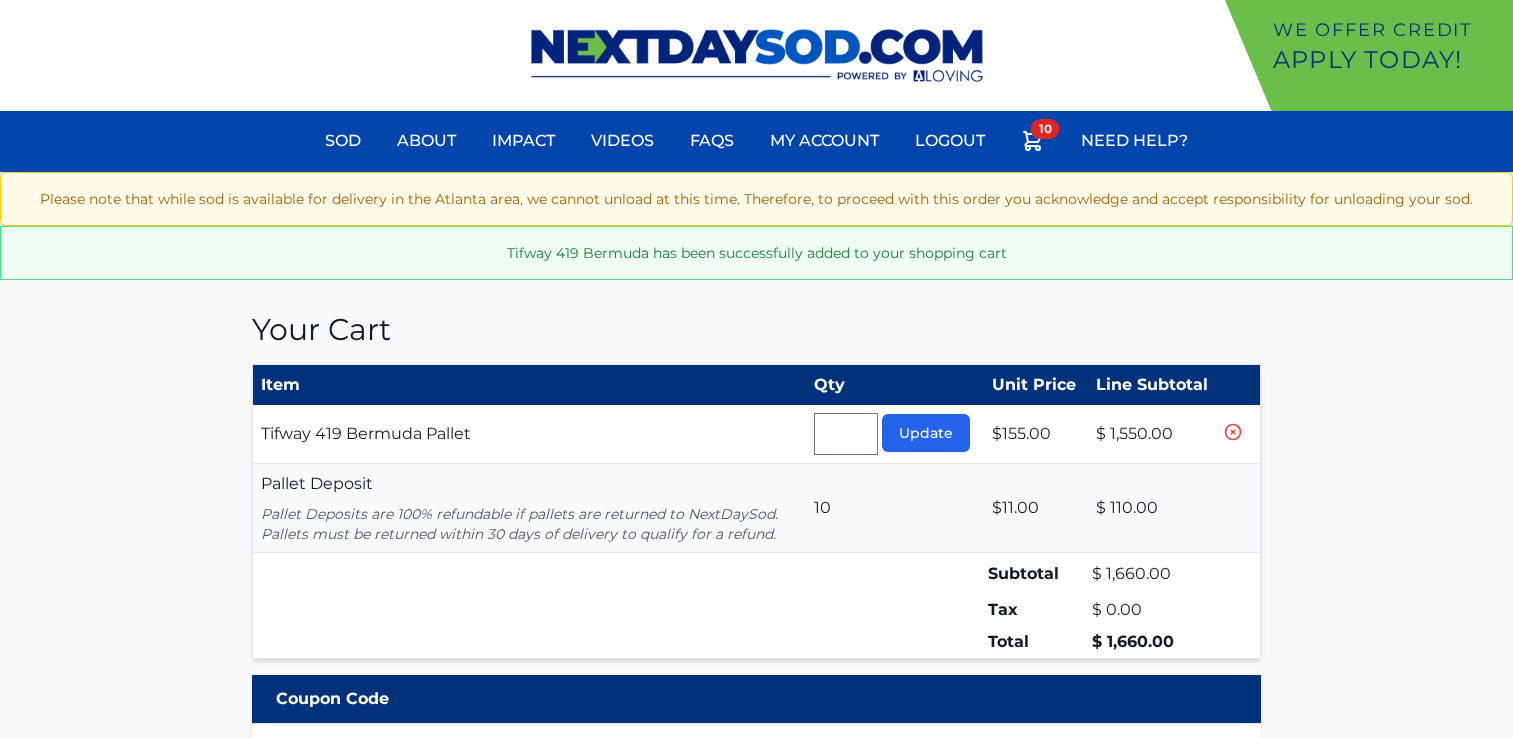 scroll, scrollTop: 0, scrollLeft: 0, axis: both 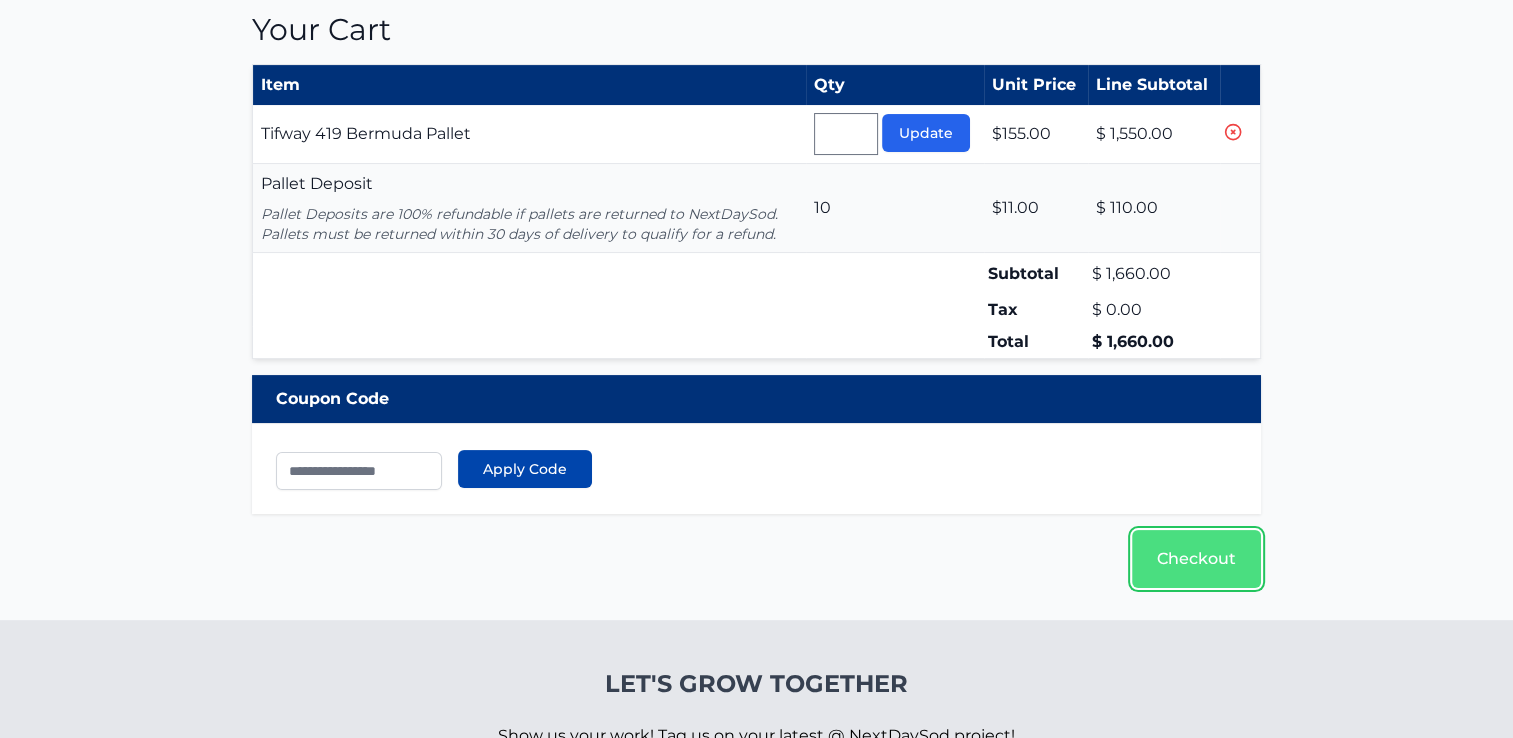 click on "Checkout" at bounding box center (1196, 559) 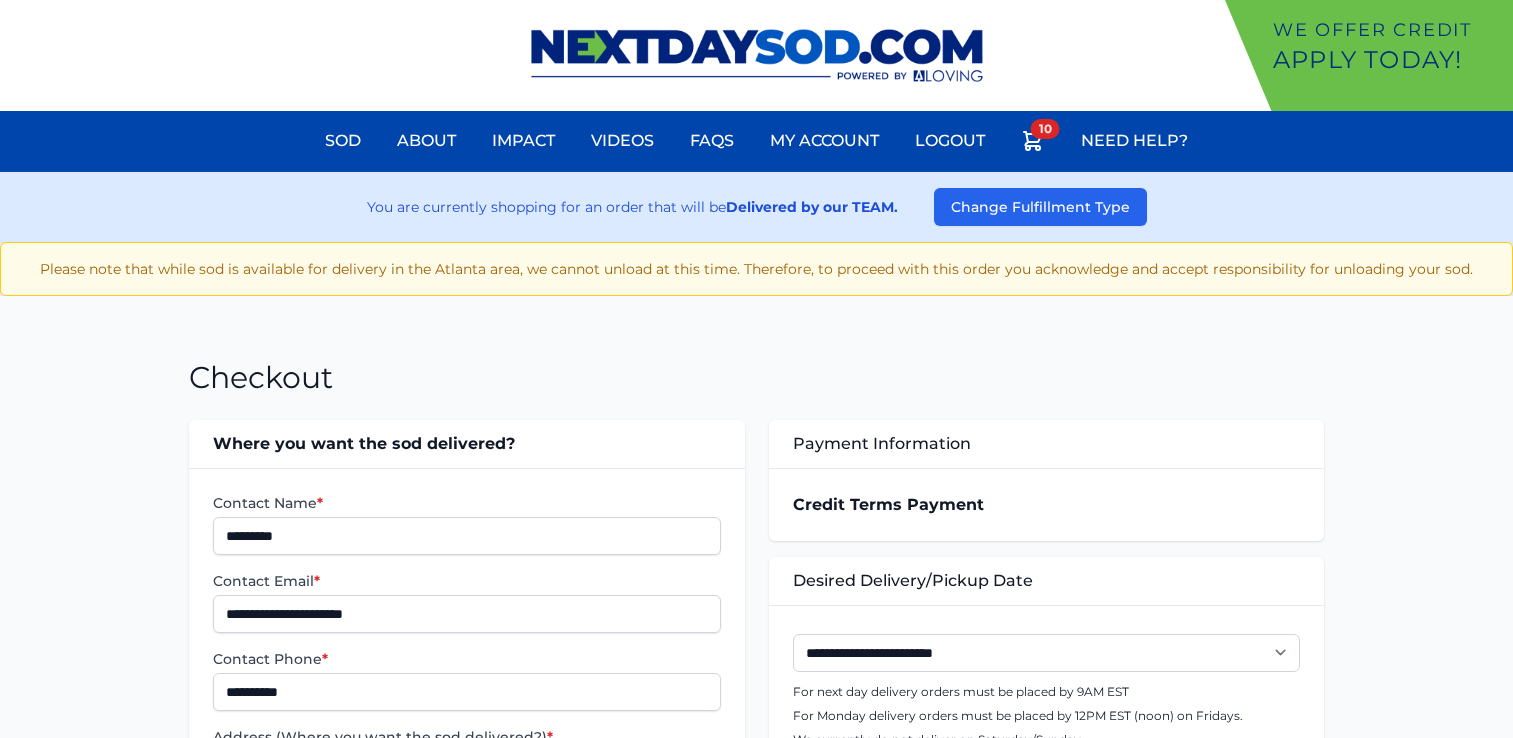 scroll, scrollTop: 0, scrollLeft: 0, axis: both 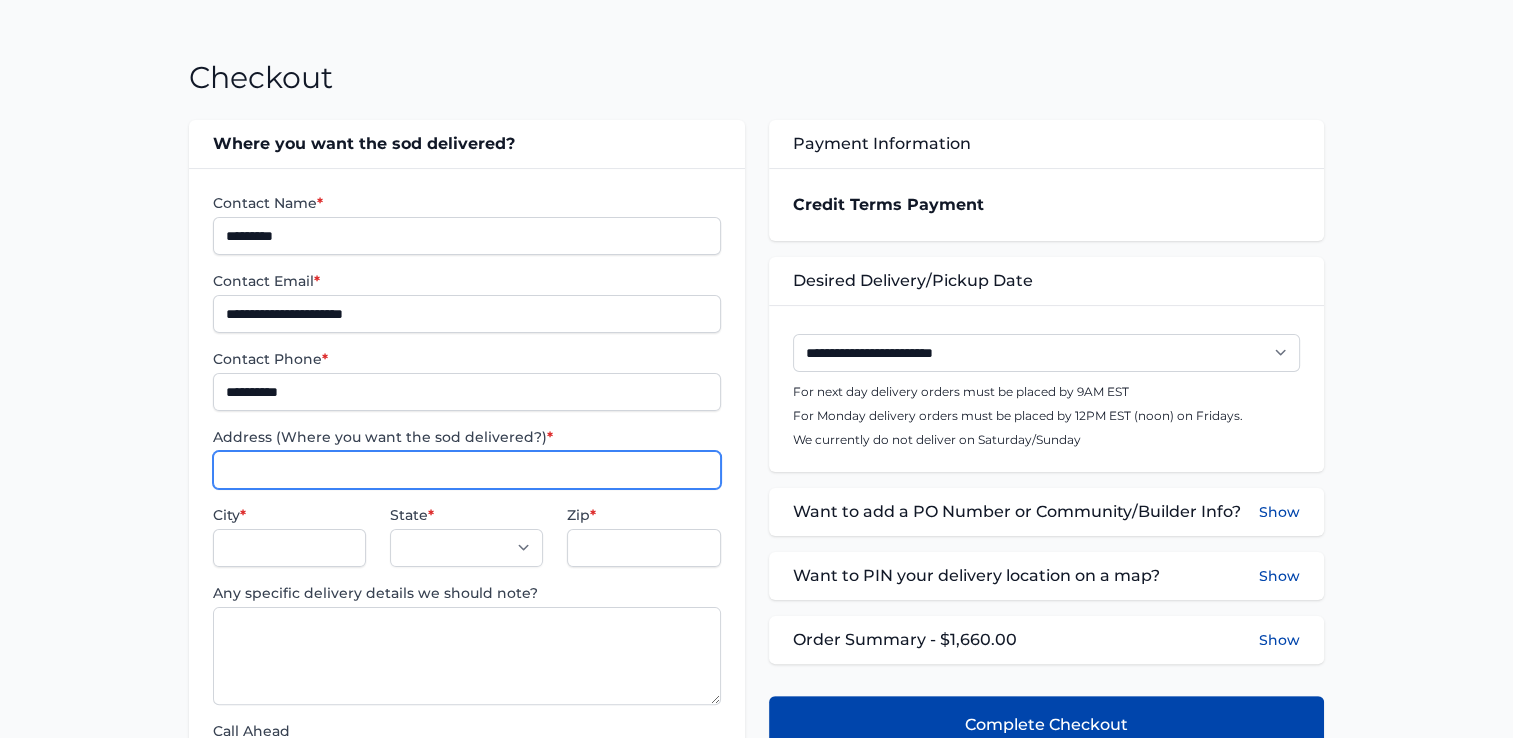 click on "Address (Where you want the sod delivered?)
*" at bounding box center (466, 470) 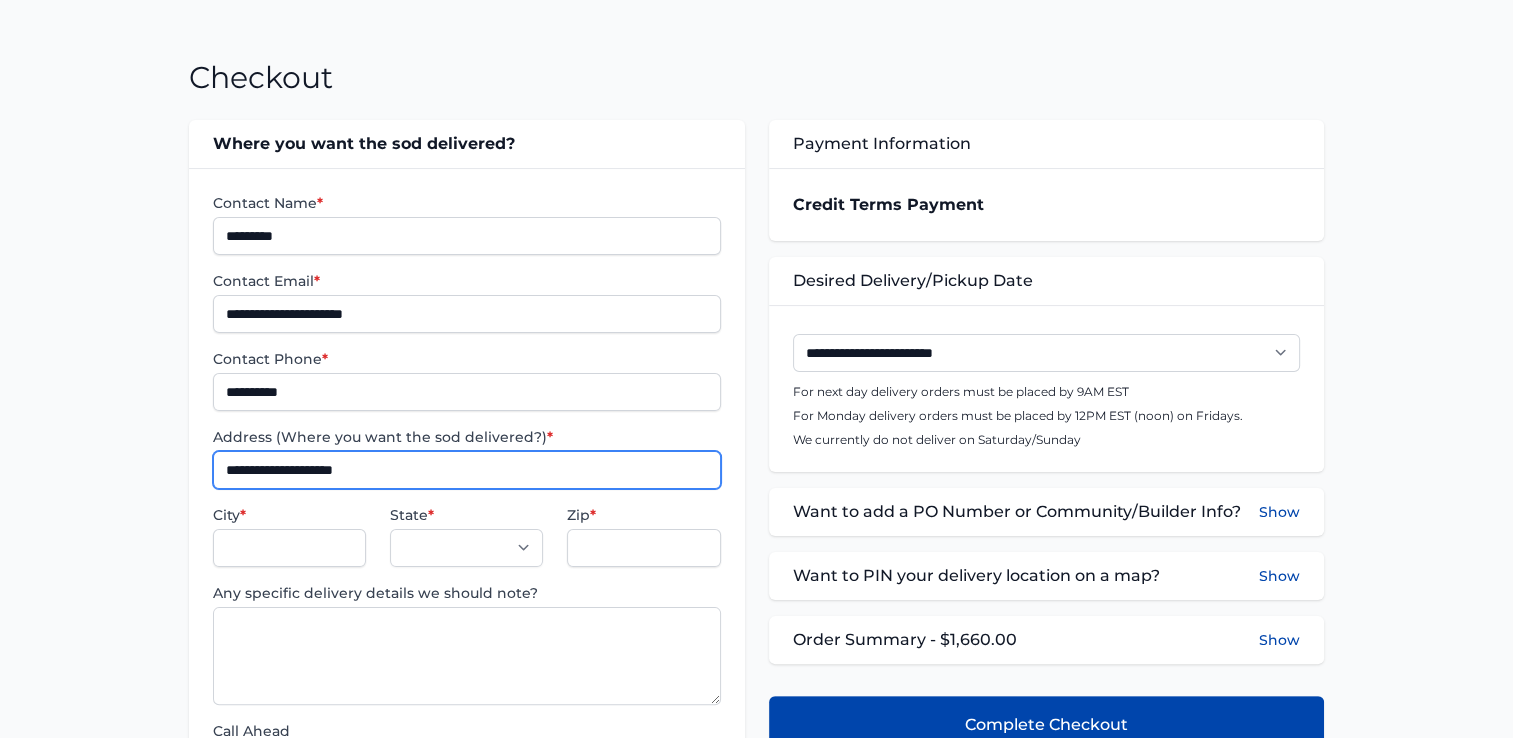type on "**********" 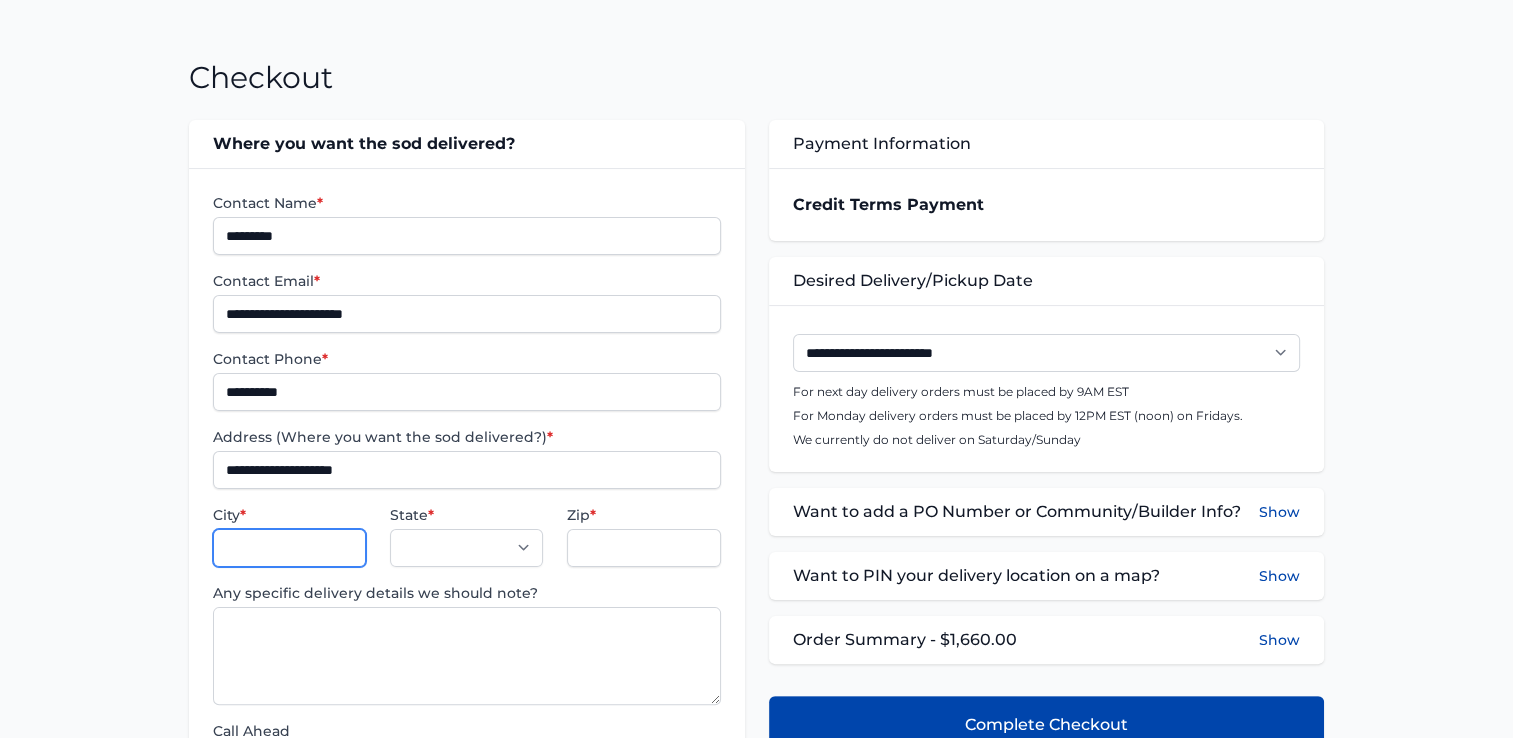 click on "City
*" at bounding box center (289, 548) 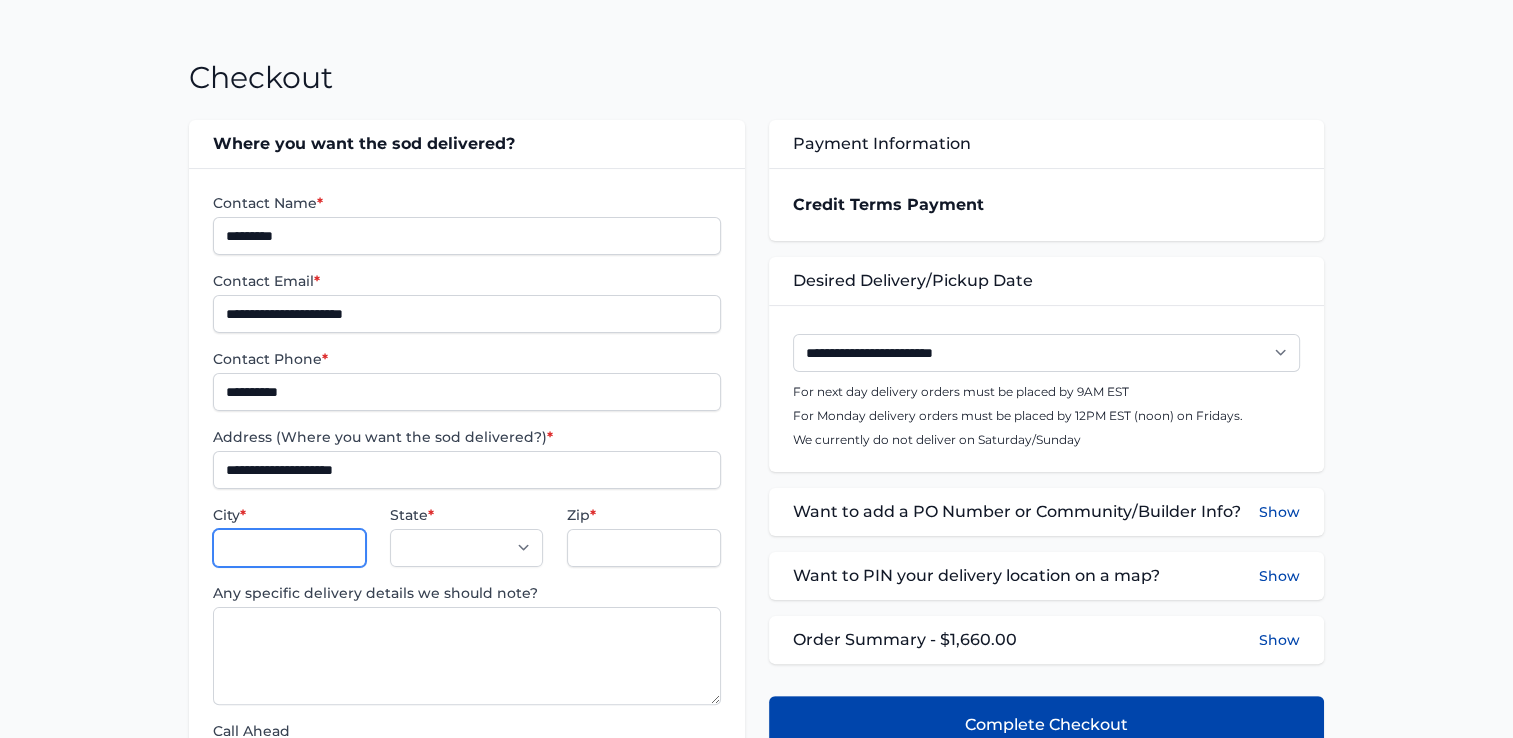 type on "**********" 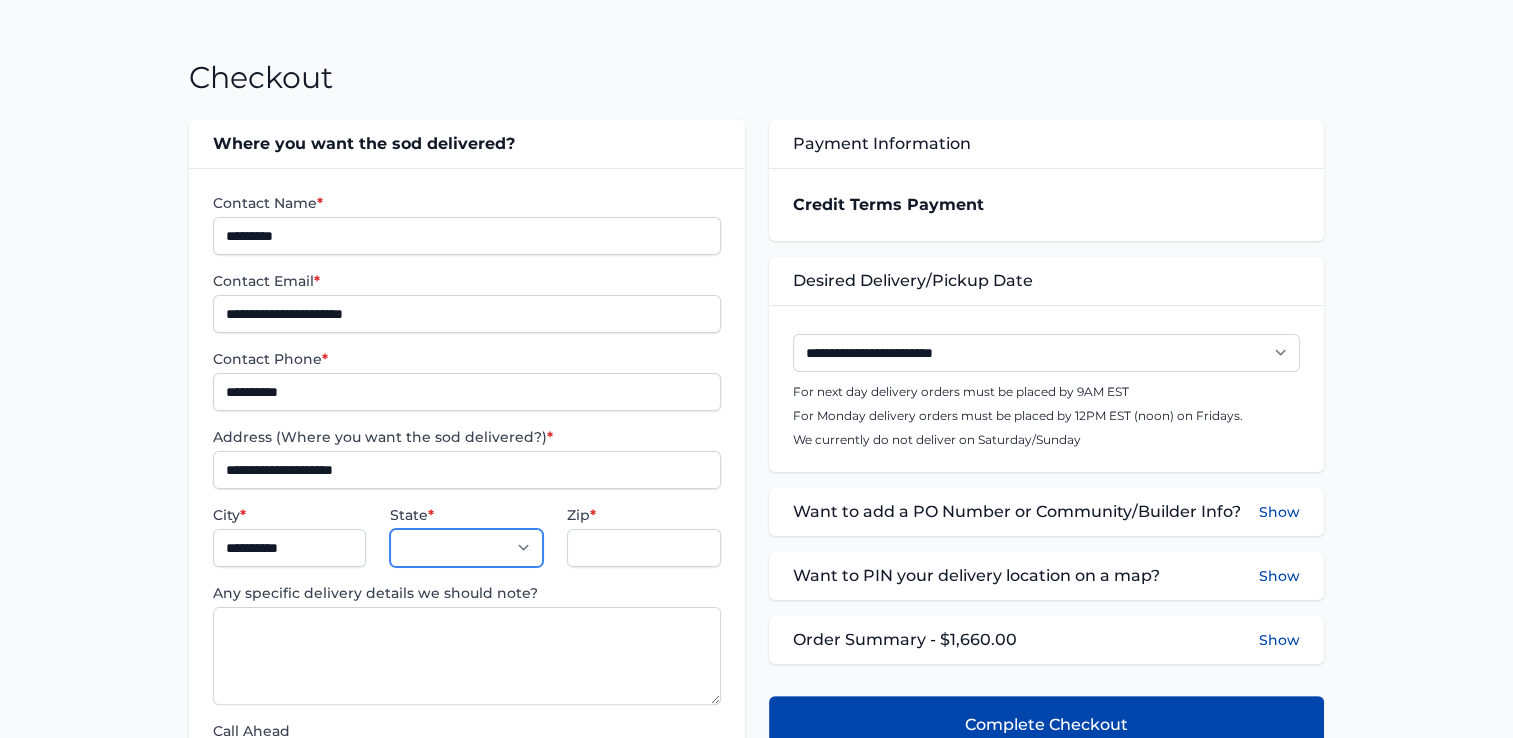 select on "**" 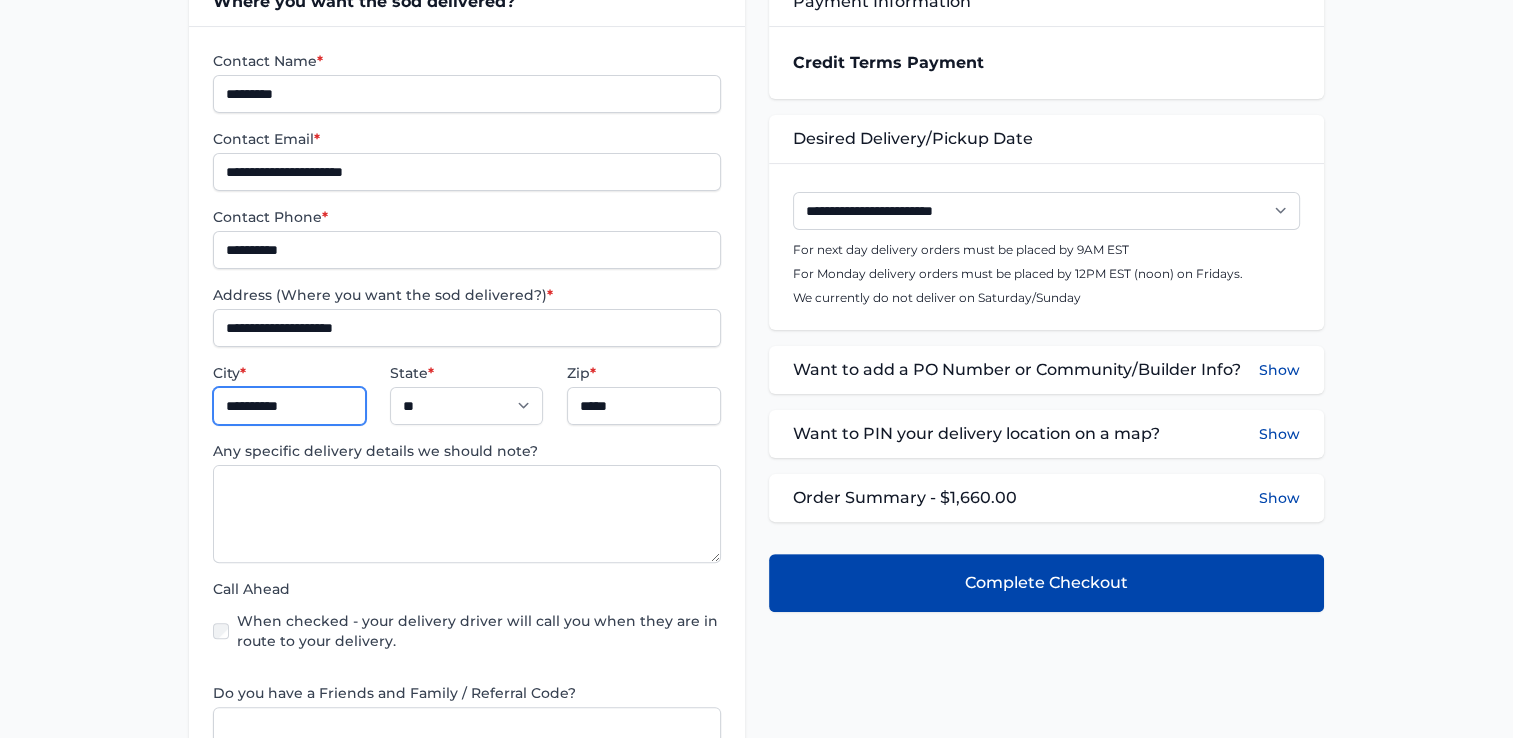 scroll, scrollTop: 200, scrollLeft: 0, axis: vertical 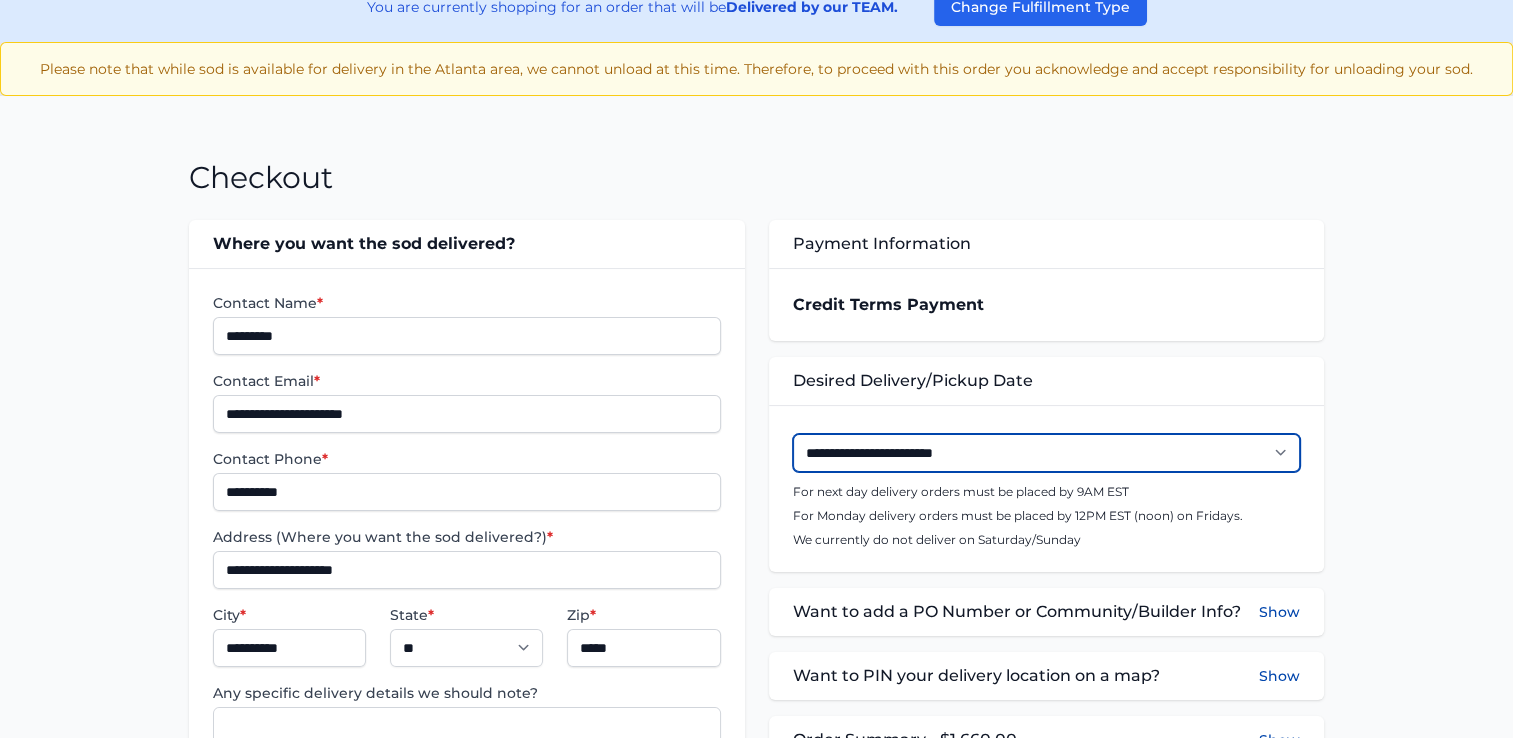 click on "**********" at bounding box center [1046, 453] 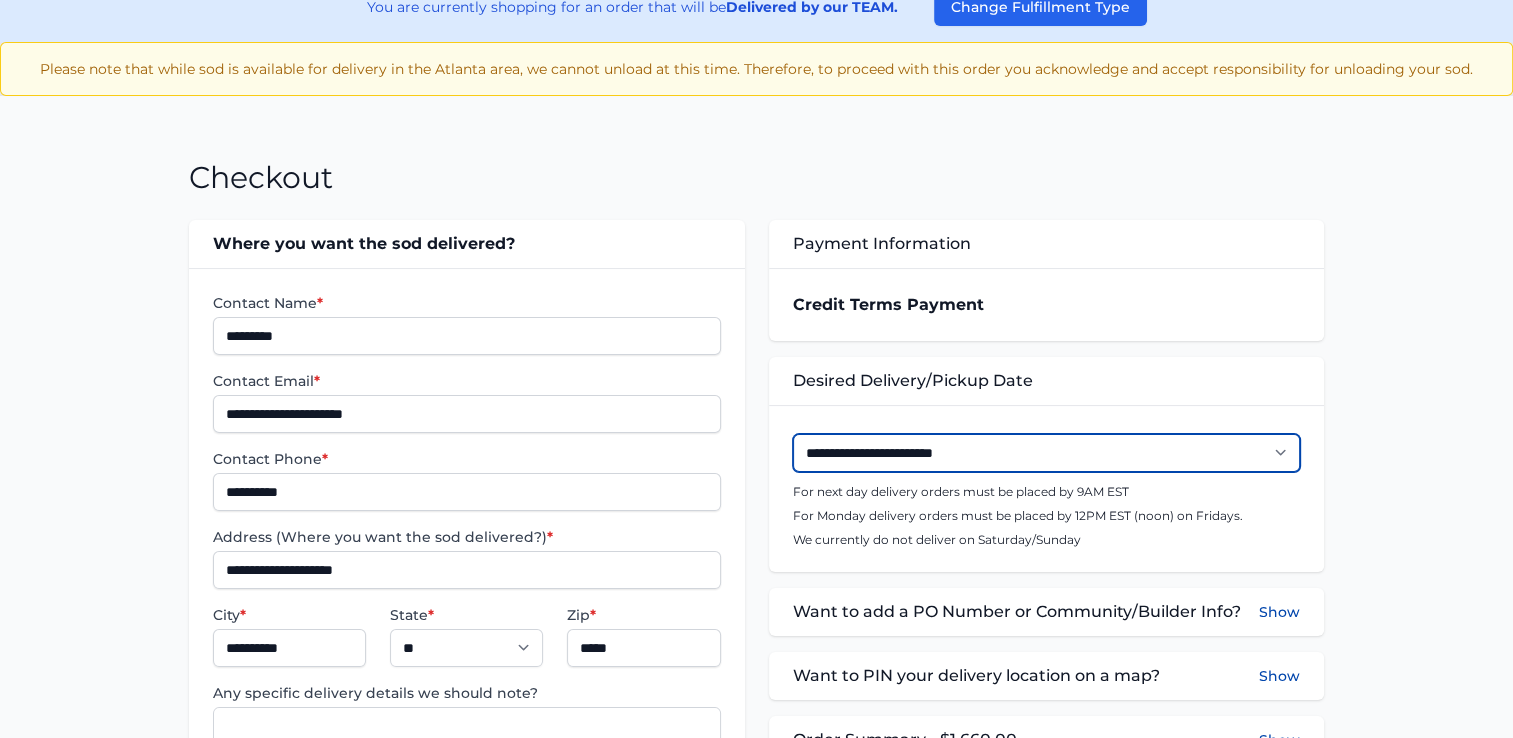 click on "**********" at bounding box center (1046, 453) 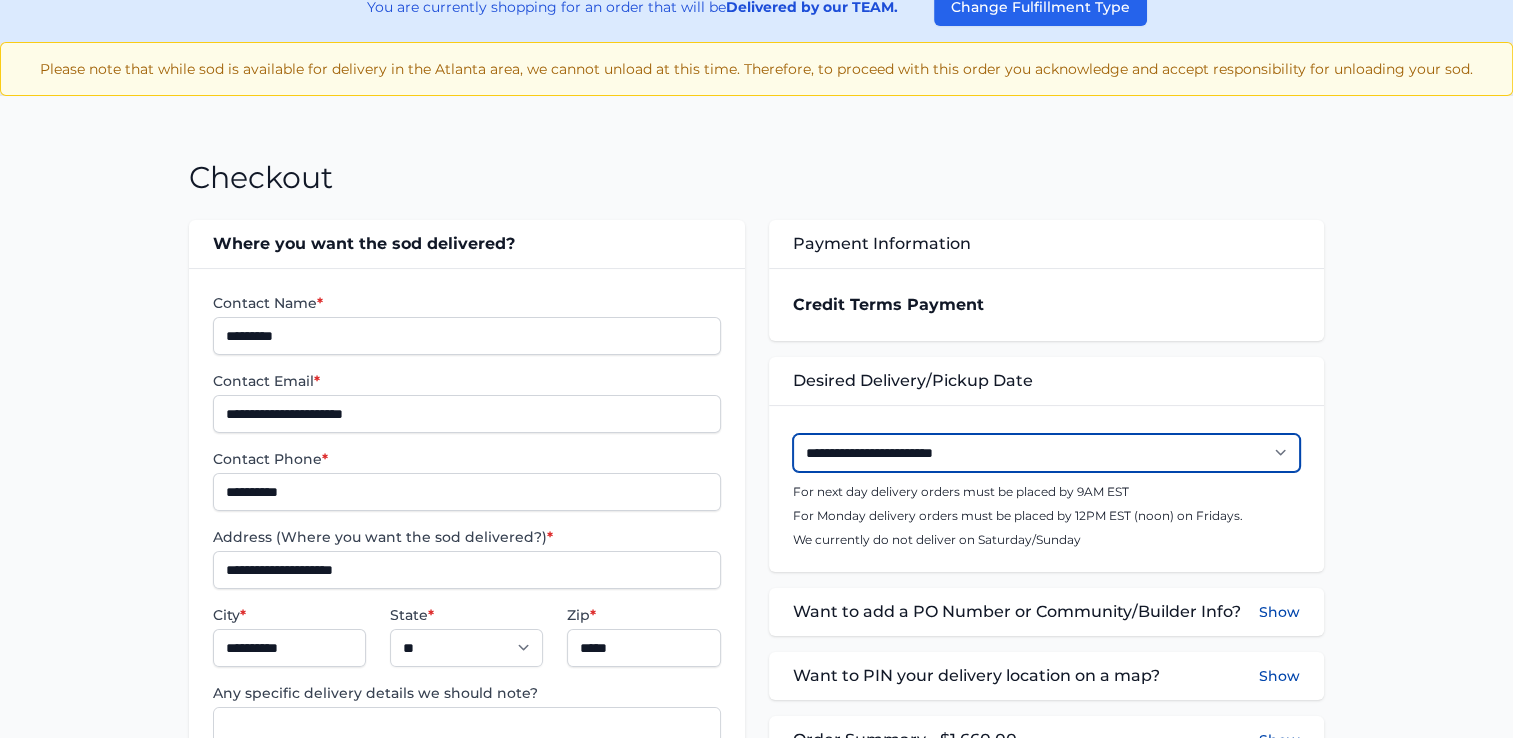 select on "**********" 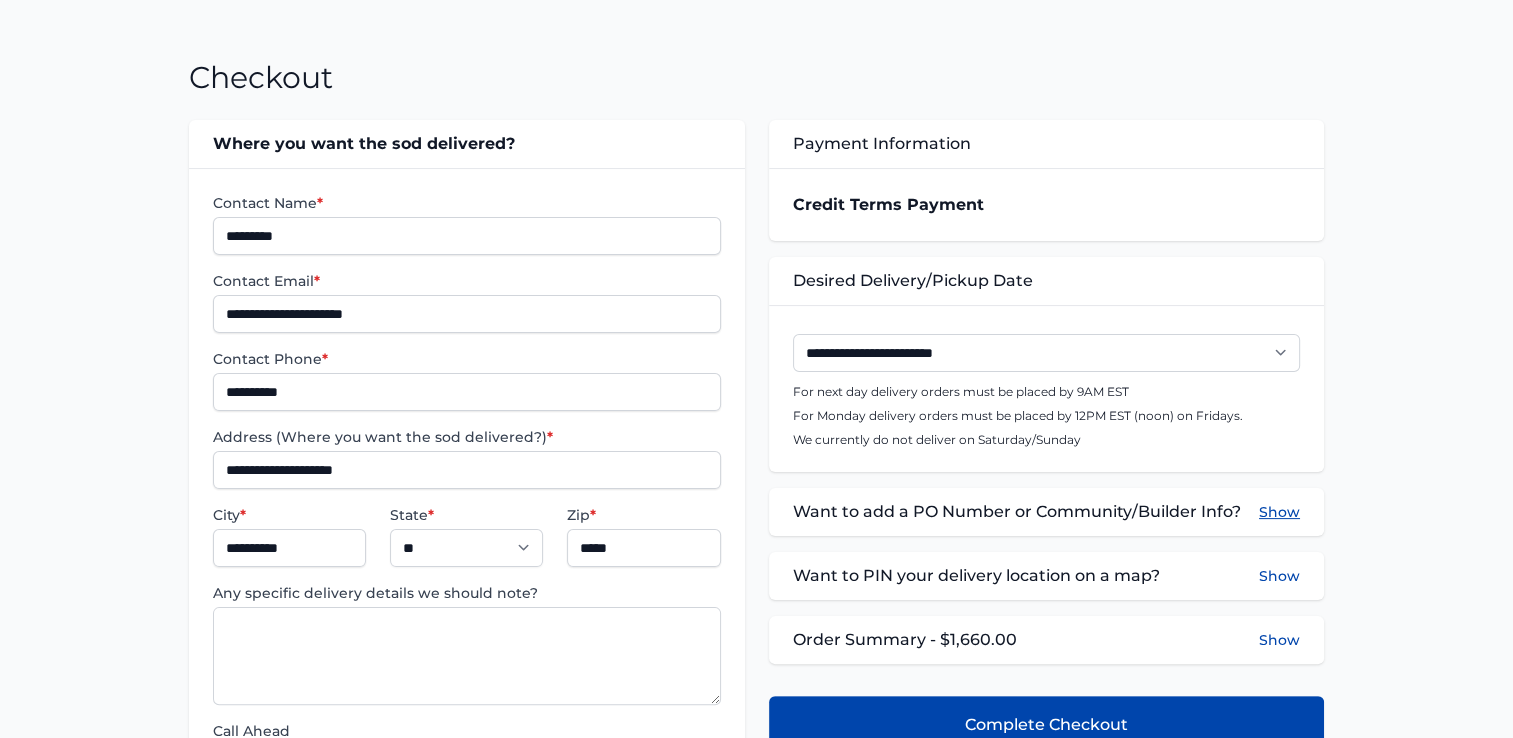 click on "Show" at bounding box center [1279, 512] 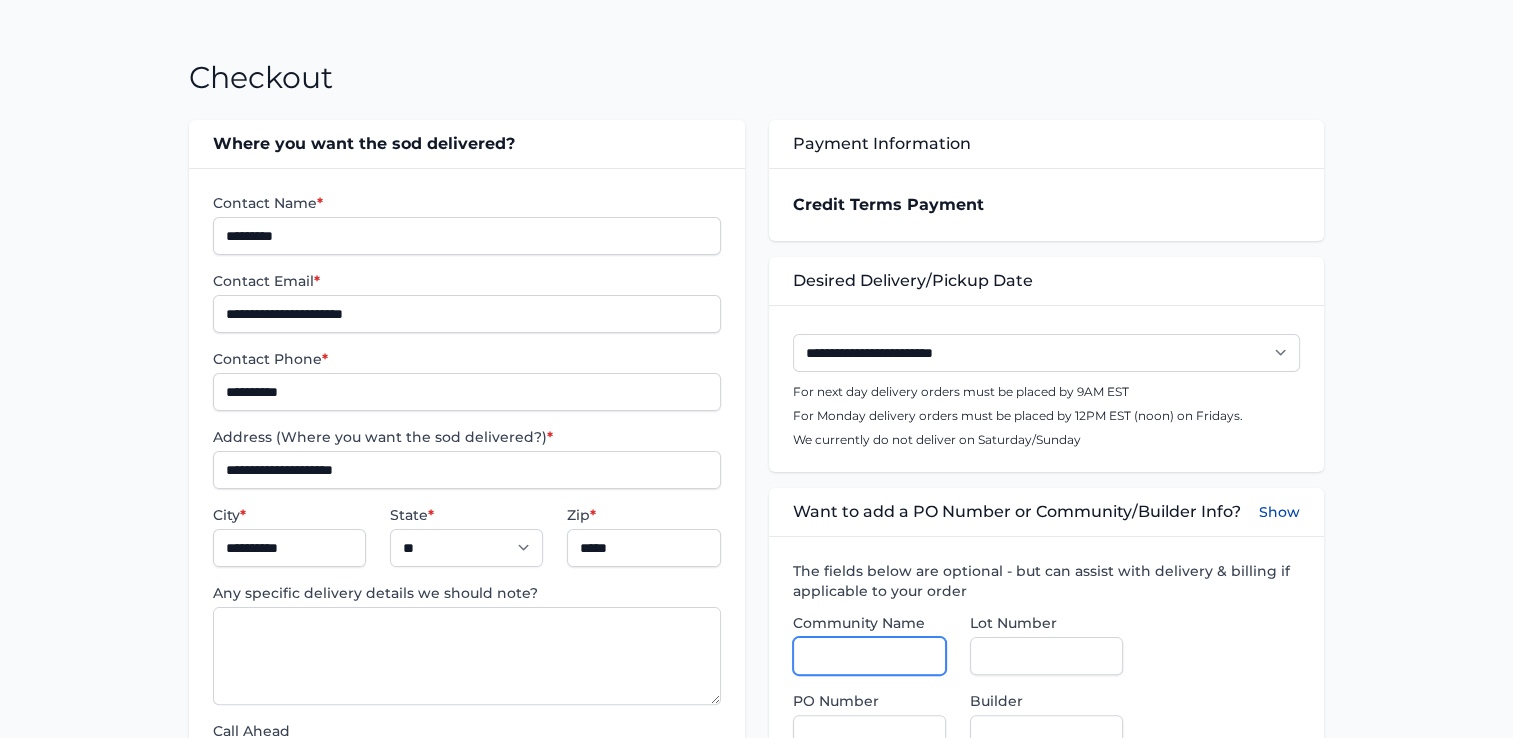 click on "Community Name" at bounding box center (869, 656) 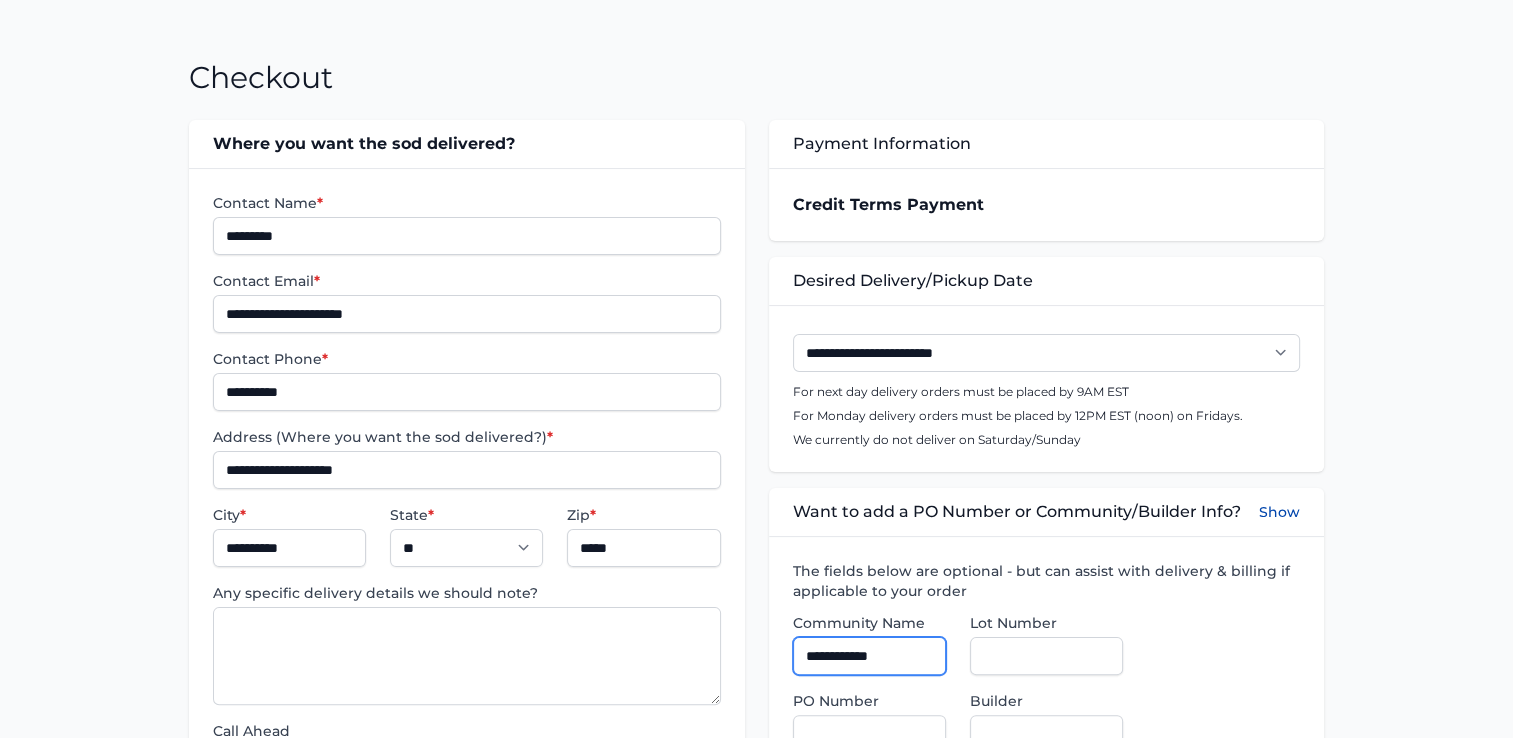 type on "**********" 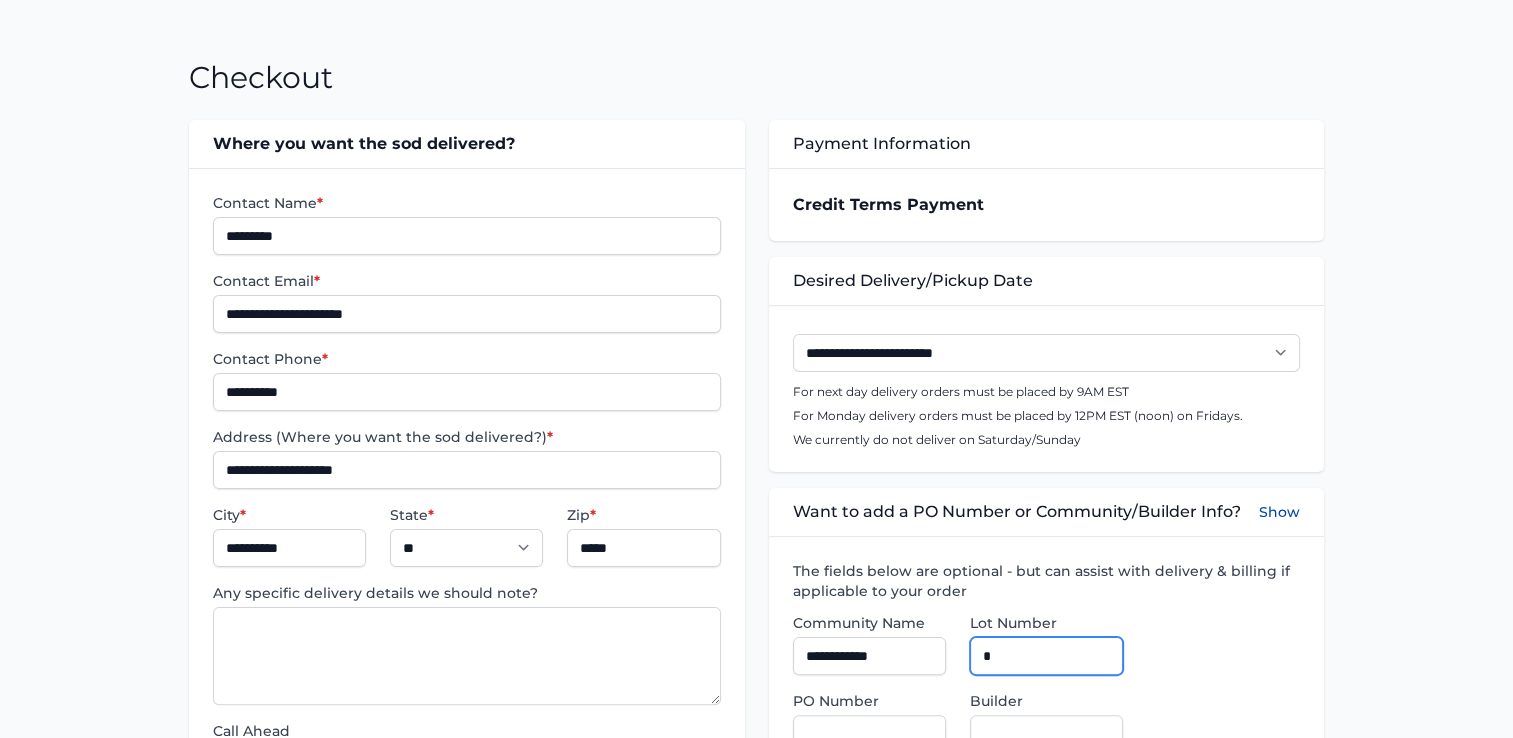 type on "*" 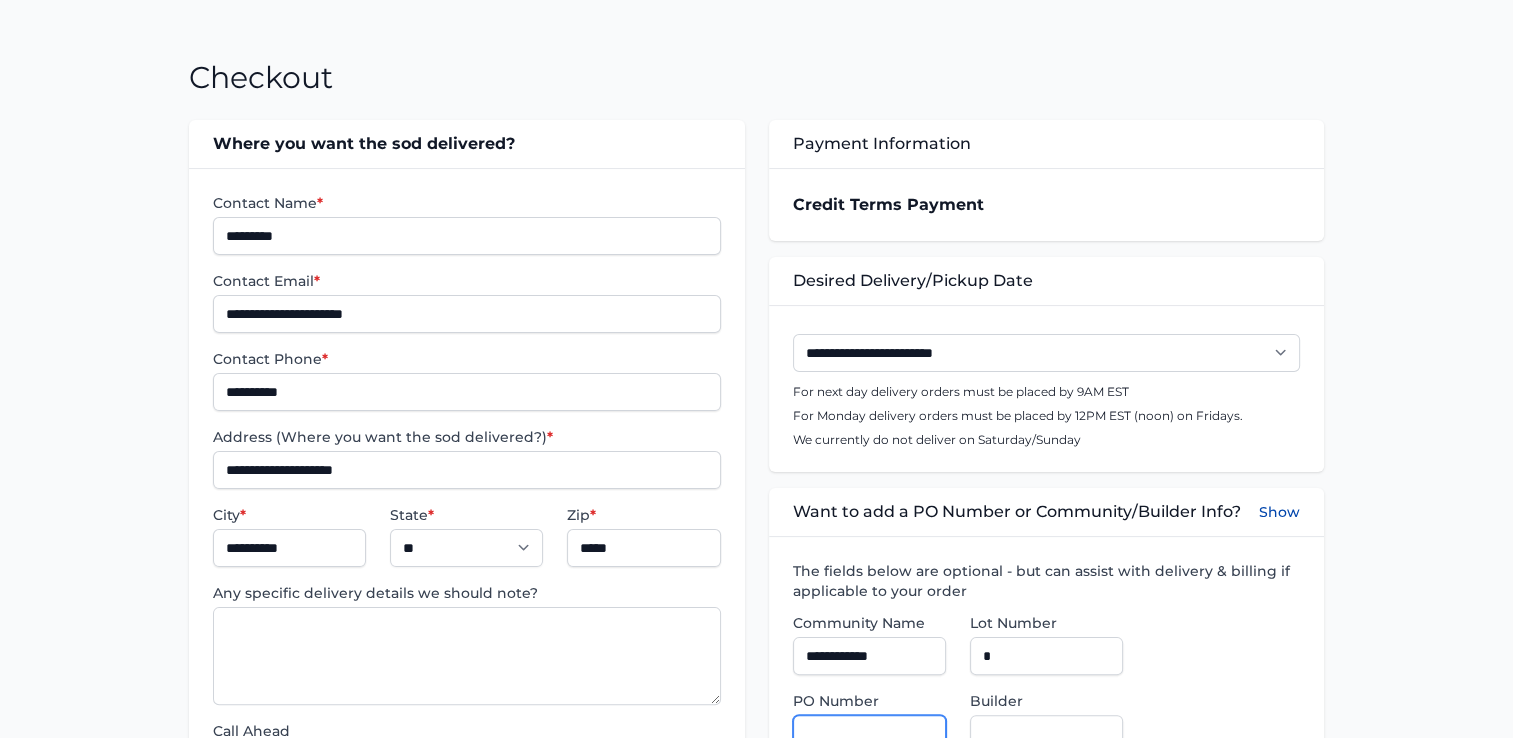 scroll, scrollTop: 311, scrollLeft: 0, axis: vertical 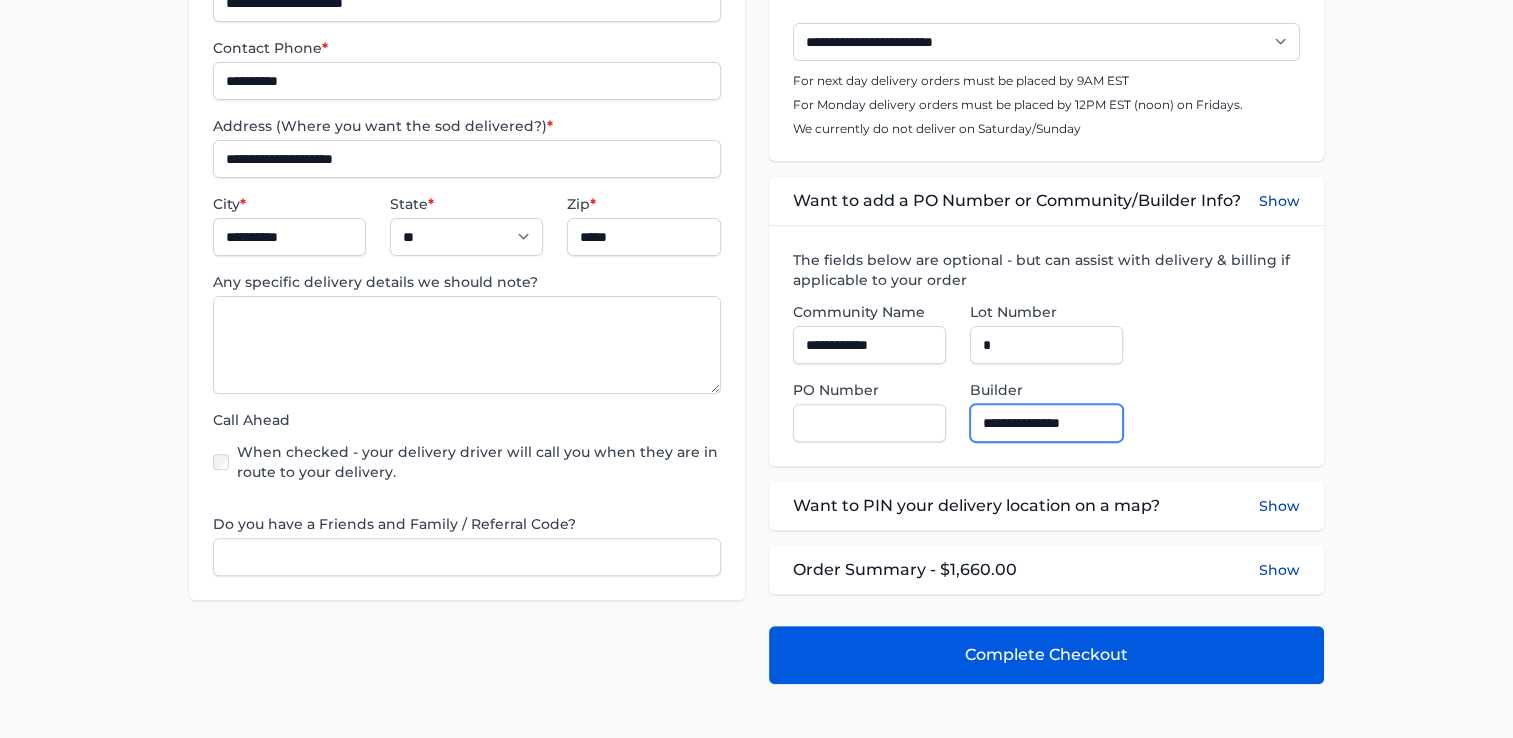 type on "**********" 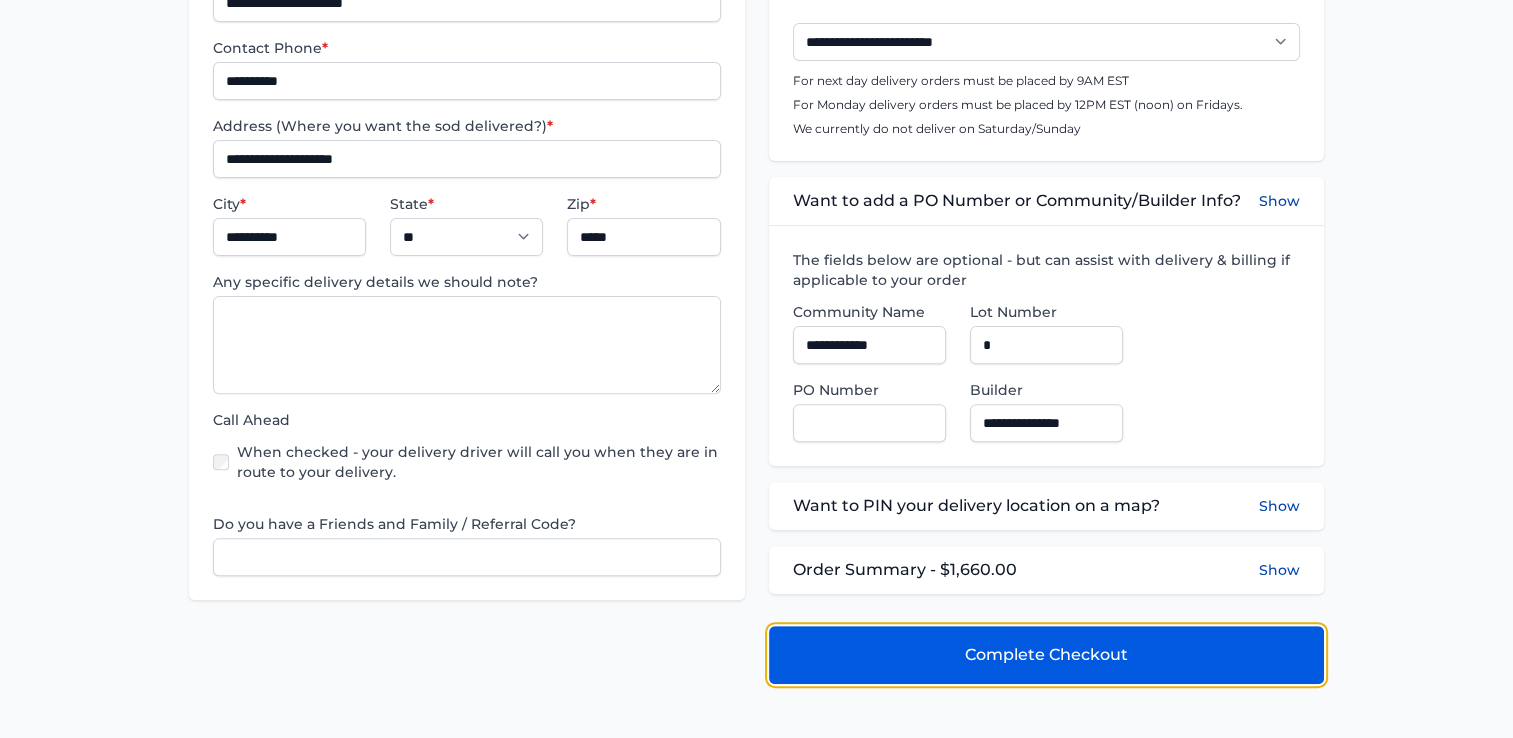 click on "Complete Checkout" at bounding box center (1046, 655) 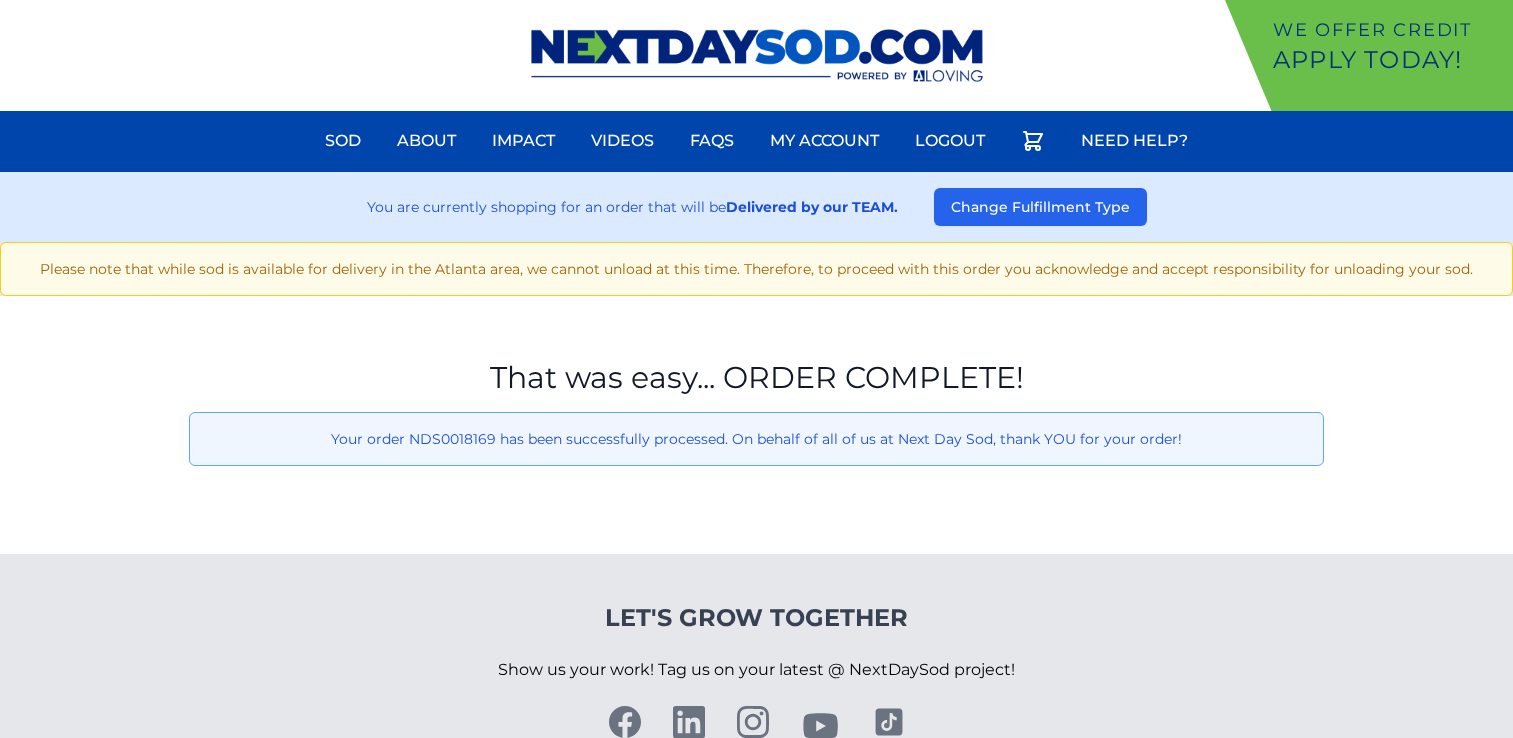 scroll, scrollTop: 0, scrollLeft: 0, axis: both 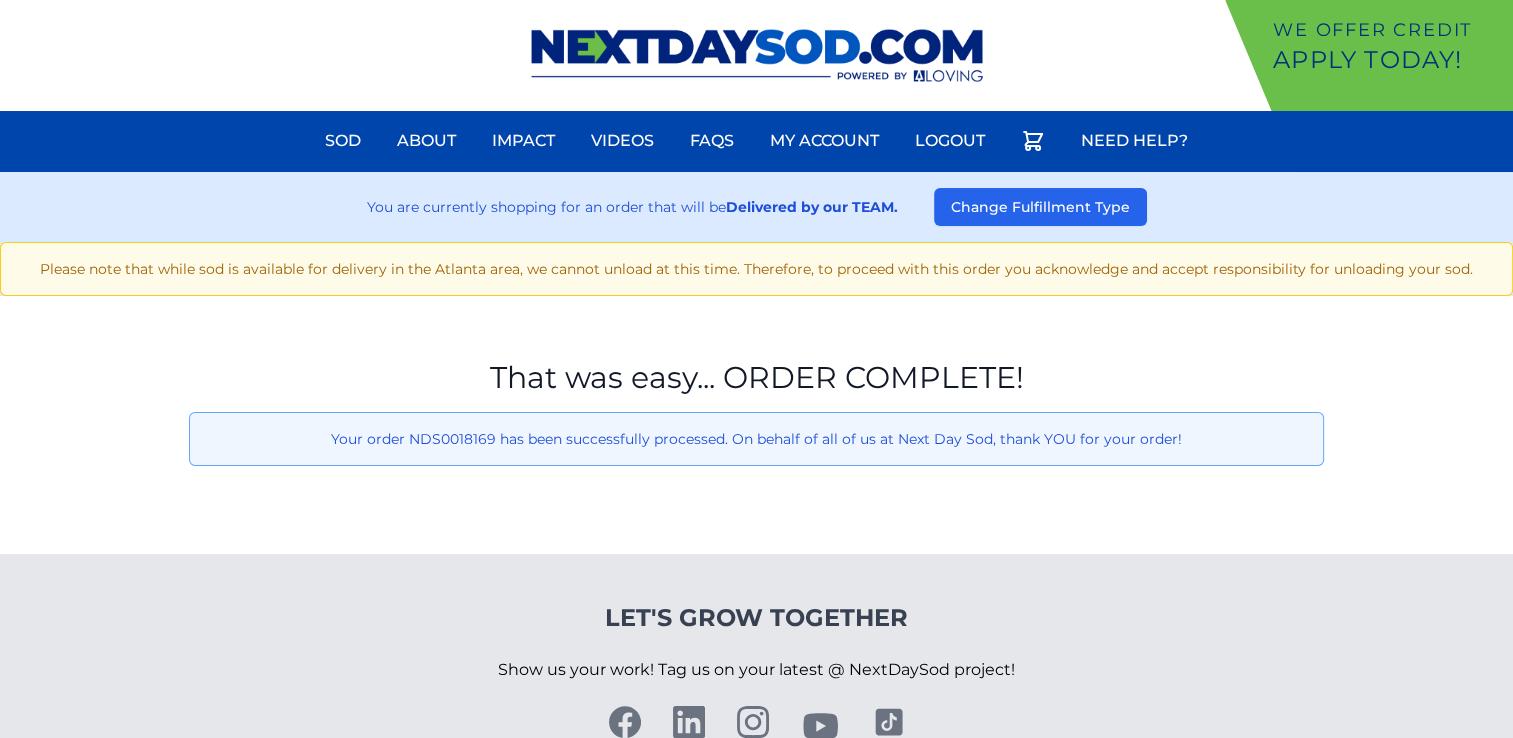 click at bounding box center [757, 55] 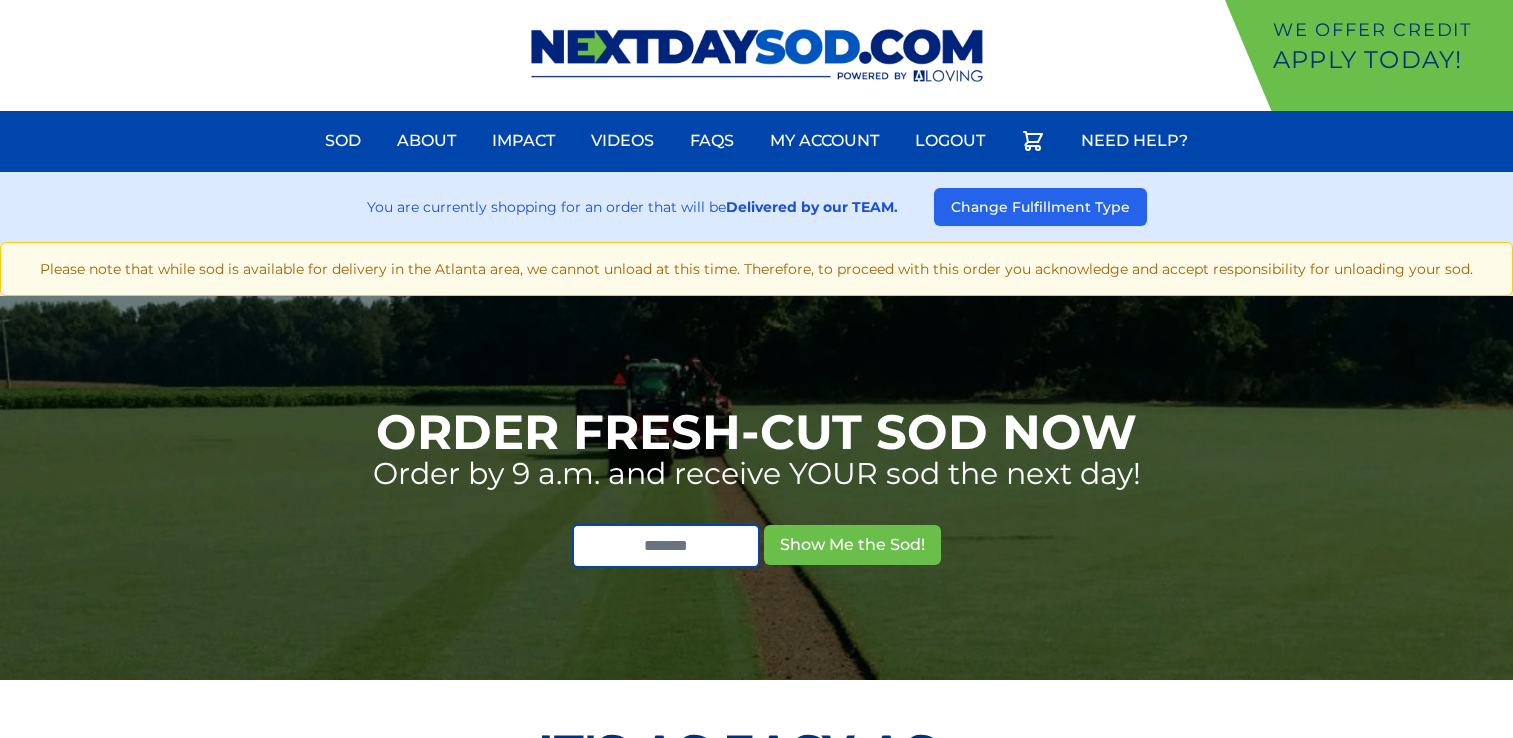 scroll, scrollTop: 0, scrollLeft: 0, axis: both 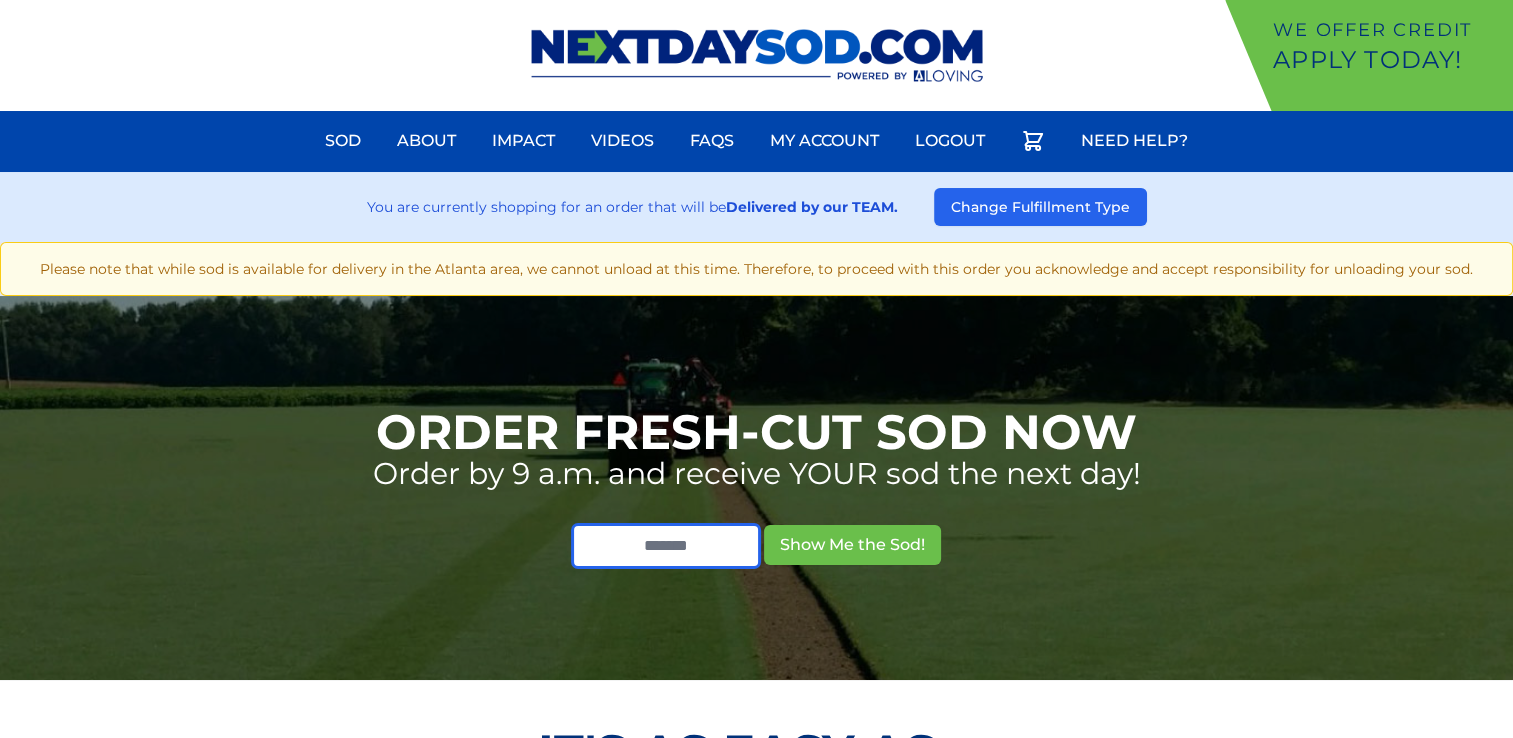 click at bounding box center [666, 546] 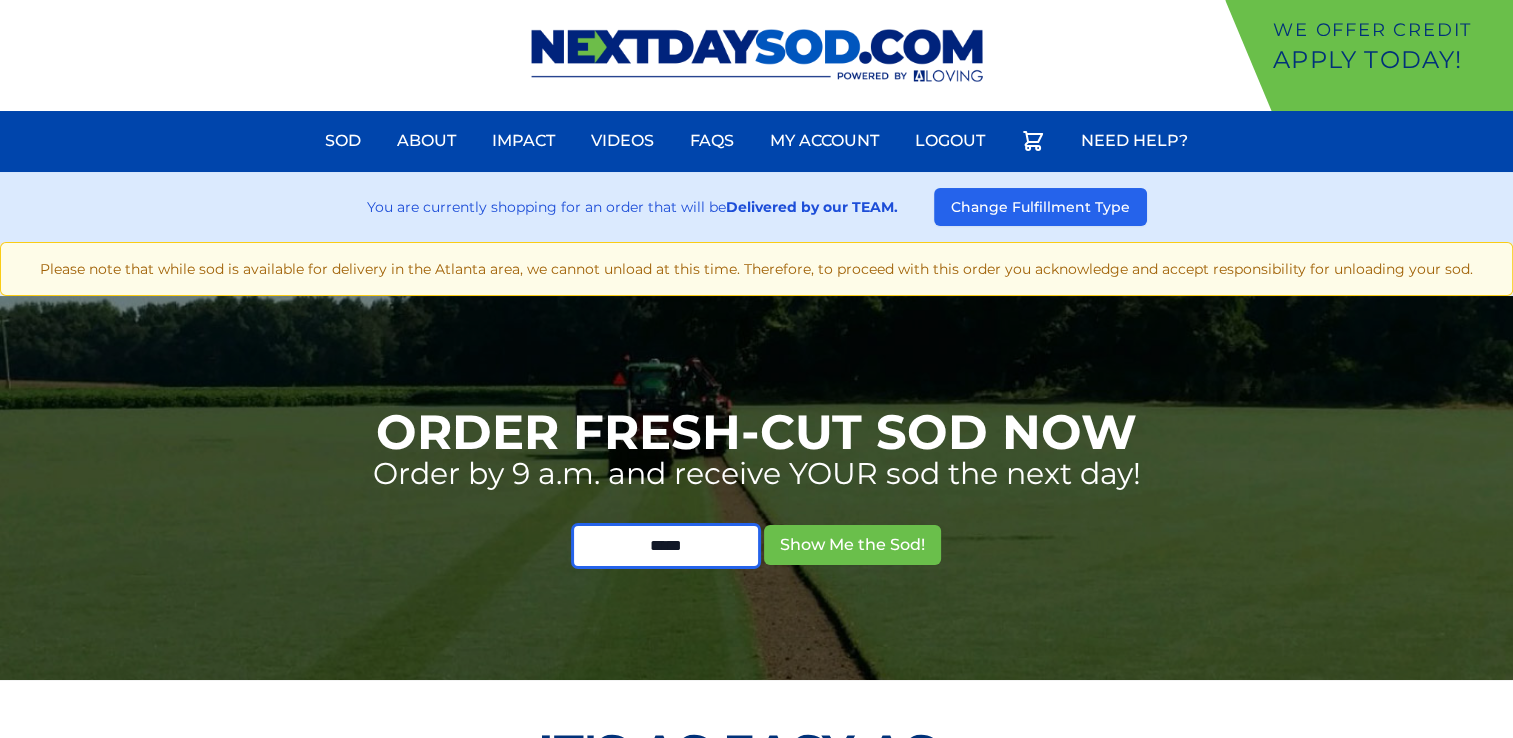 click on "*****" at bounding box center (666, 546) 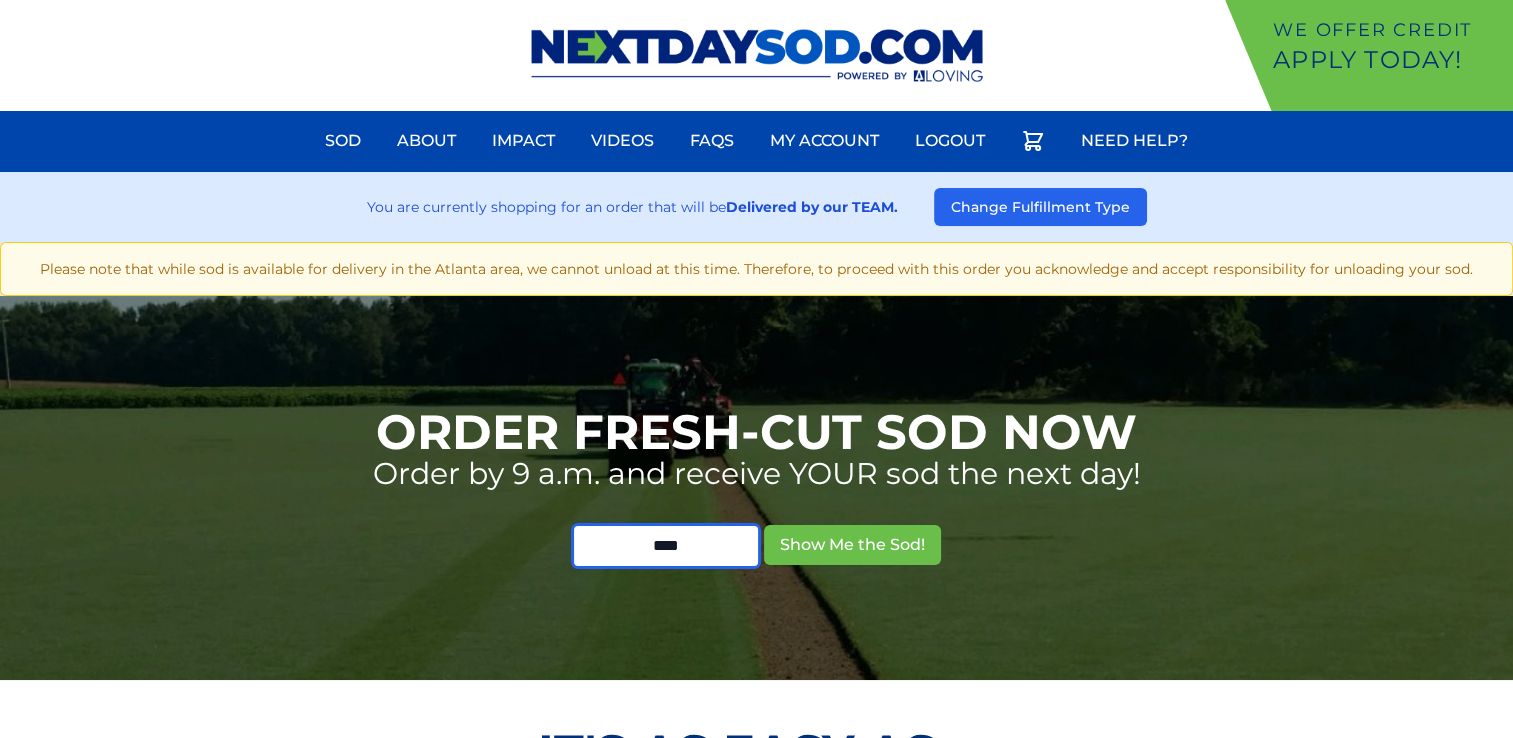 click on "****" at bounding box center [666, 546] 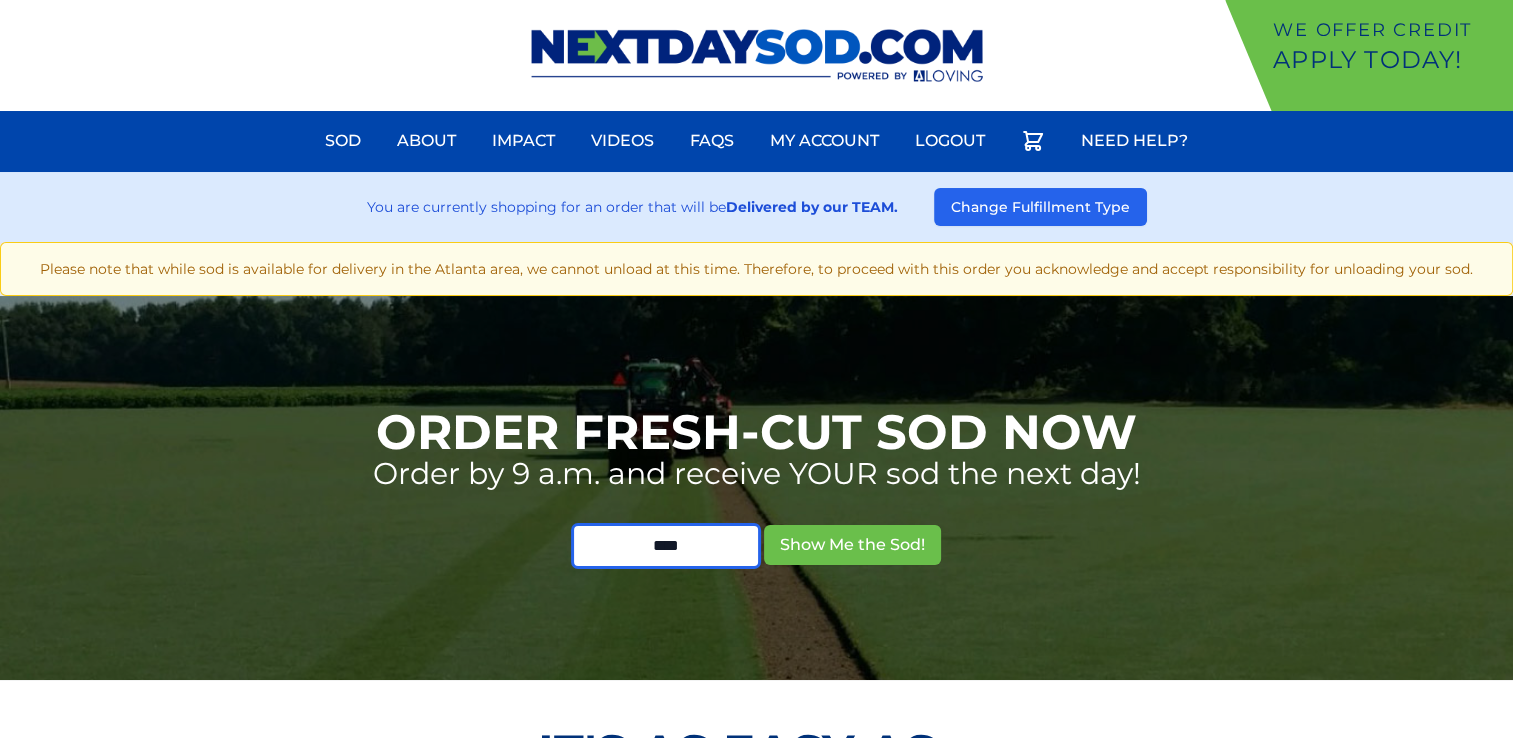type on "*****" 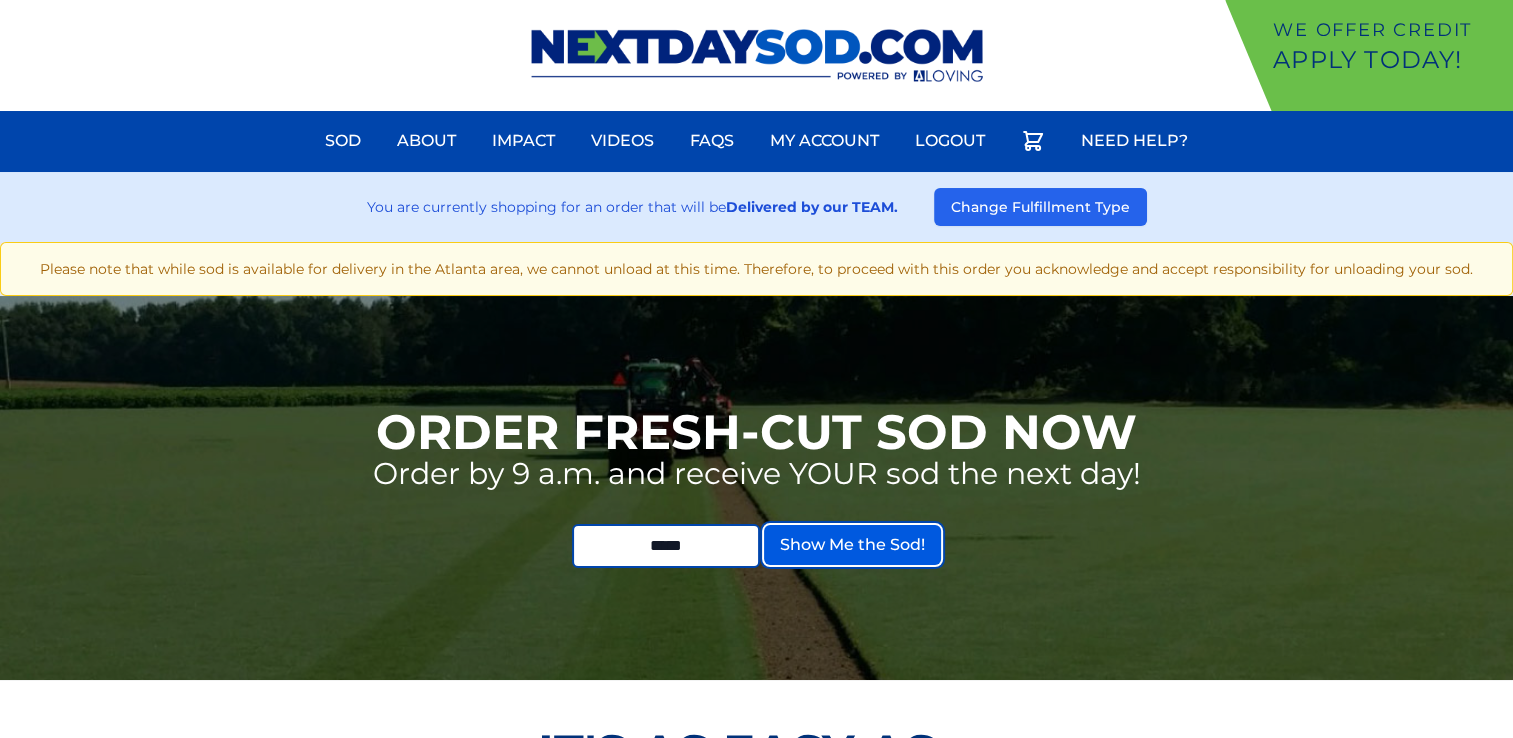 click on "Show Me the Sod!" at bounding box center [852, 545] 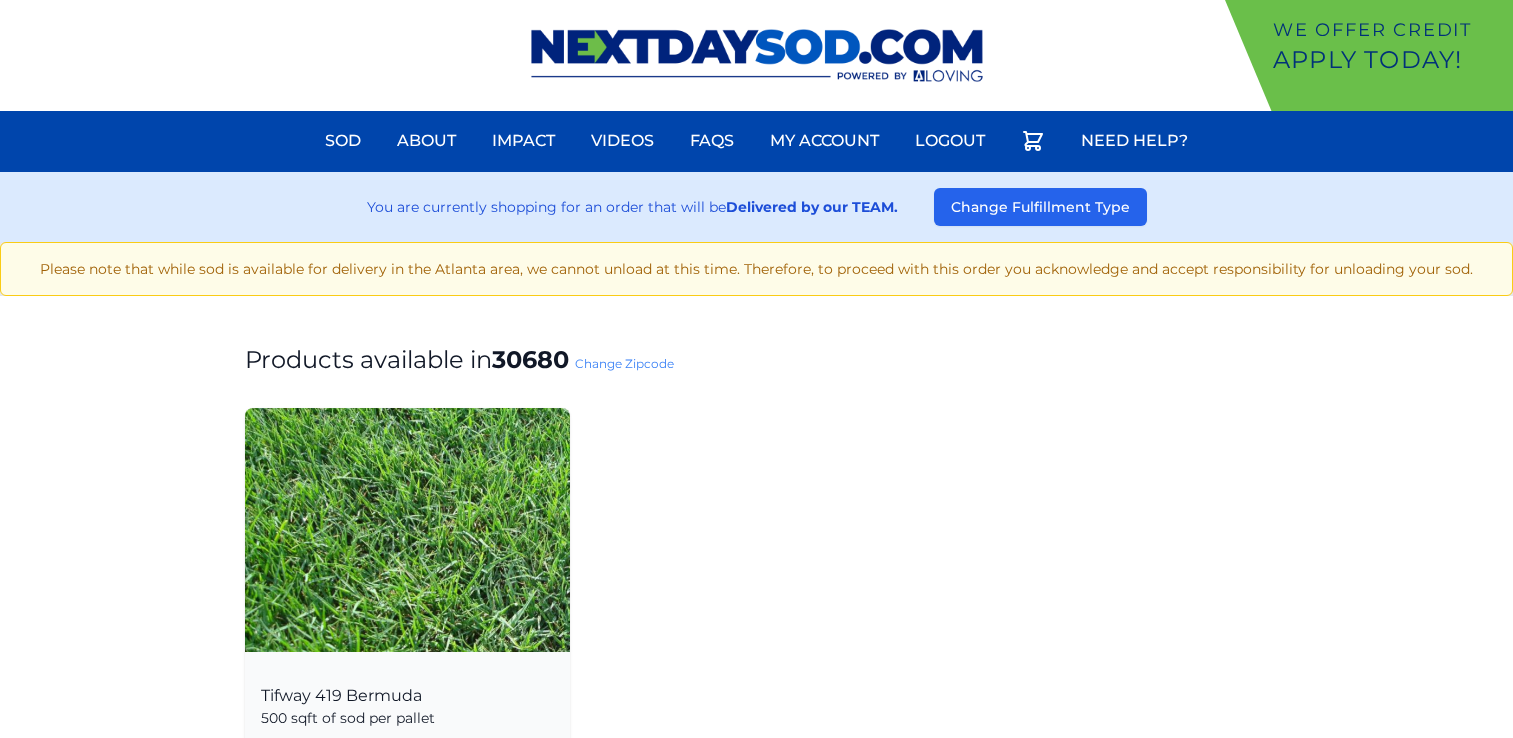 scroll, scrollTop: 0, scrollLeft: 0, axis: both 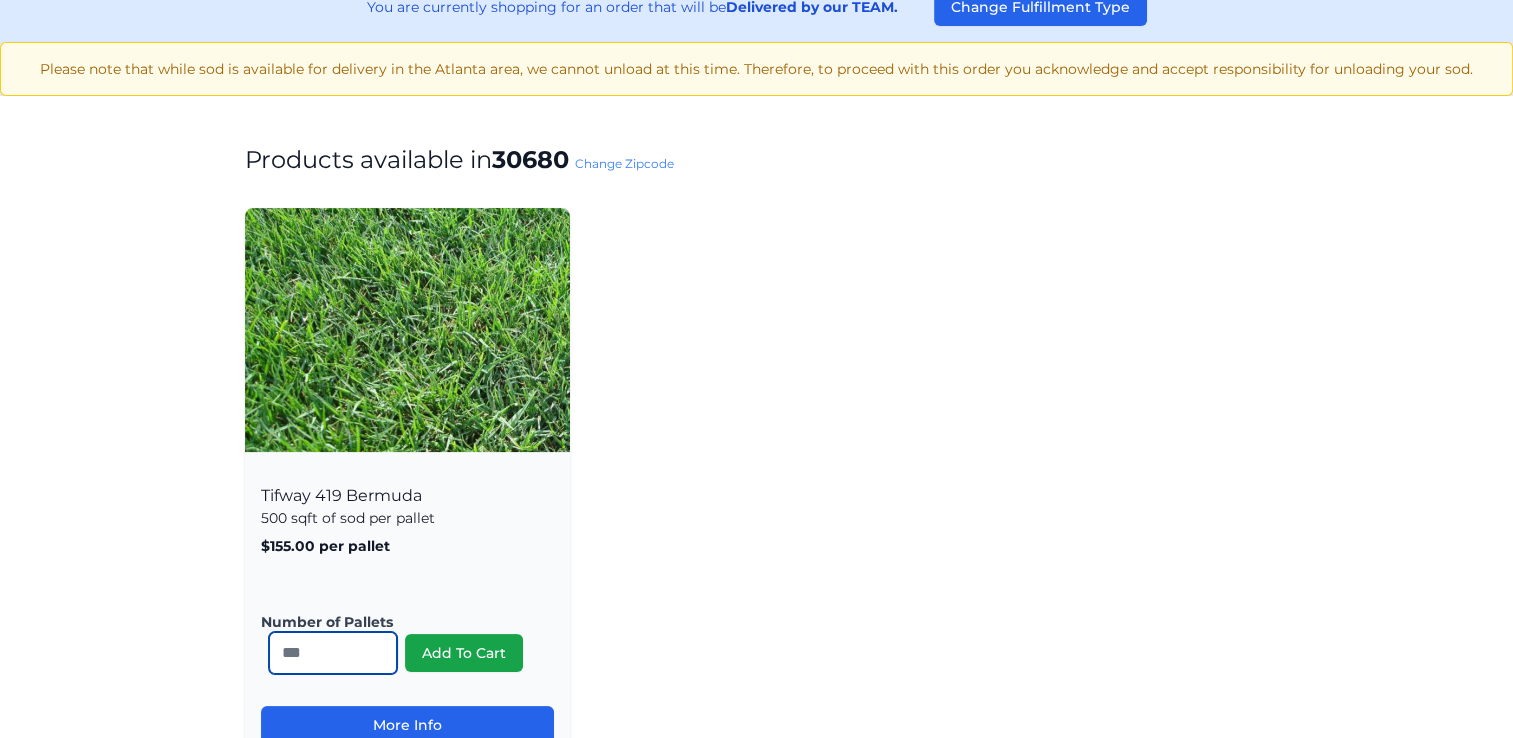 click on "*" at bounding box center (333, 653) 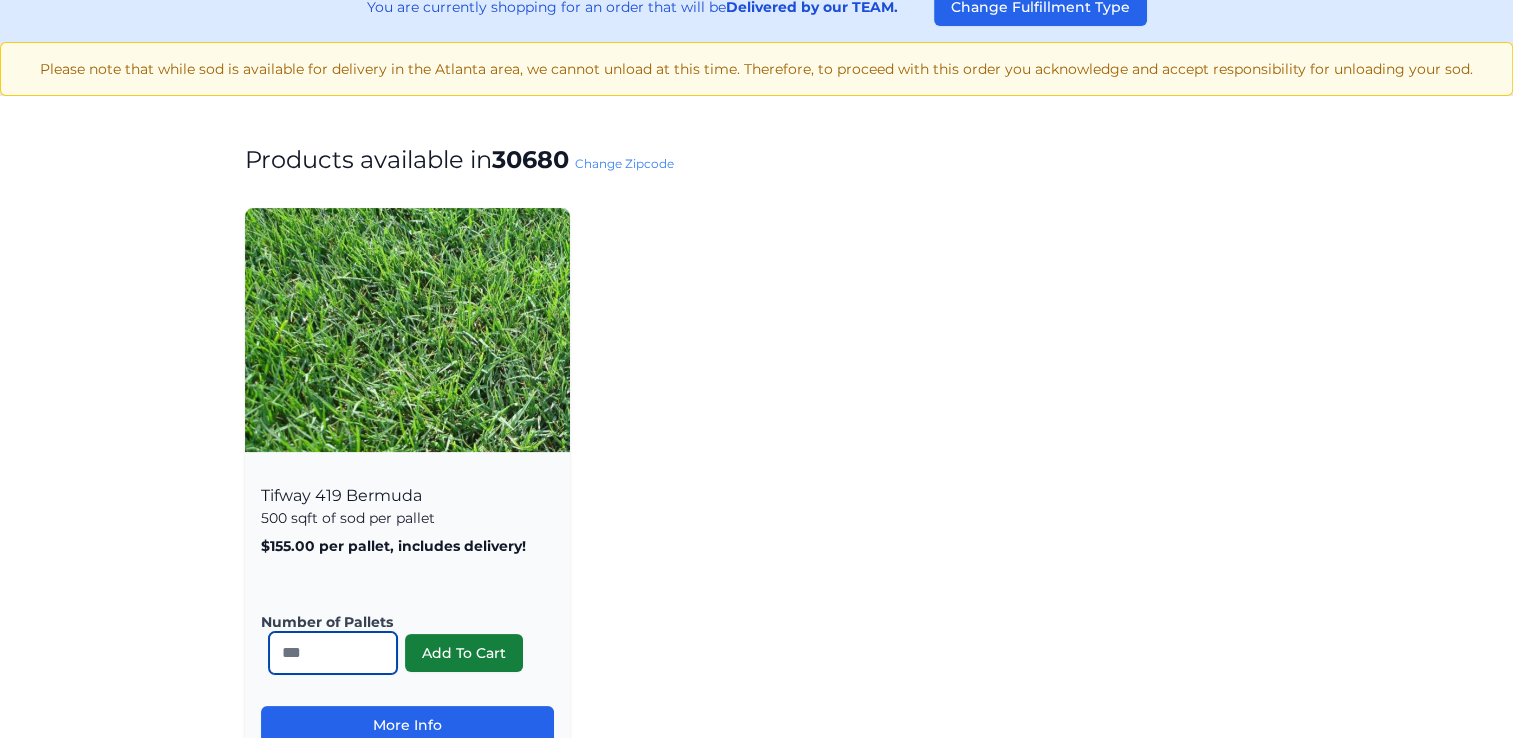 type on "**" 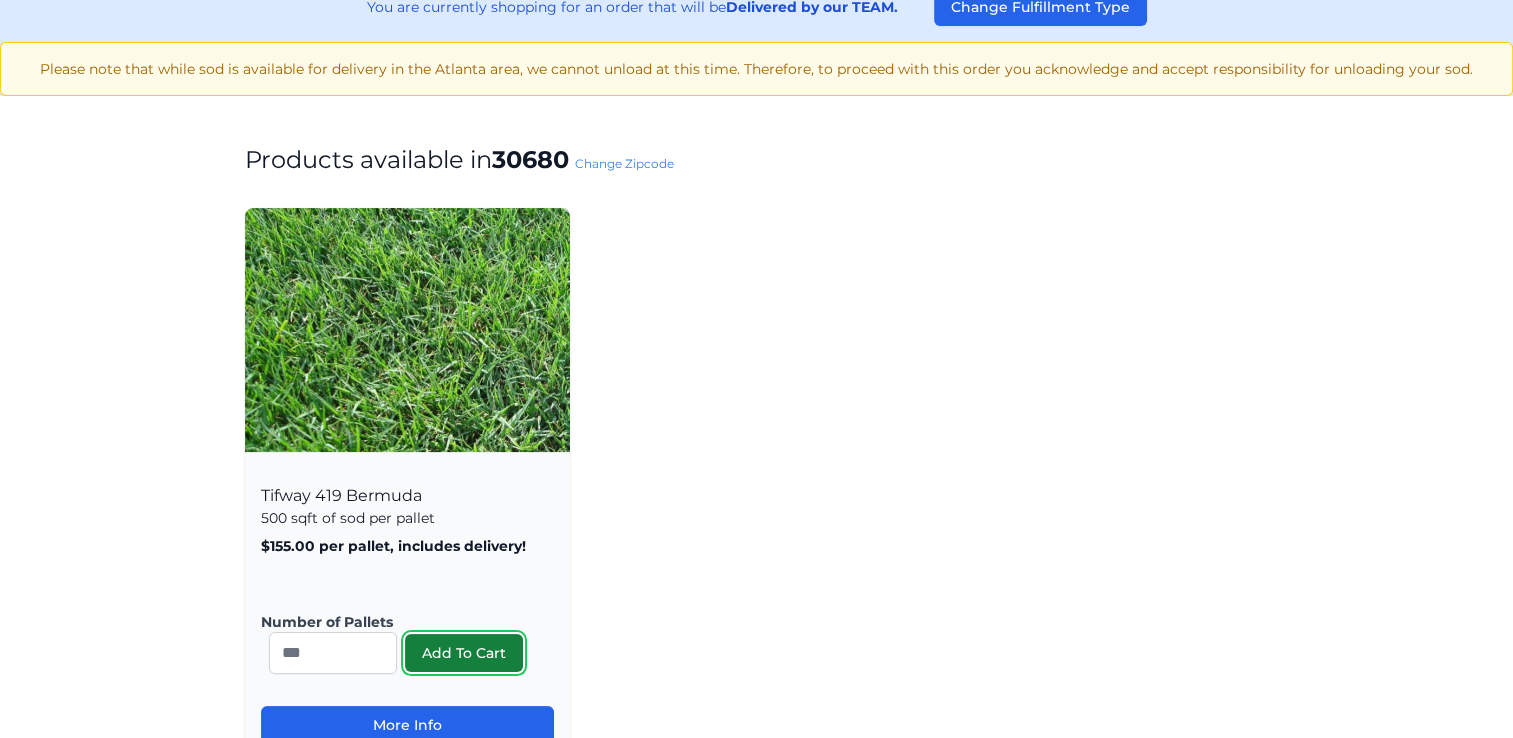 click on "Add To Cart" at bounding box center [464, 653] 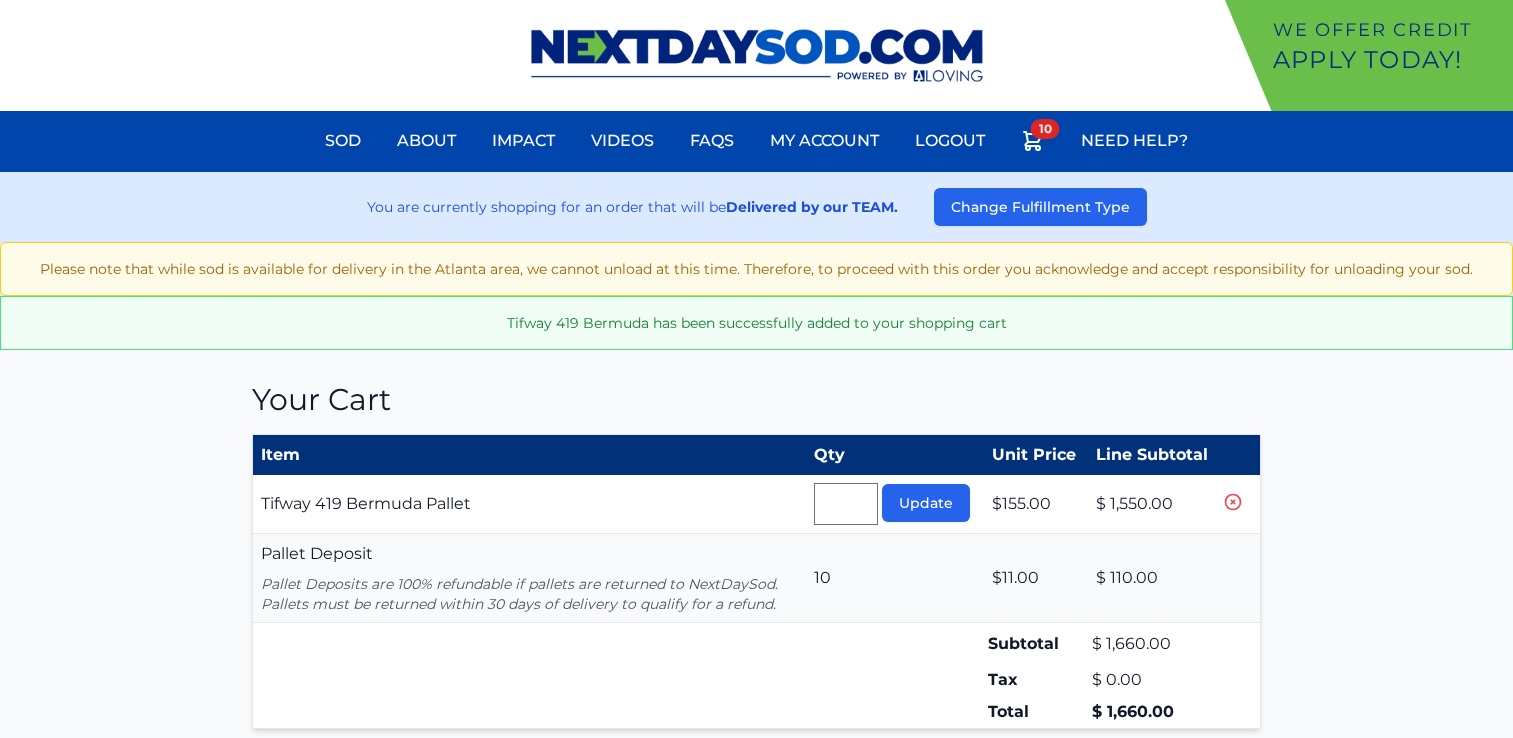 type 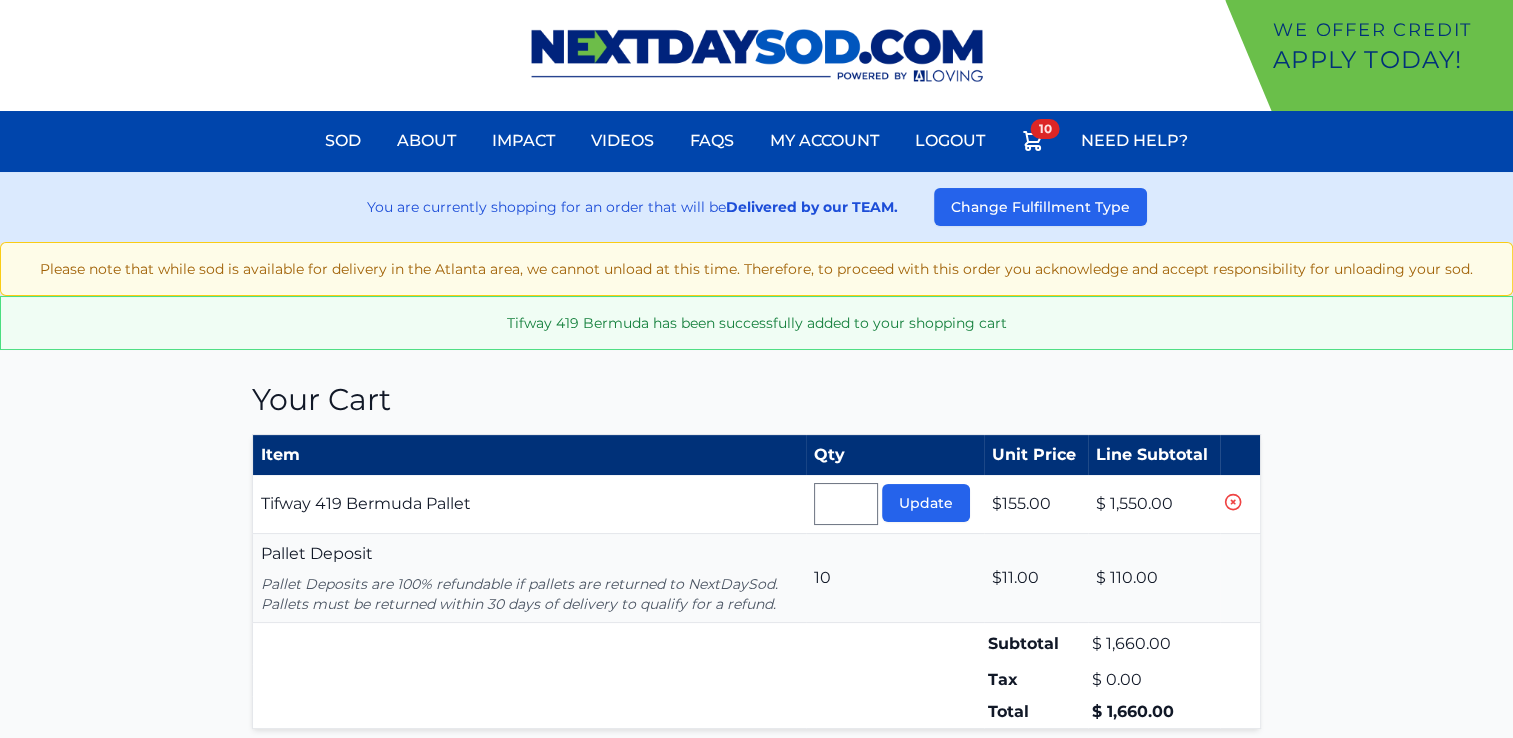 scroll, scrollTop: 0, scrollLeft: 0, axis: both 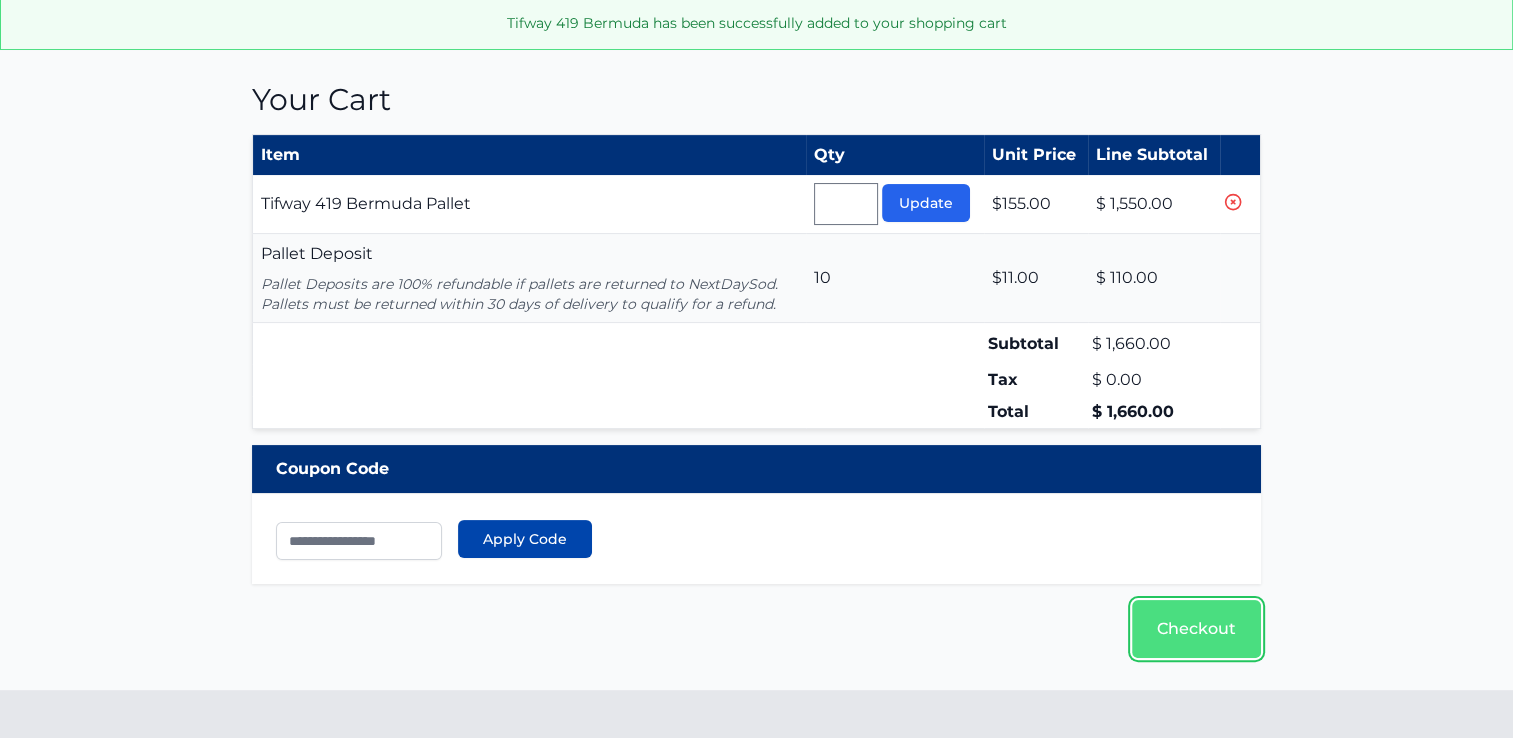 click on "Checkout" at bounding box center [1196, 629] 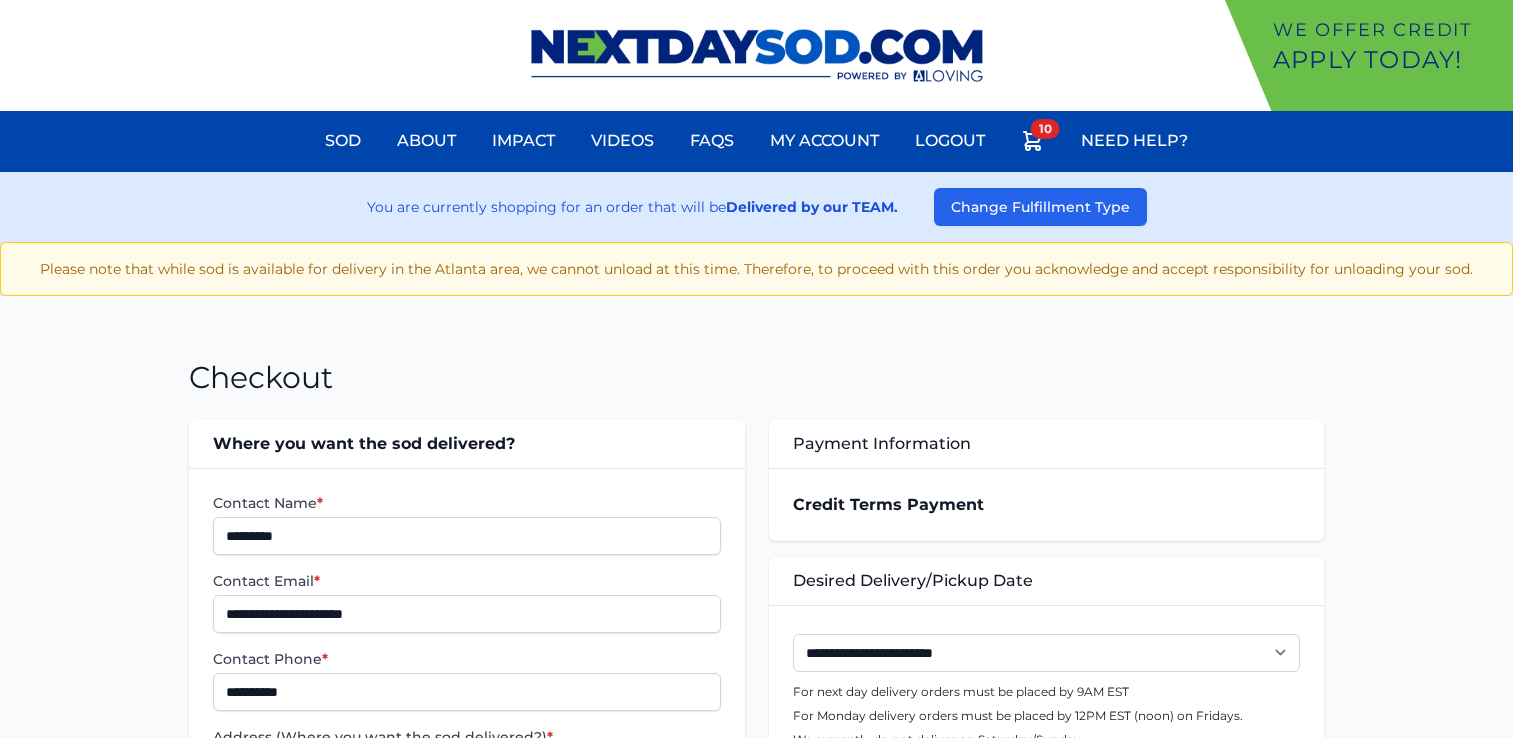 scroll, scrollTop: 0, scrollLeft: 0, axis: both 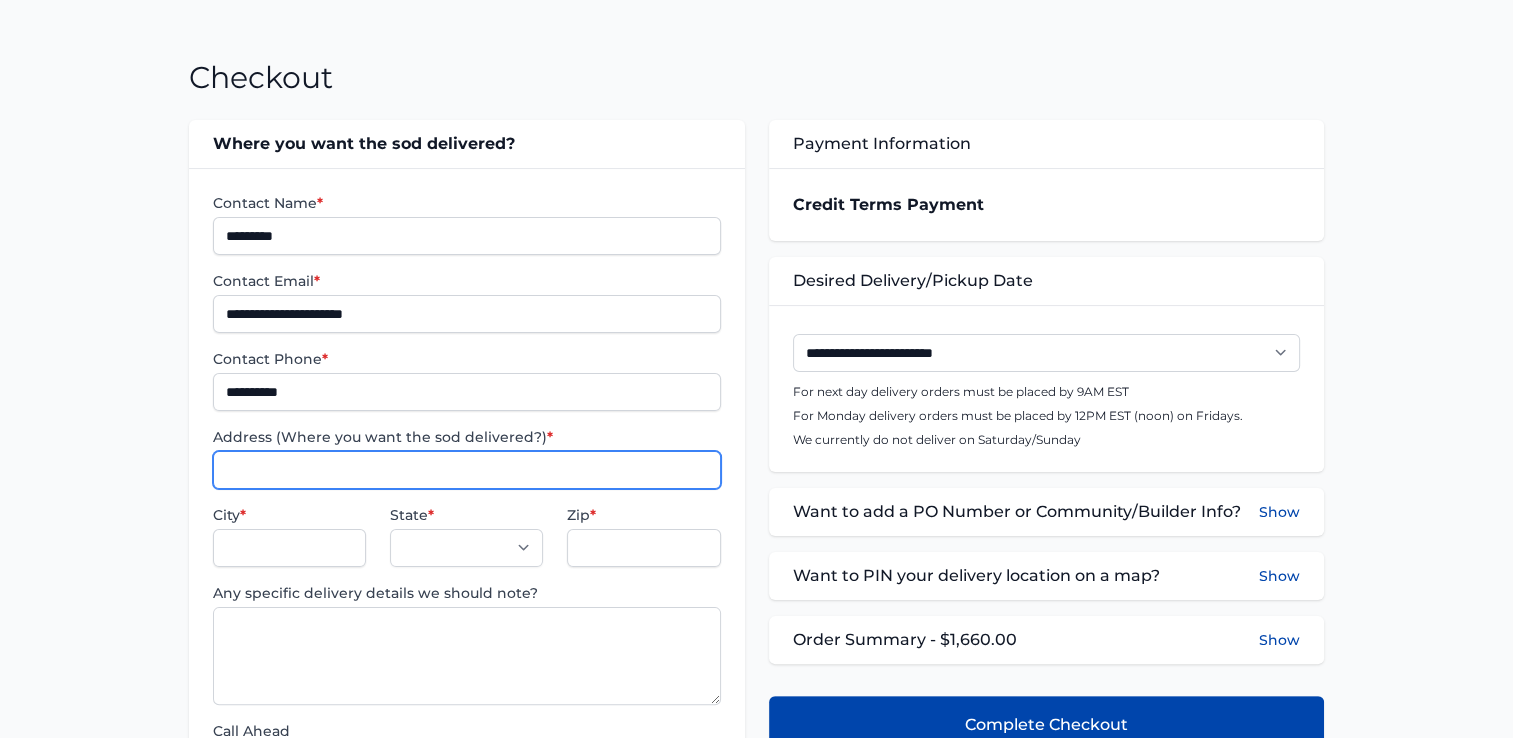 click on "Address (Where you want the sod delivered?)
*" at bounding box center (466, 470) 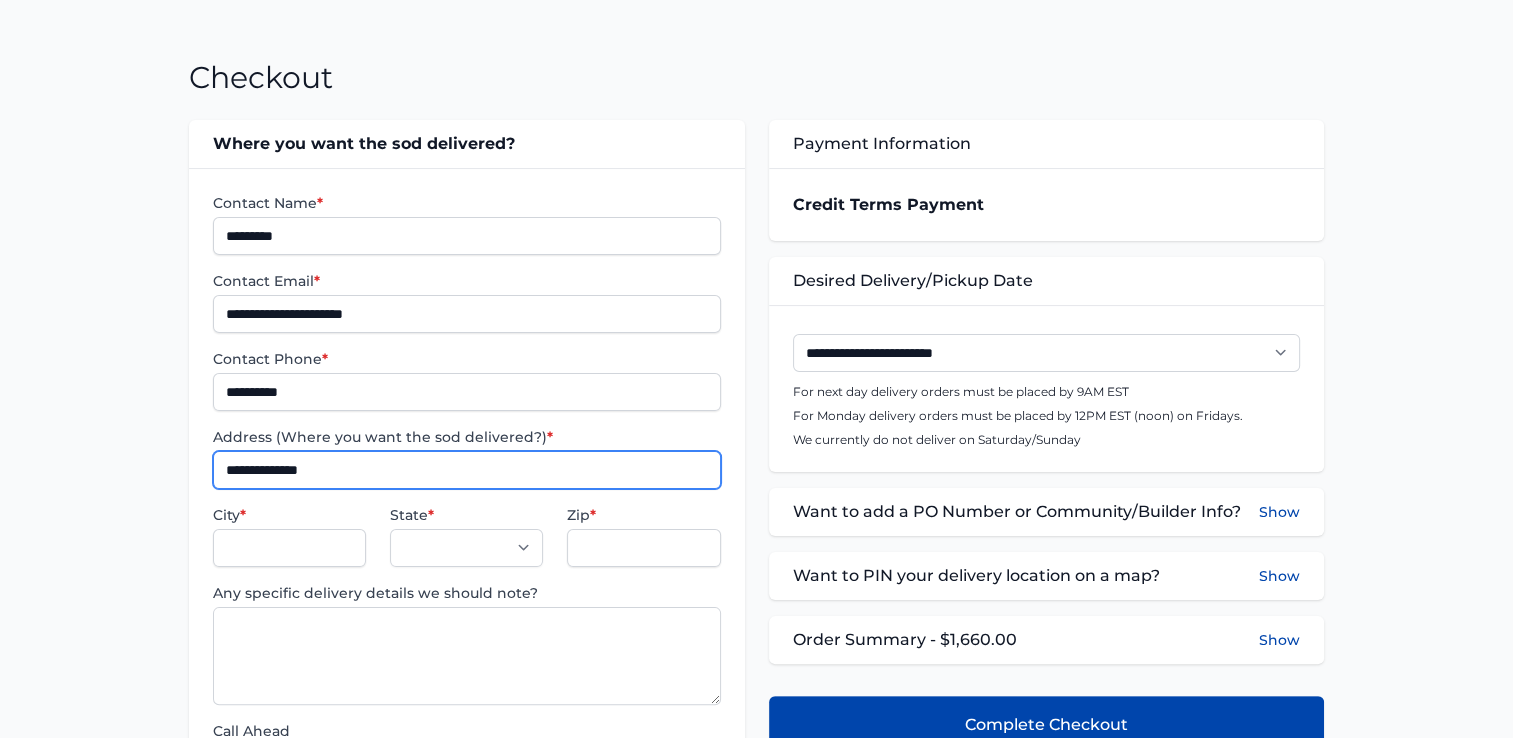 type on "**********" 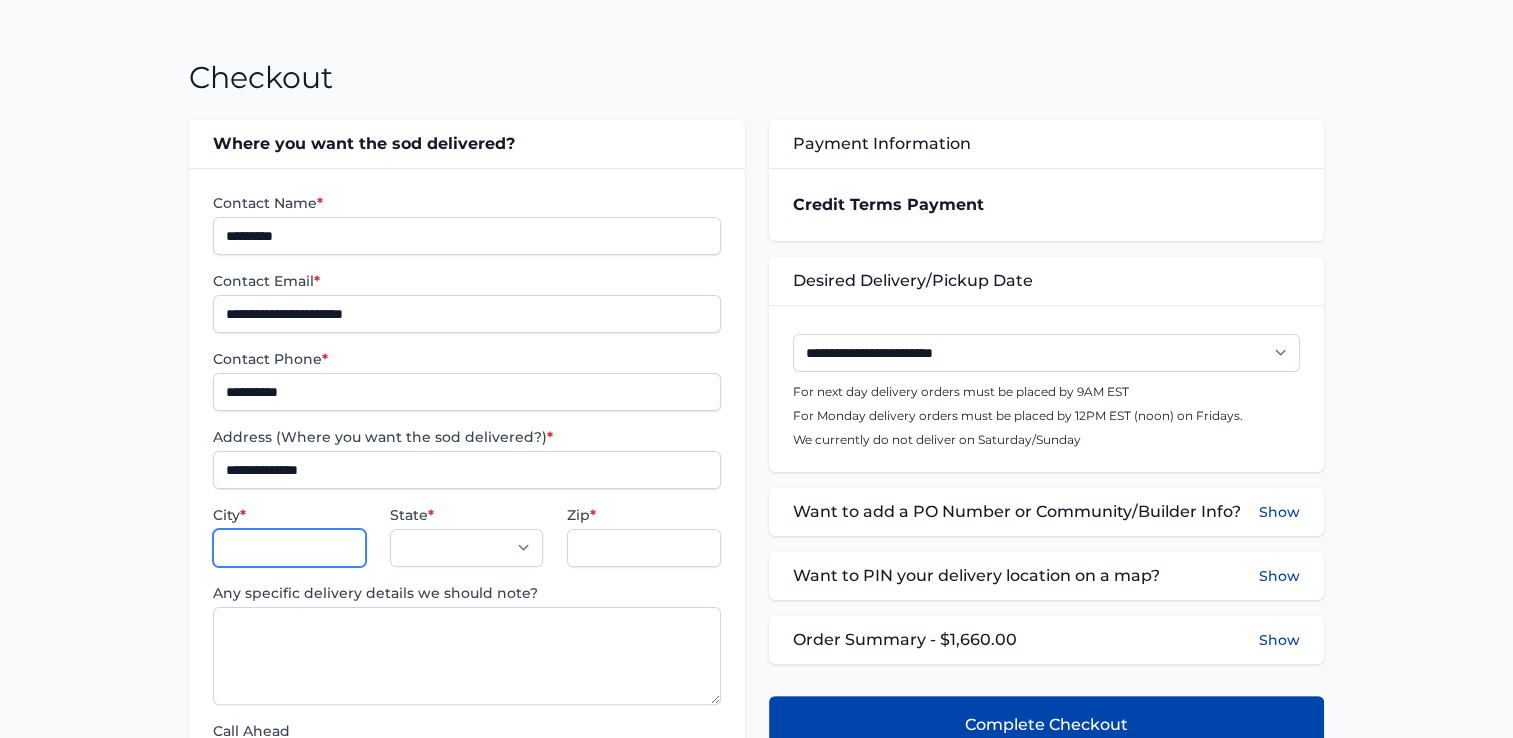 click on "City
*" at bounding box center [289, 548] 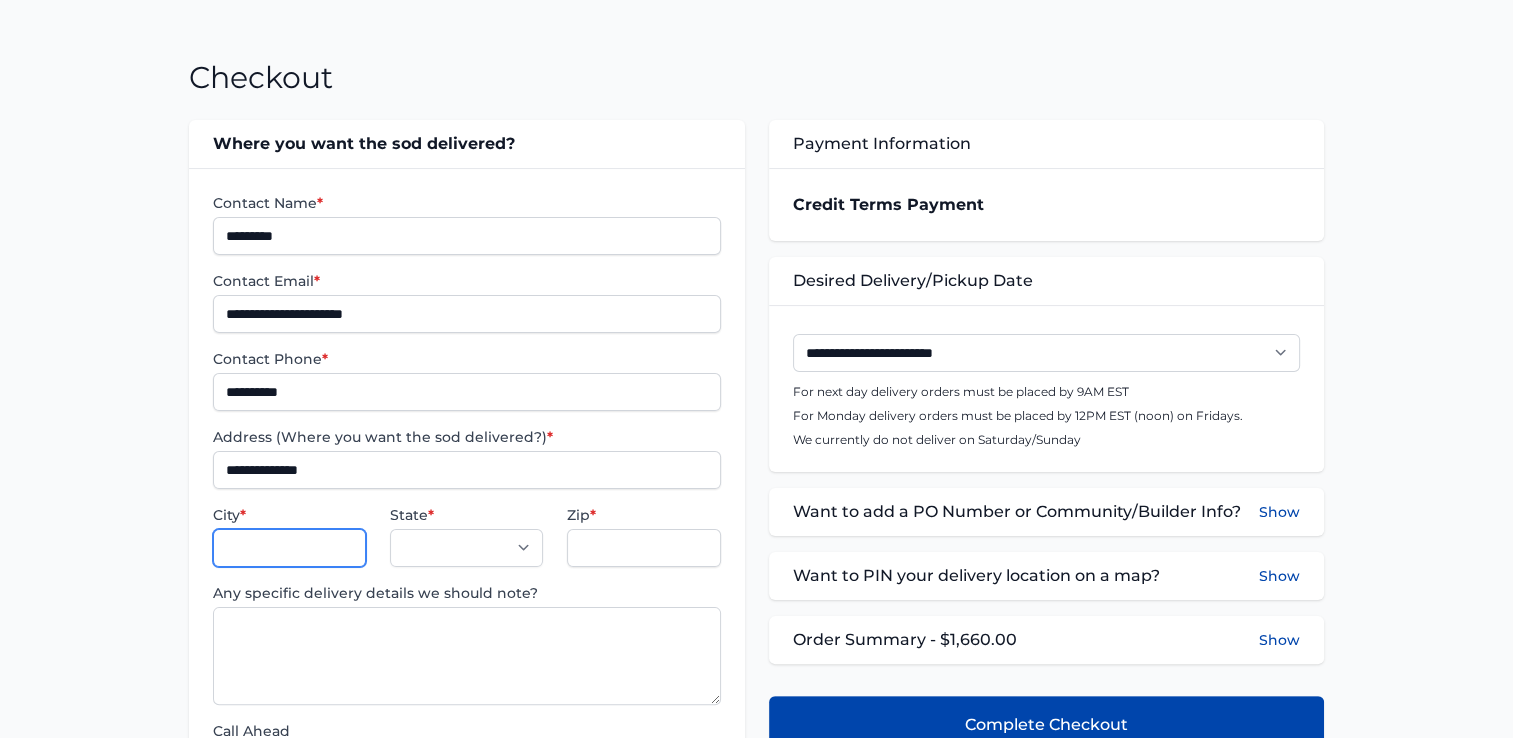 type on "*********" 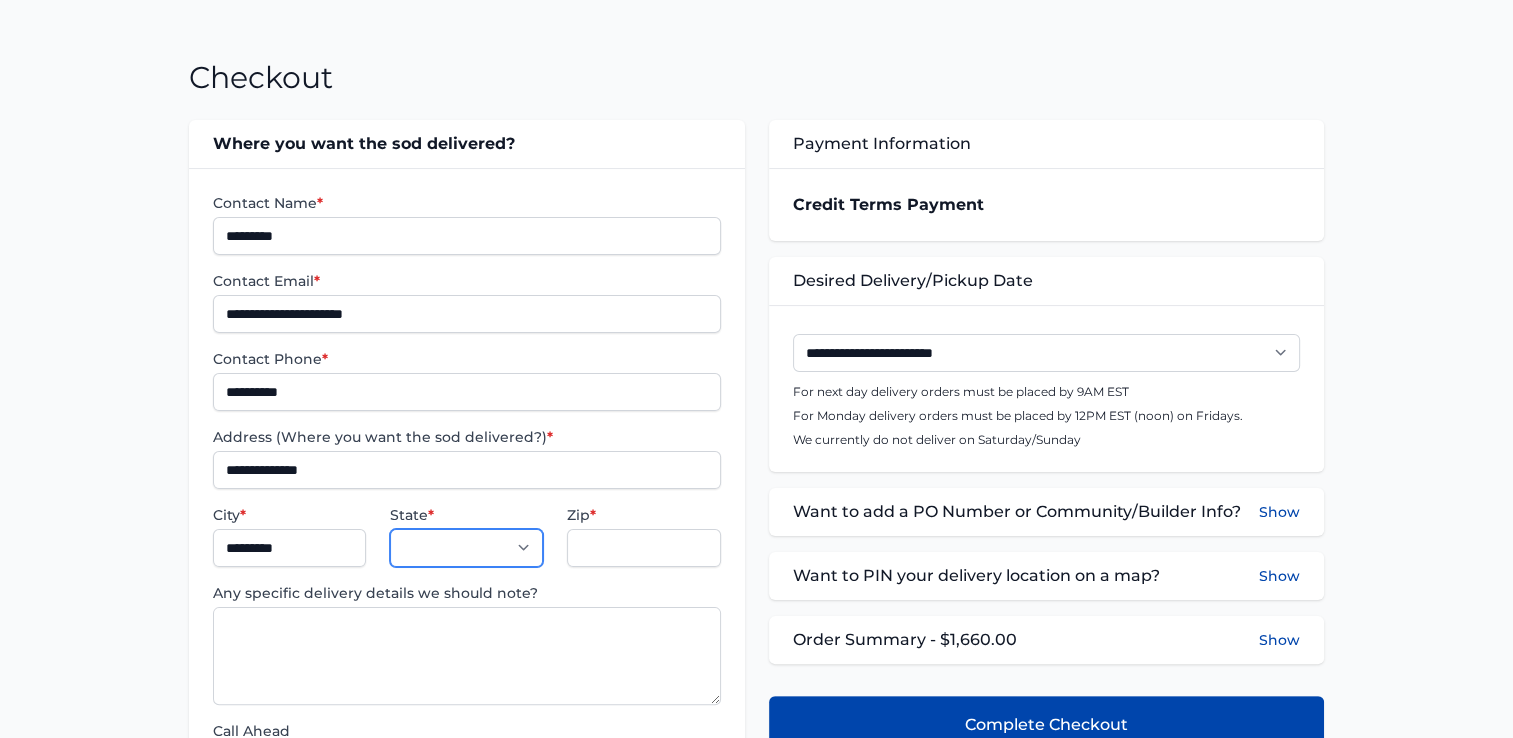 select on "**" 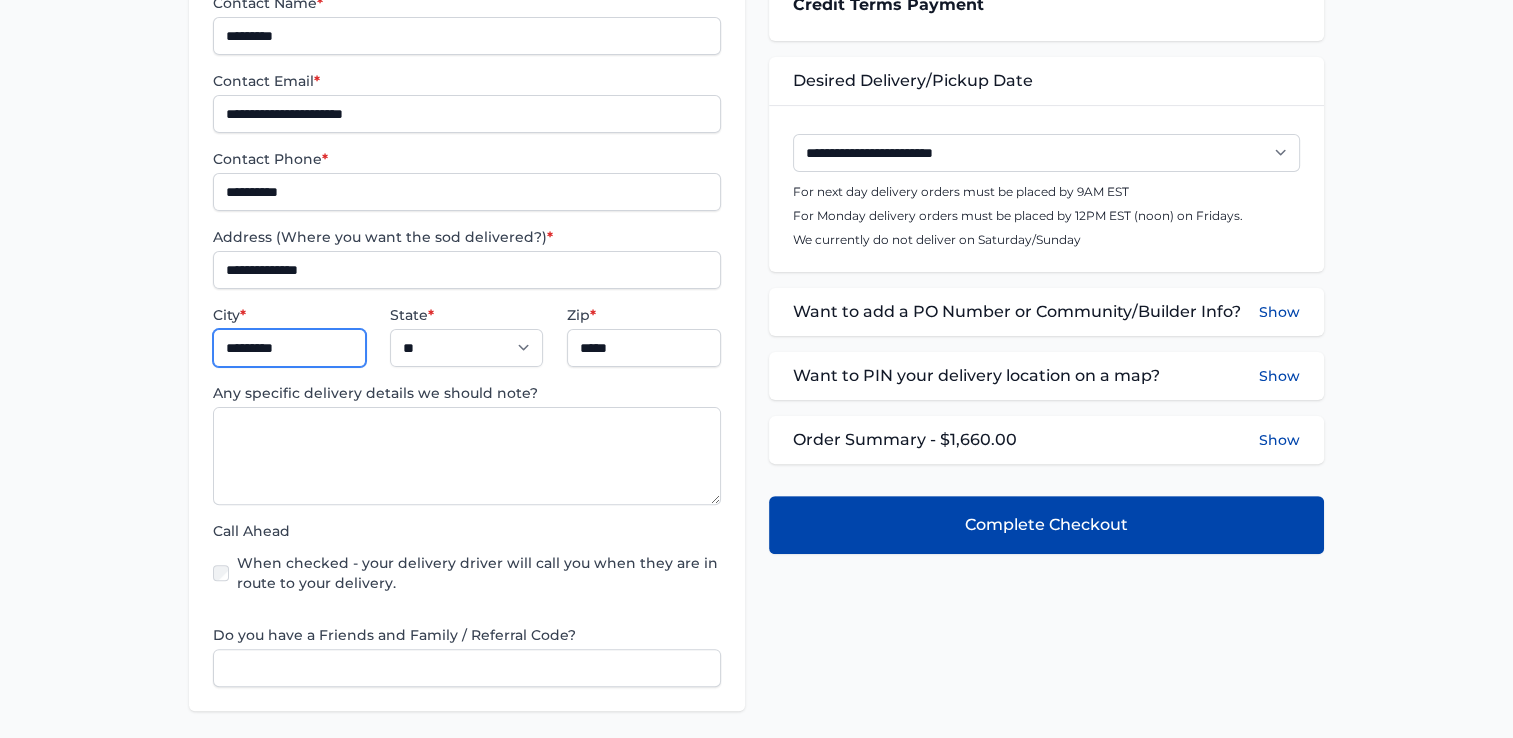 scroll, scrollTop: 200, scrollLeft: 0, axis: vertical 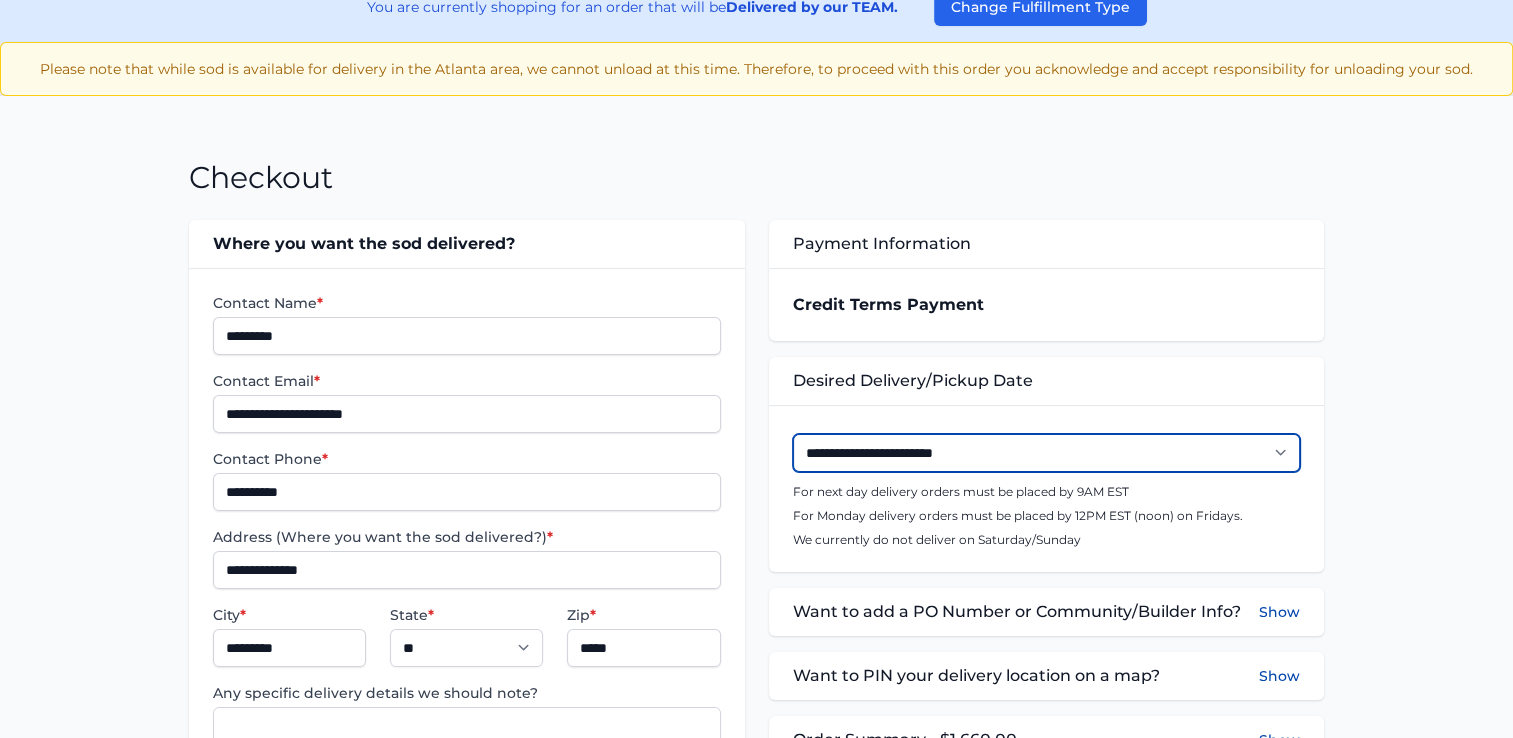 click on "**********" at bounding box center (1046, 453) 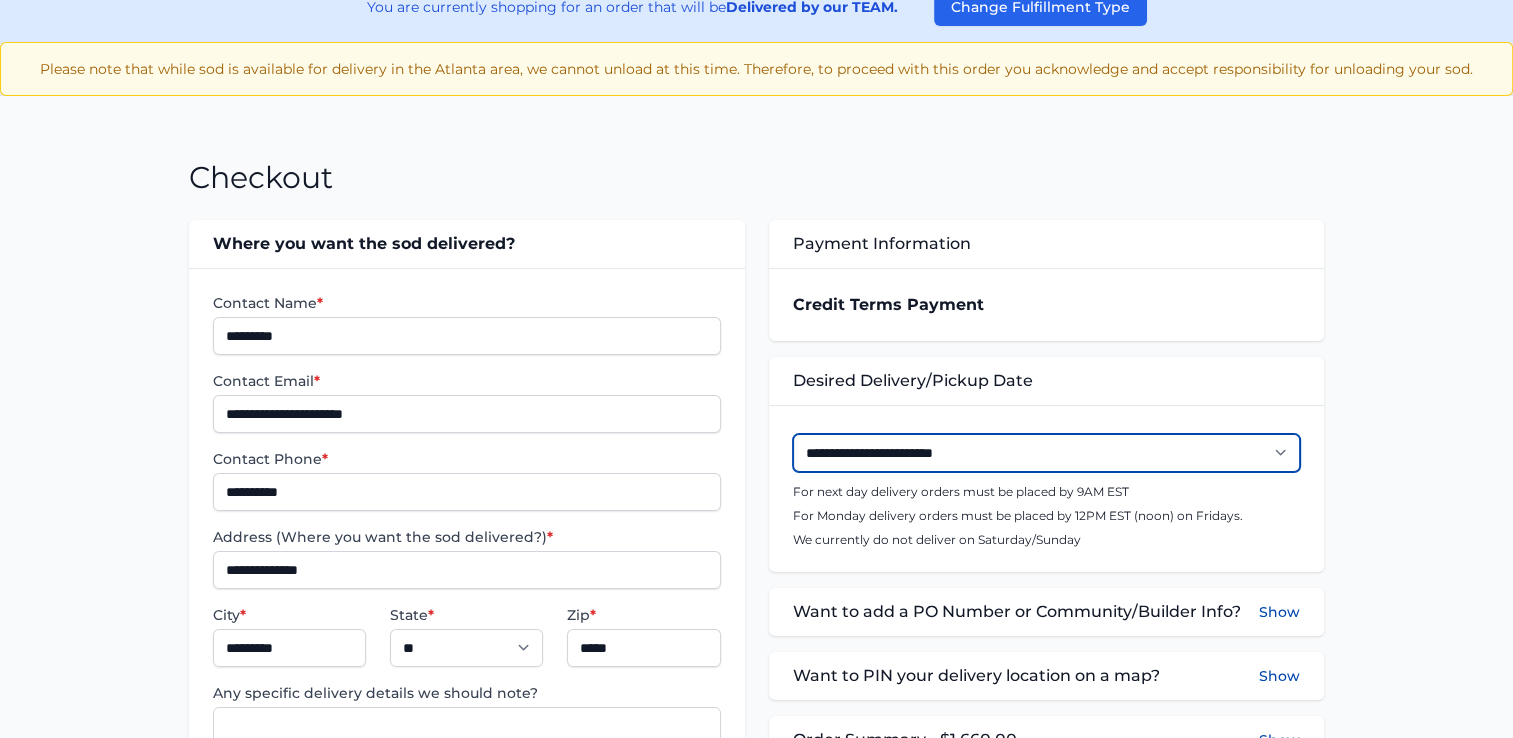 select on "**********" 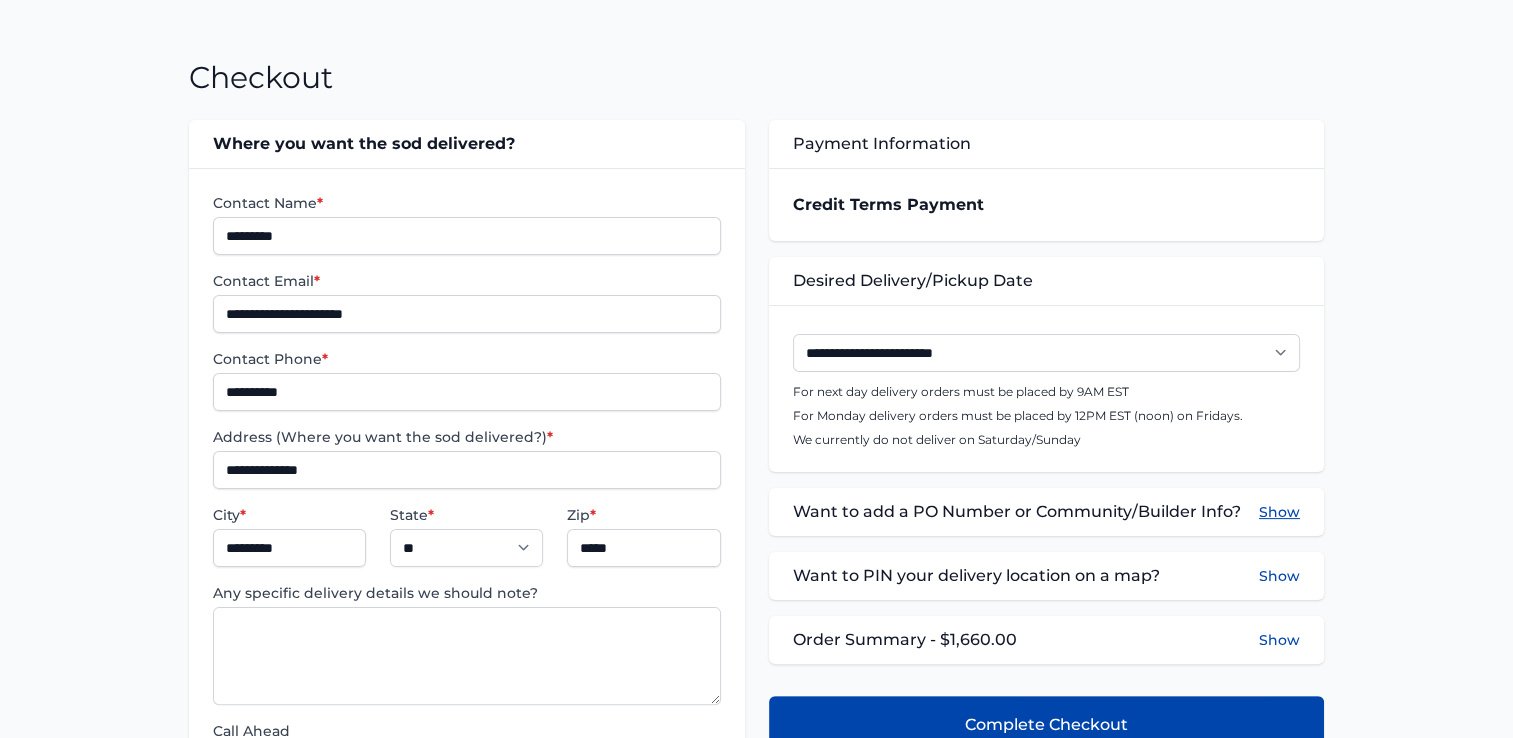 click on "Show" at bounding box center (1279, 512) 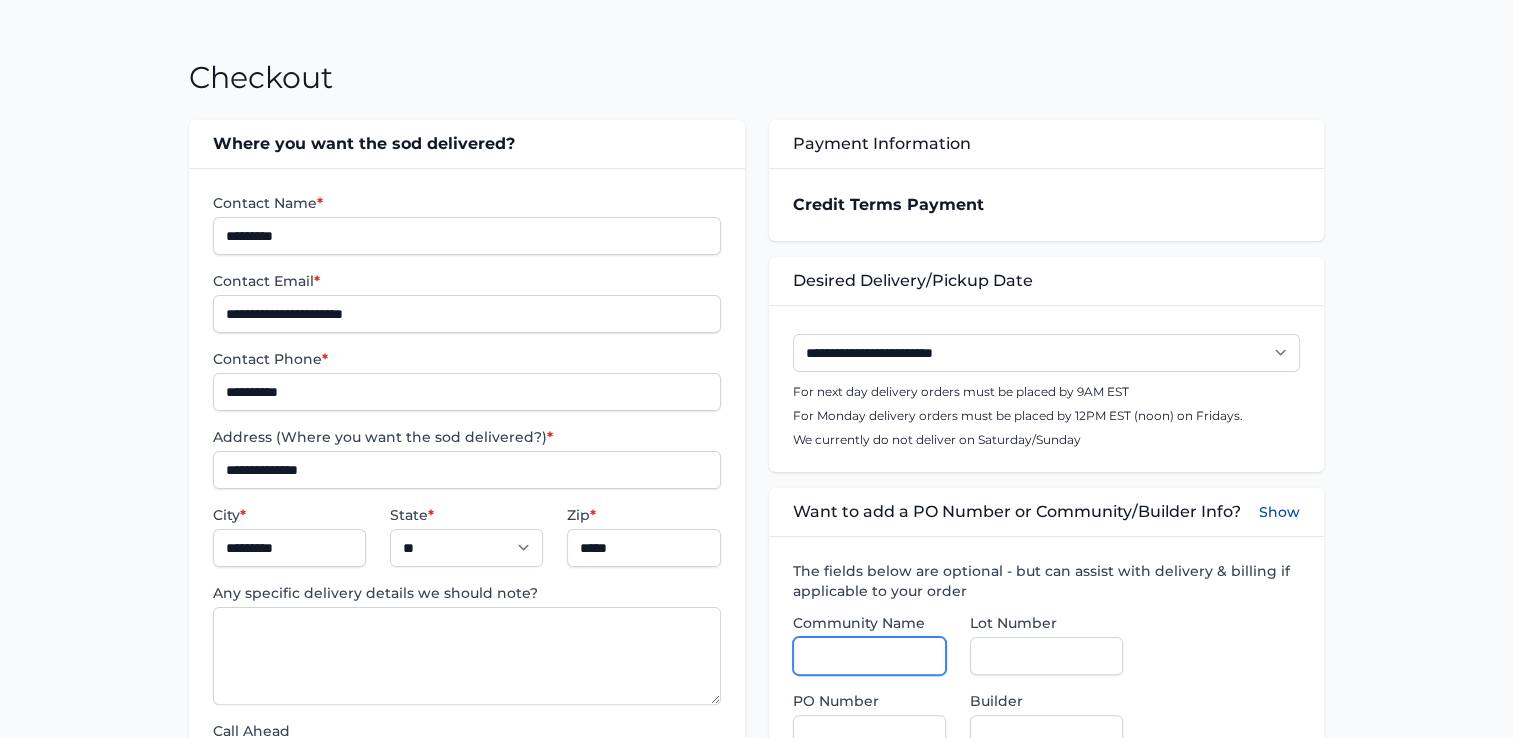 click on "Community Name" at bounding box center [869, 656] 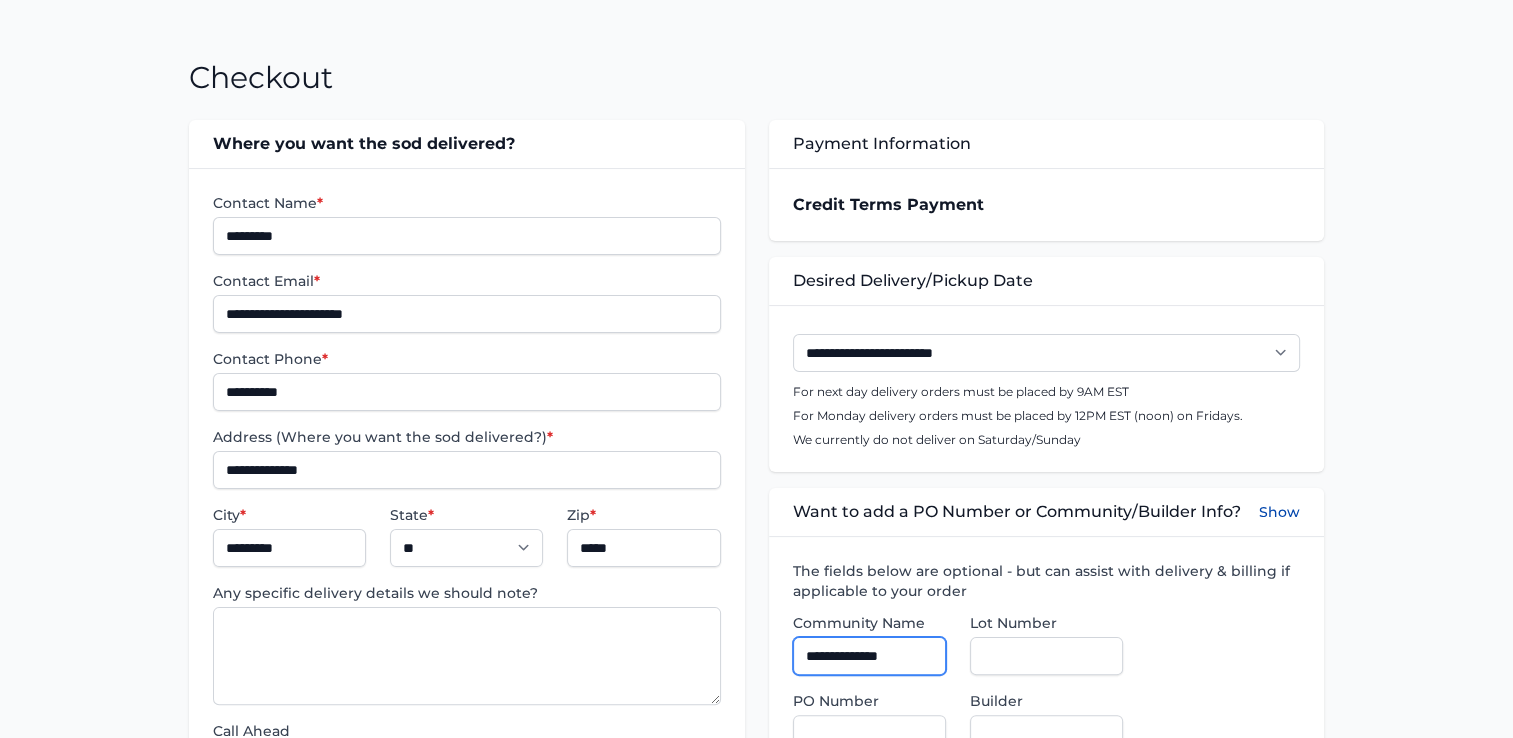 type on "**********" 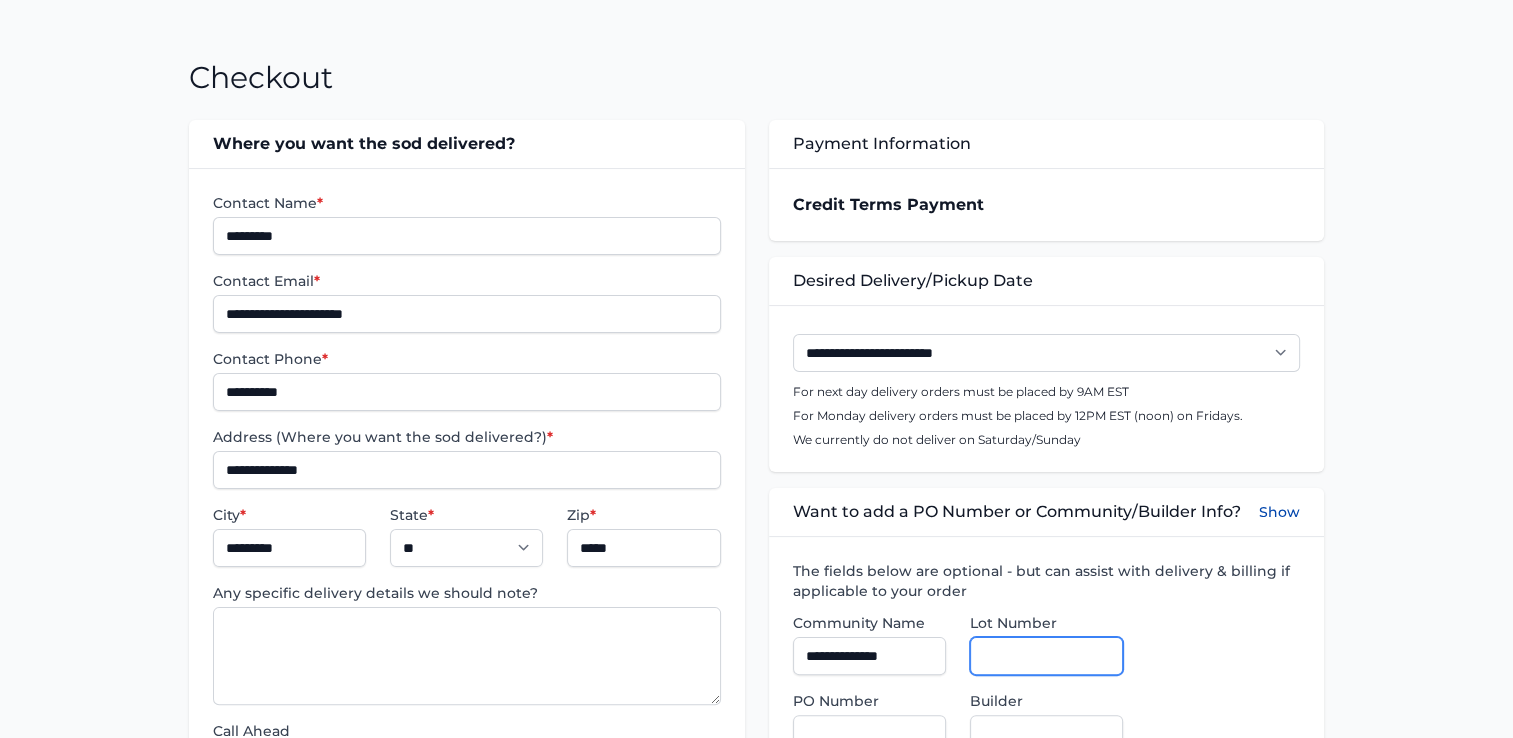 click on "Lot Number" at bounding box center (1046, 656) 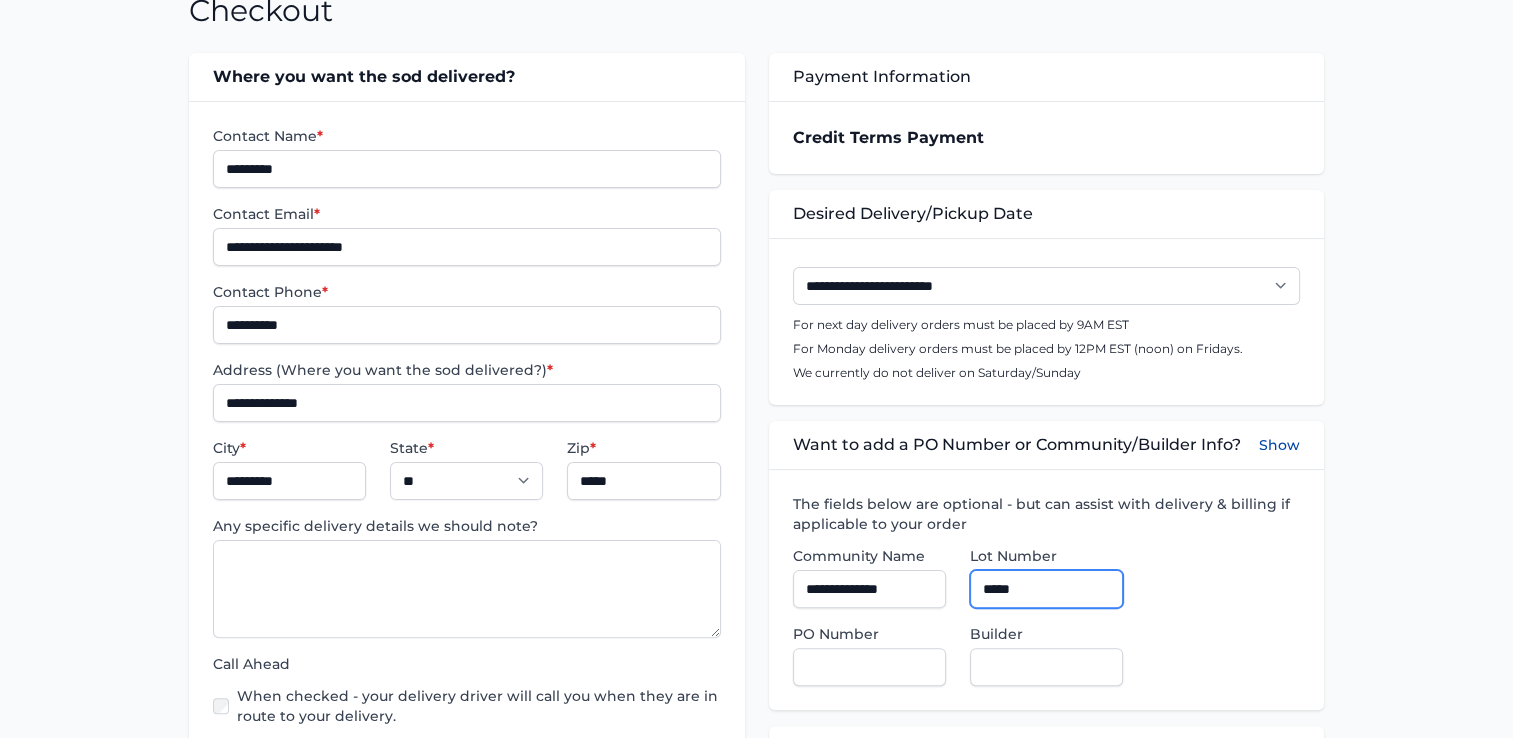 scroll, scrollTop: 500, scrollLeft: 0, axis: vertical 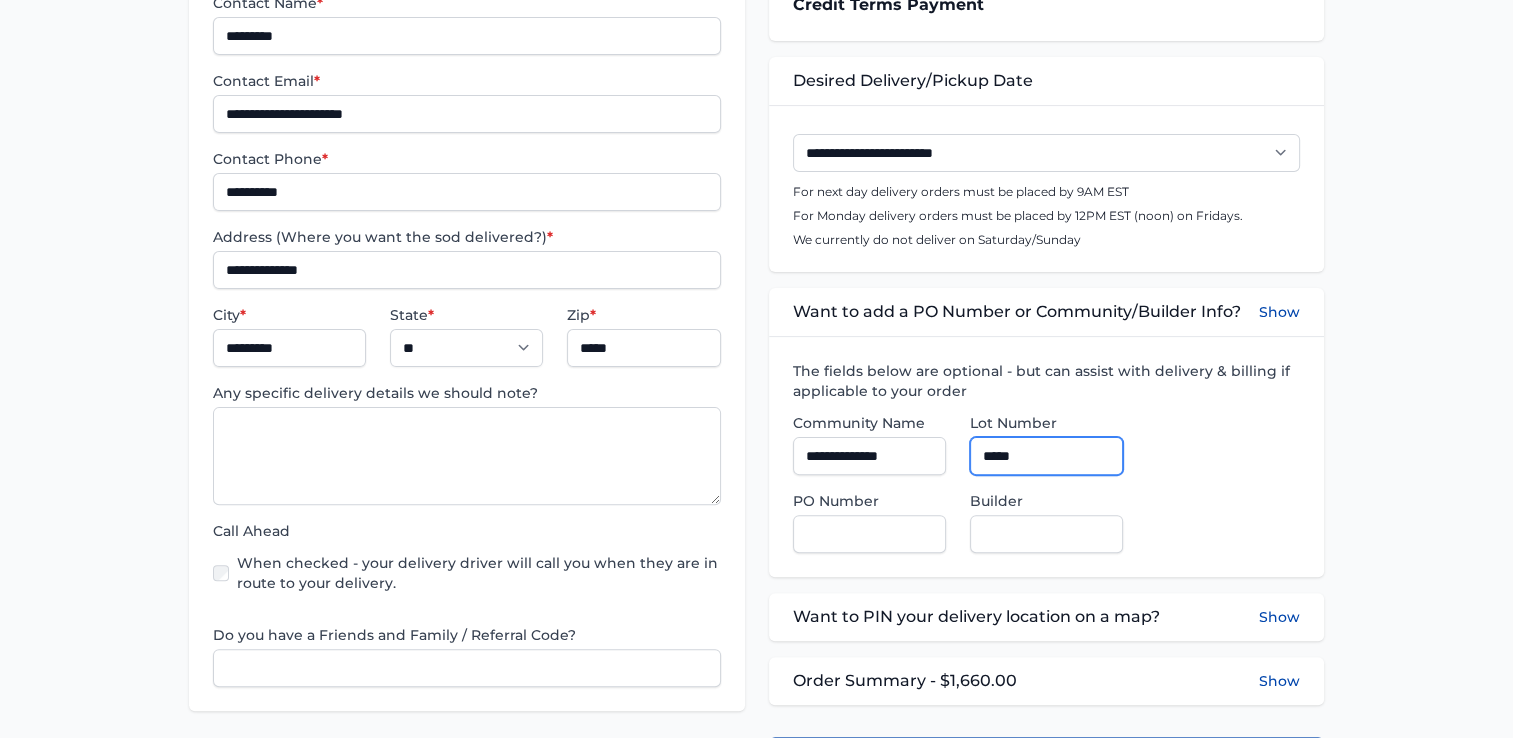 type on "*****" 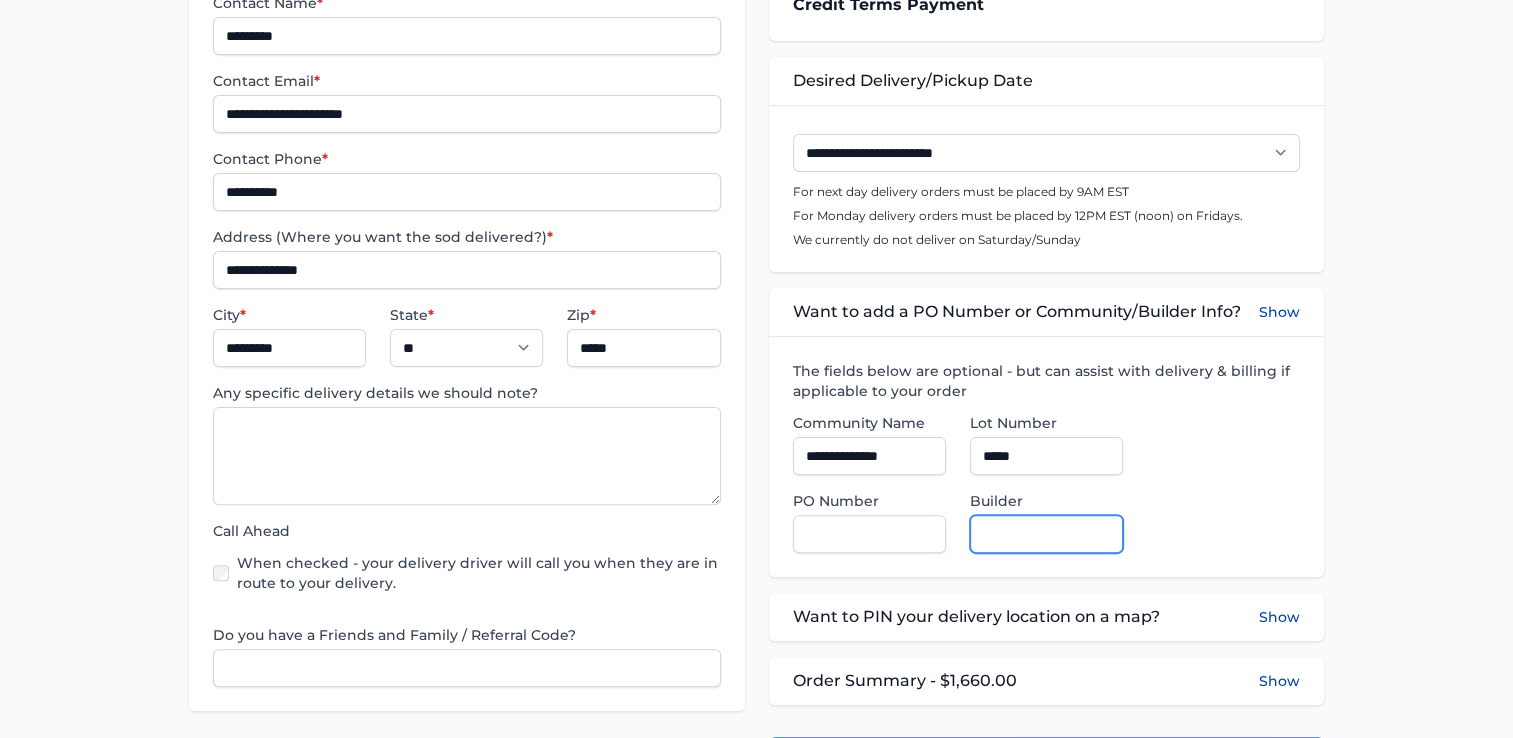 click on "Builder" at bounding box center (1046, 534) 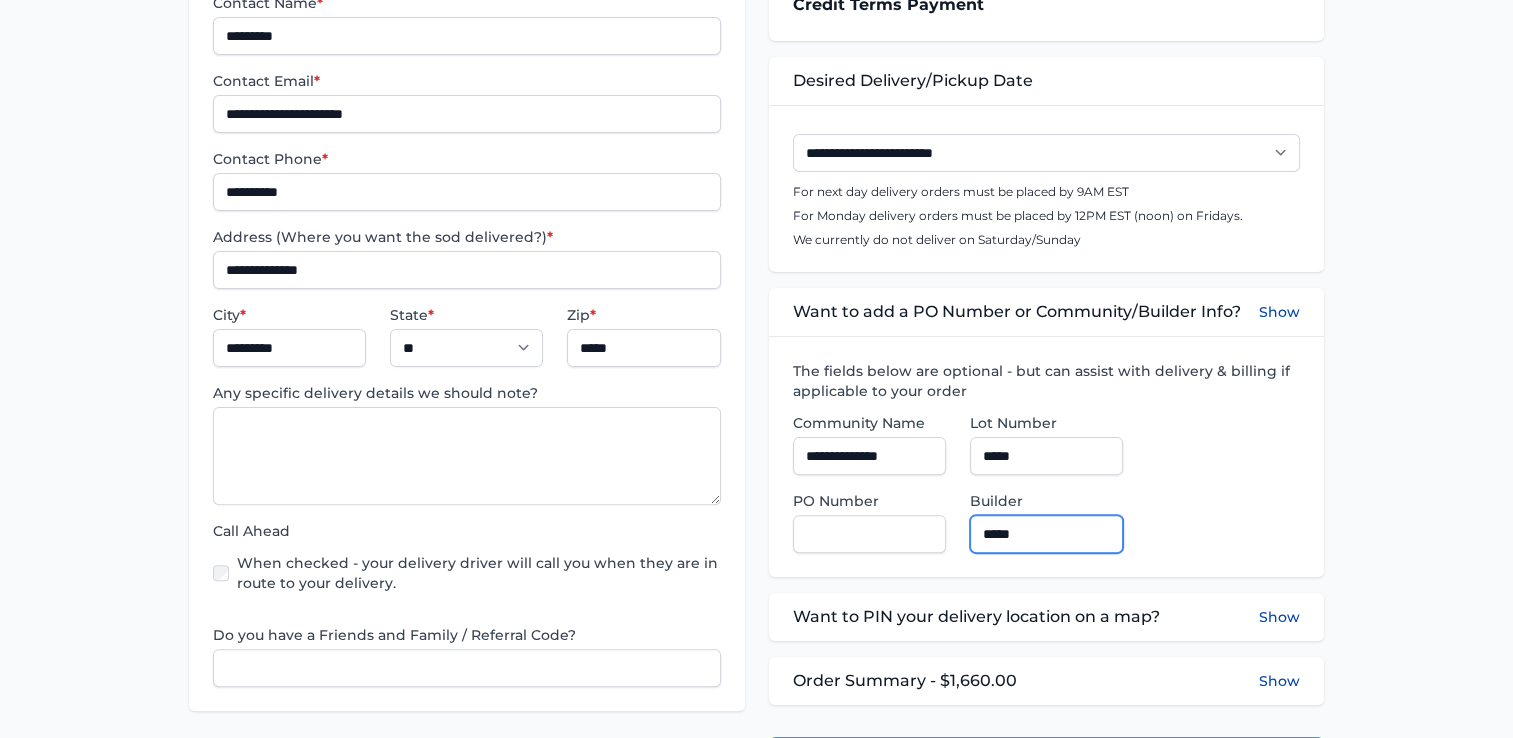 type on "**********" 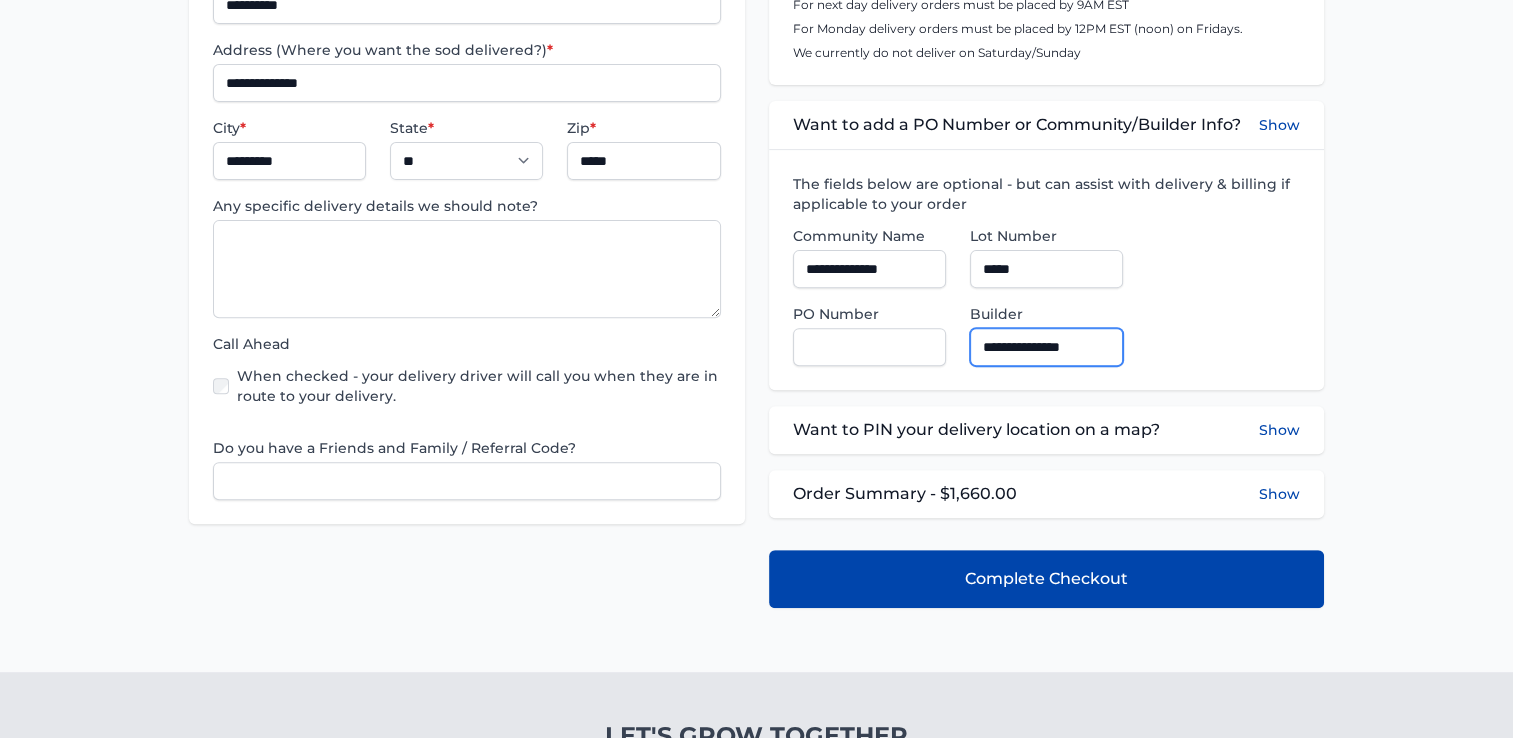 scroll, scrollTop: 700, scrollLeft: 0, axis: vertical 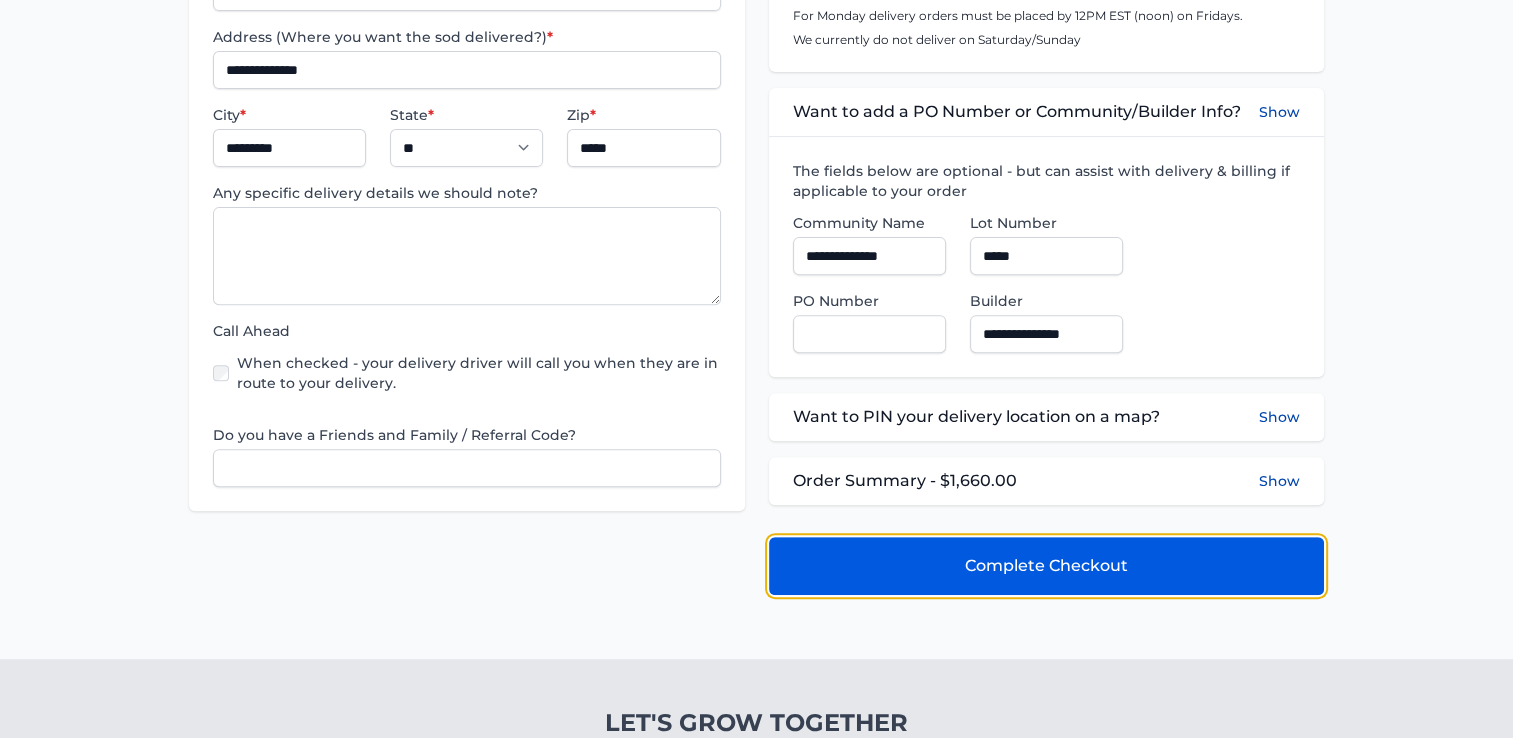 click on "Complete Checkout" at bounding box center (1046, 566) 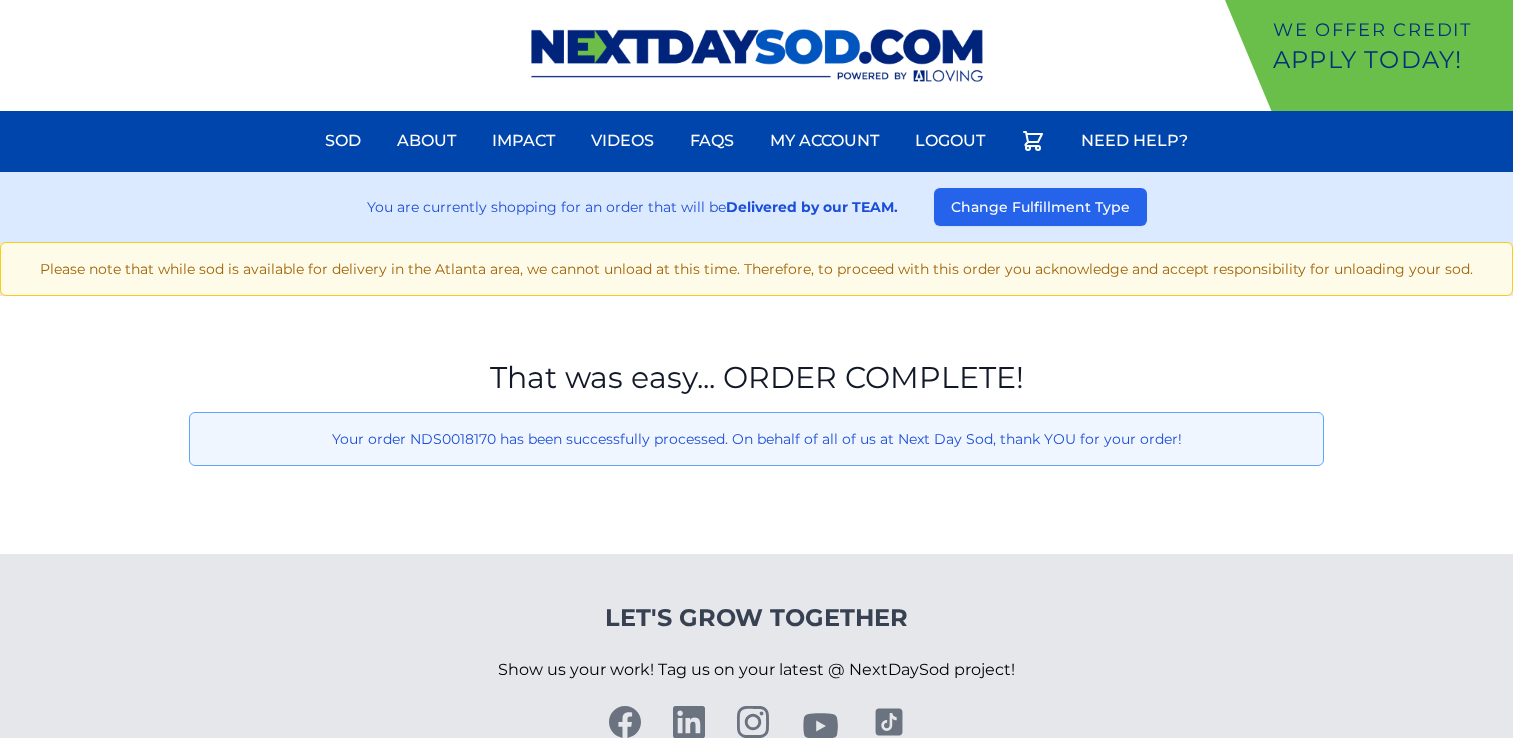 scroll, scrollTop: 0, scrollLeft: 0, axis: both 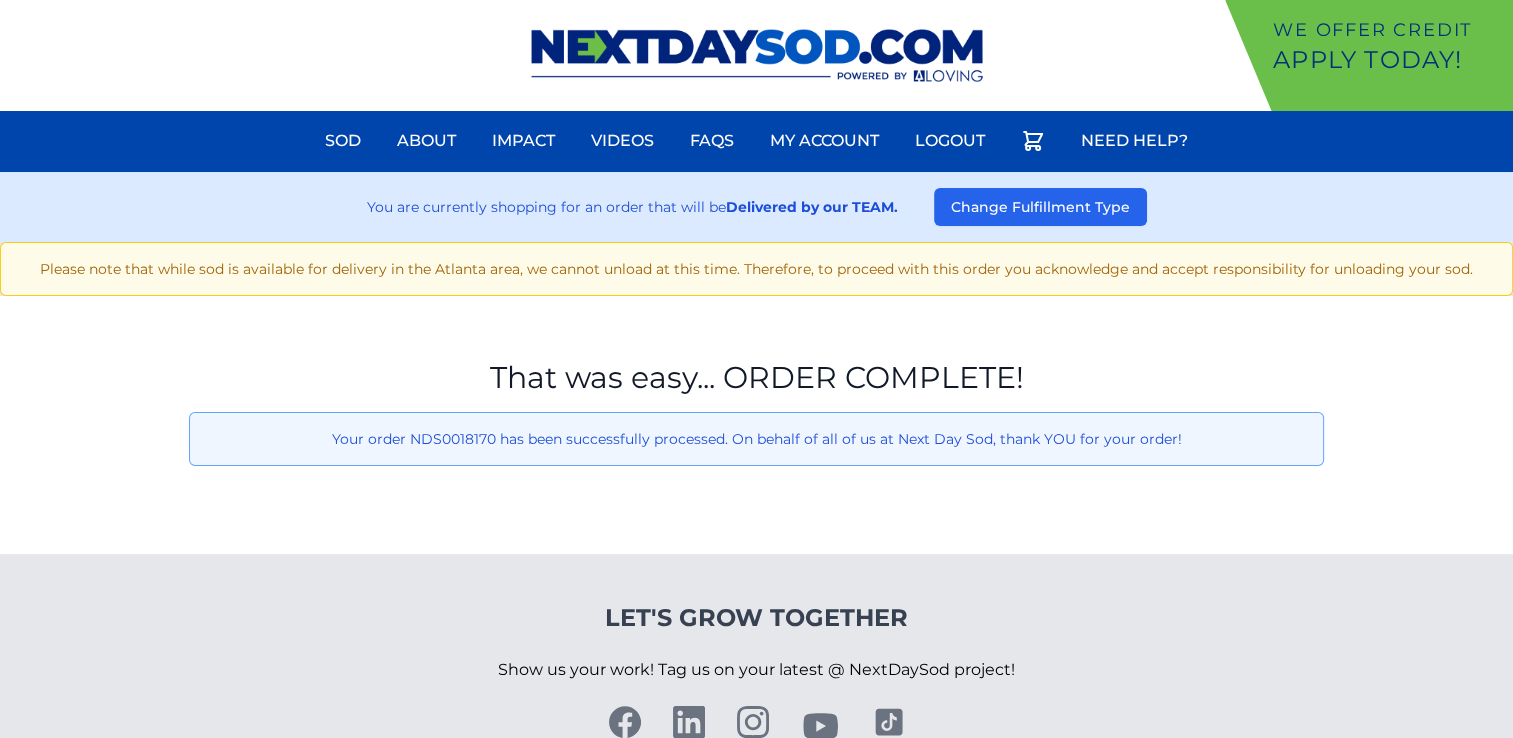 click at bounding box center (757, 55) 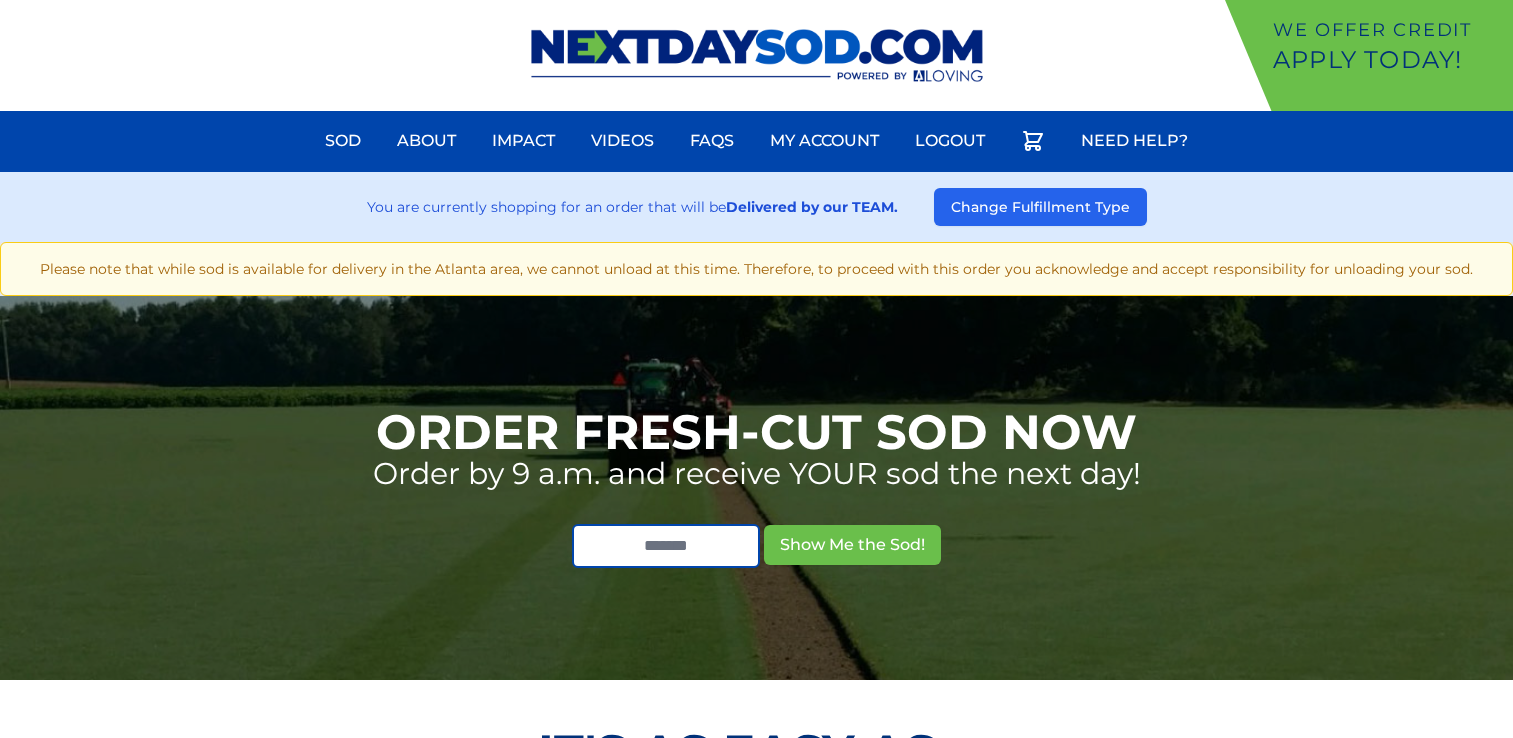 scroll, scrollTop: 0, scrollLeft: 0, axis: both 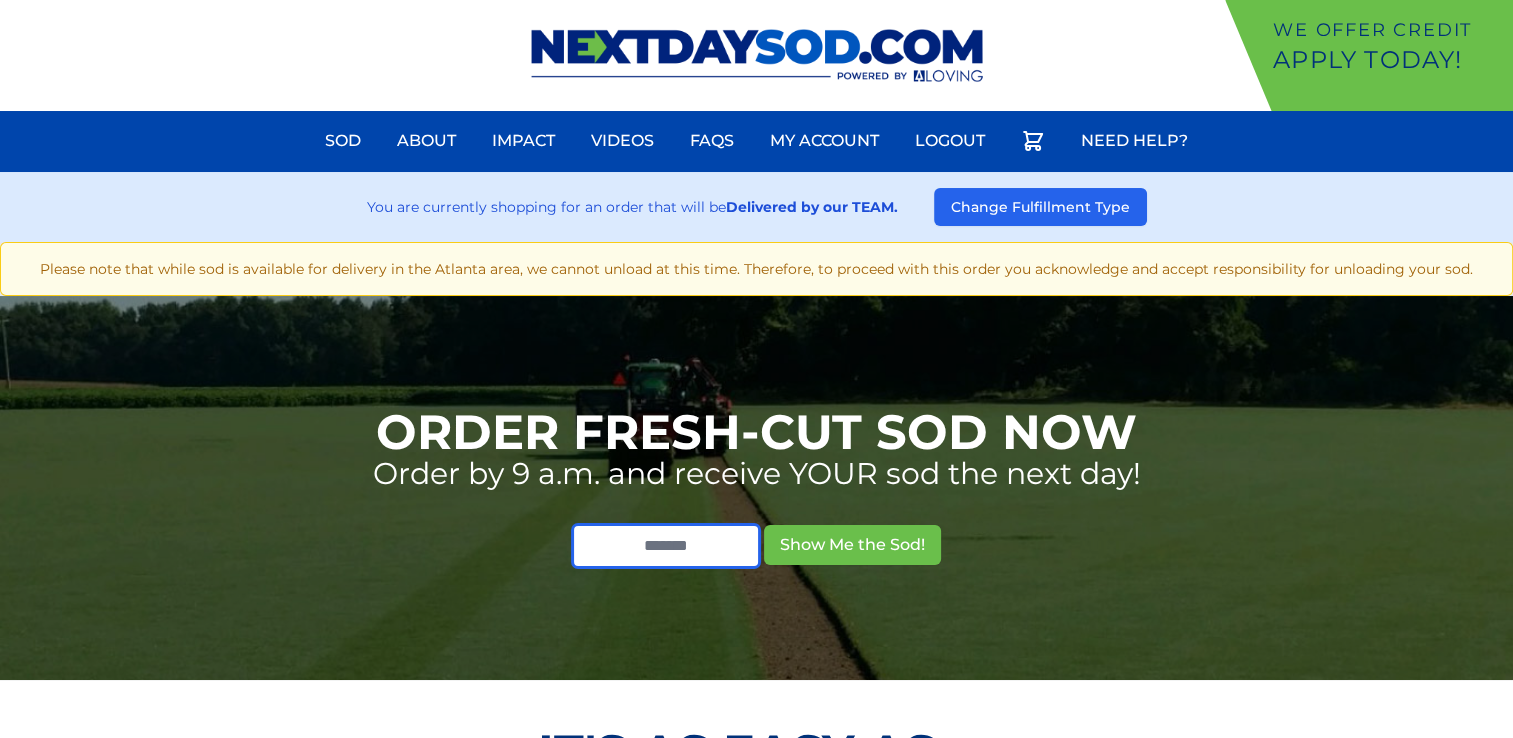 click at bounding box center [666, 546] 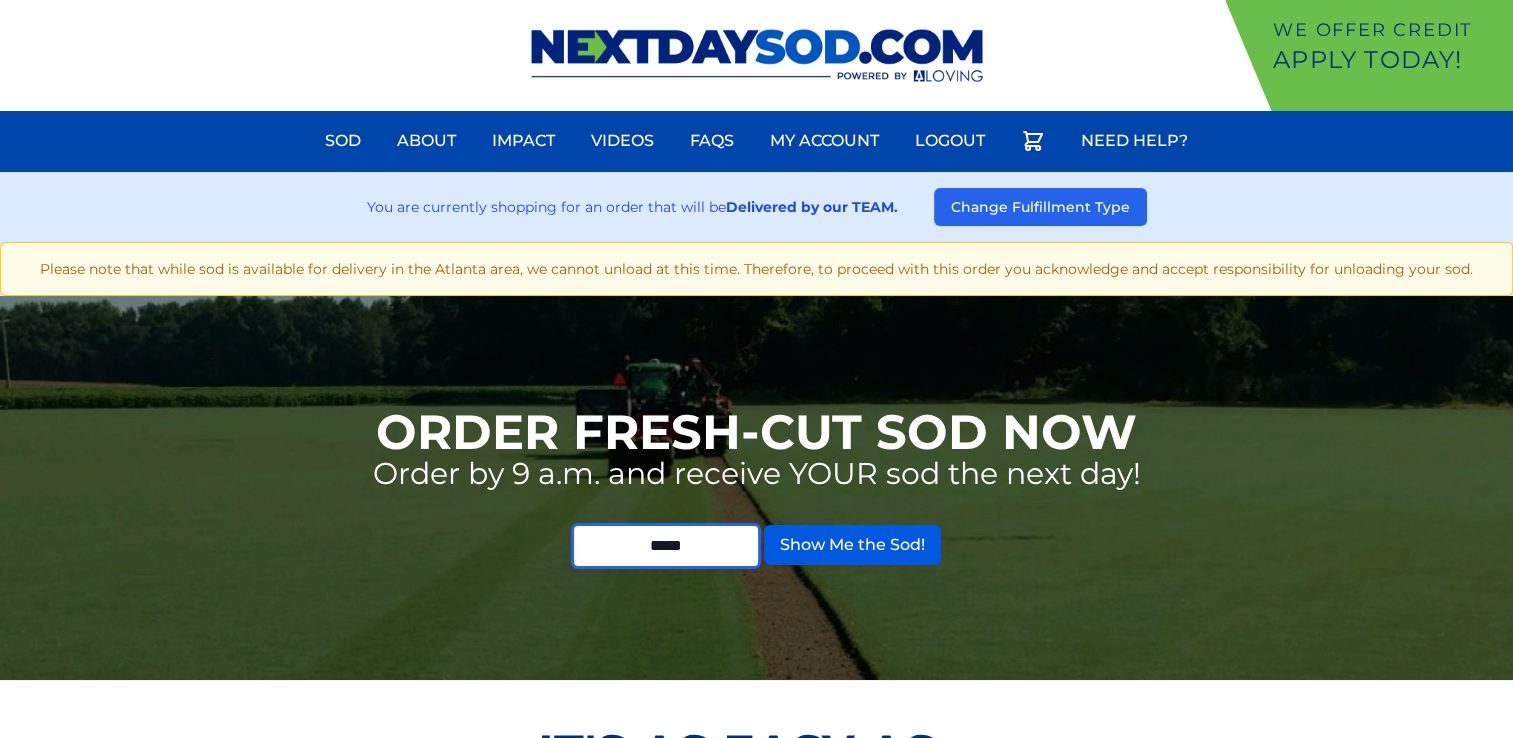 type on "*****" 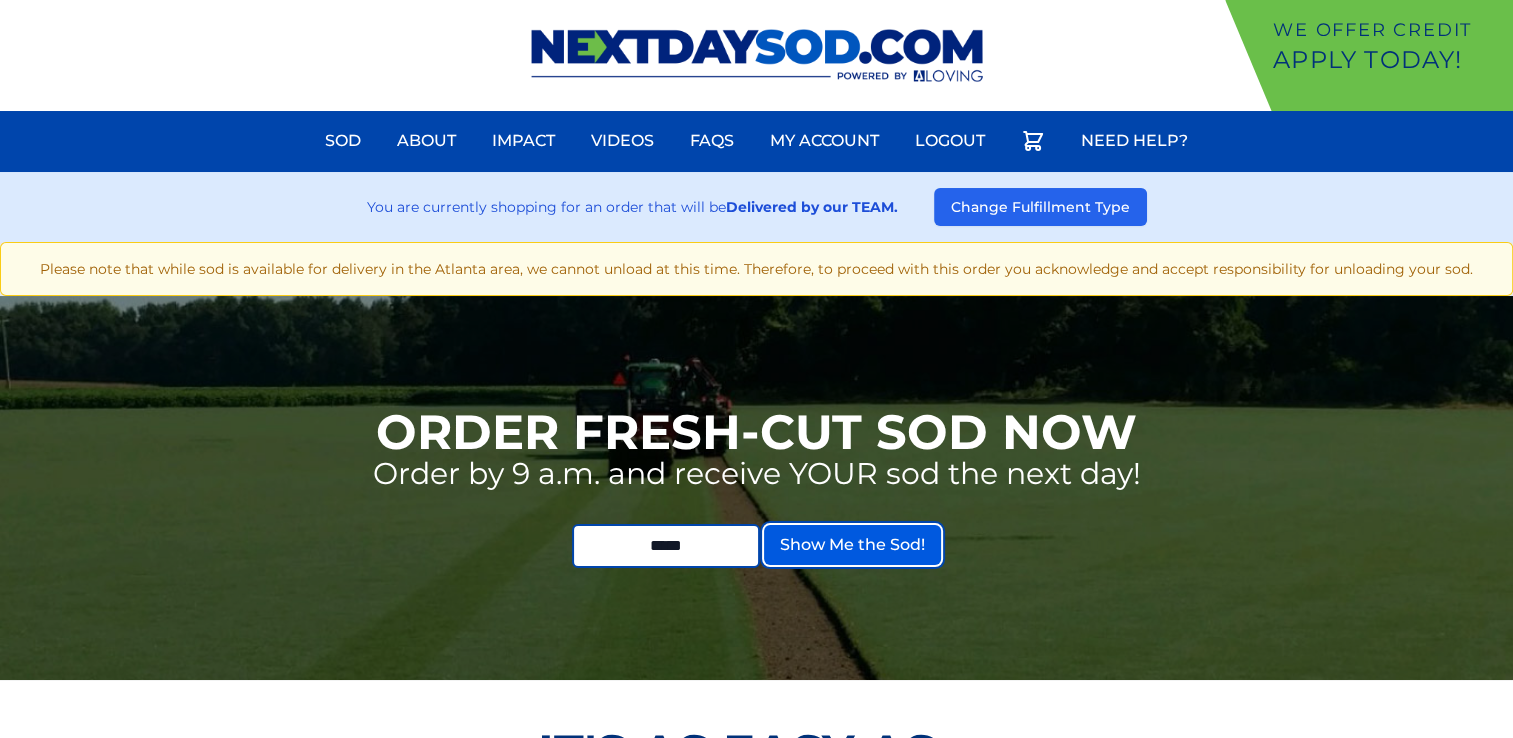 click on "Show Me the Sod!" at bounding box center (852, 545) 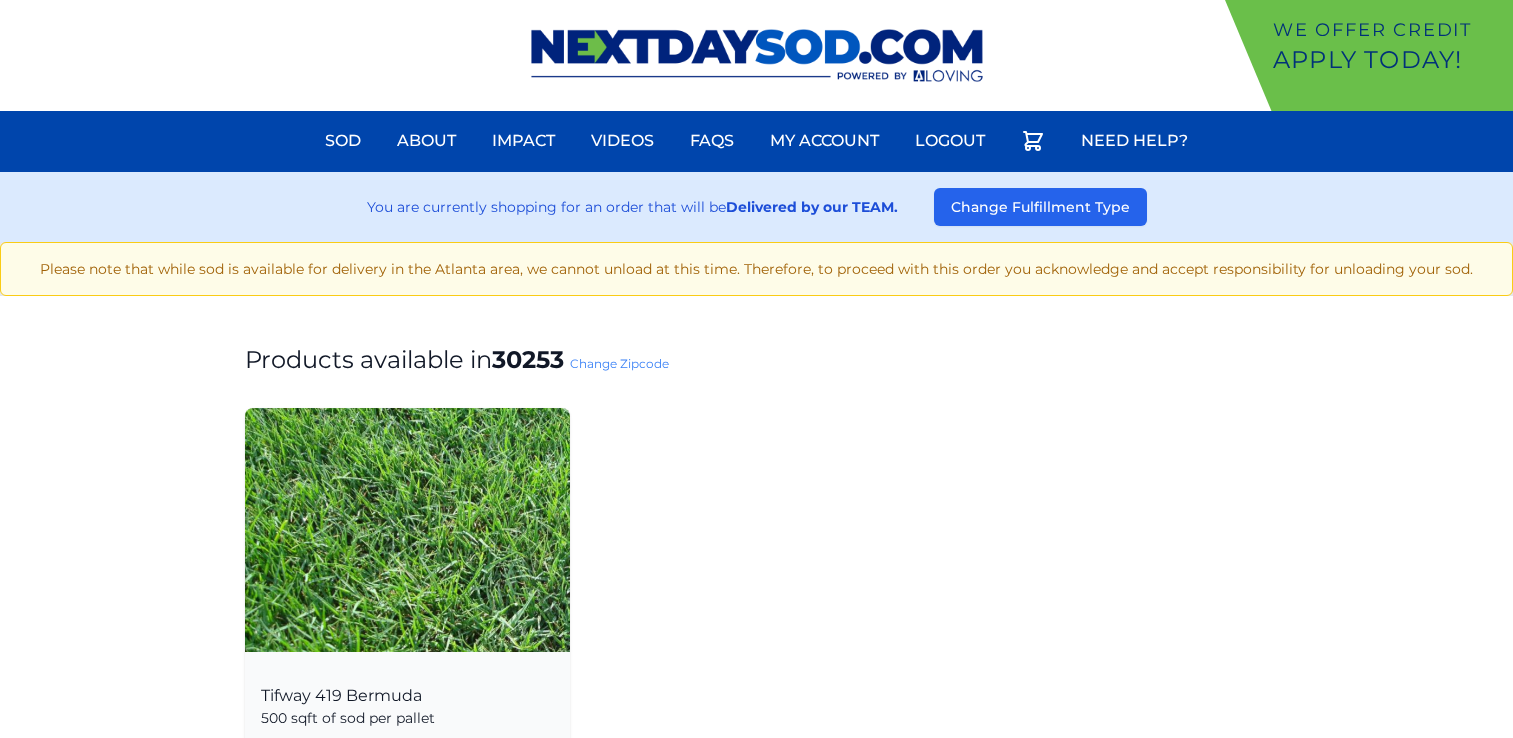 scroll, scrollTop: 0, scrollLeft: 0, axis: both 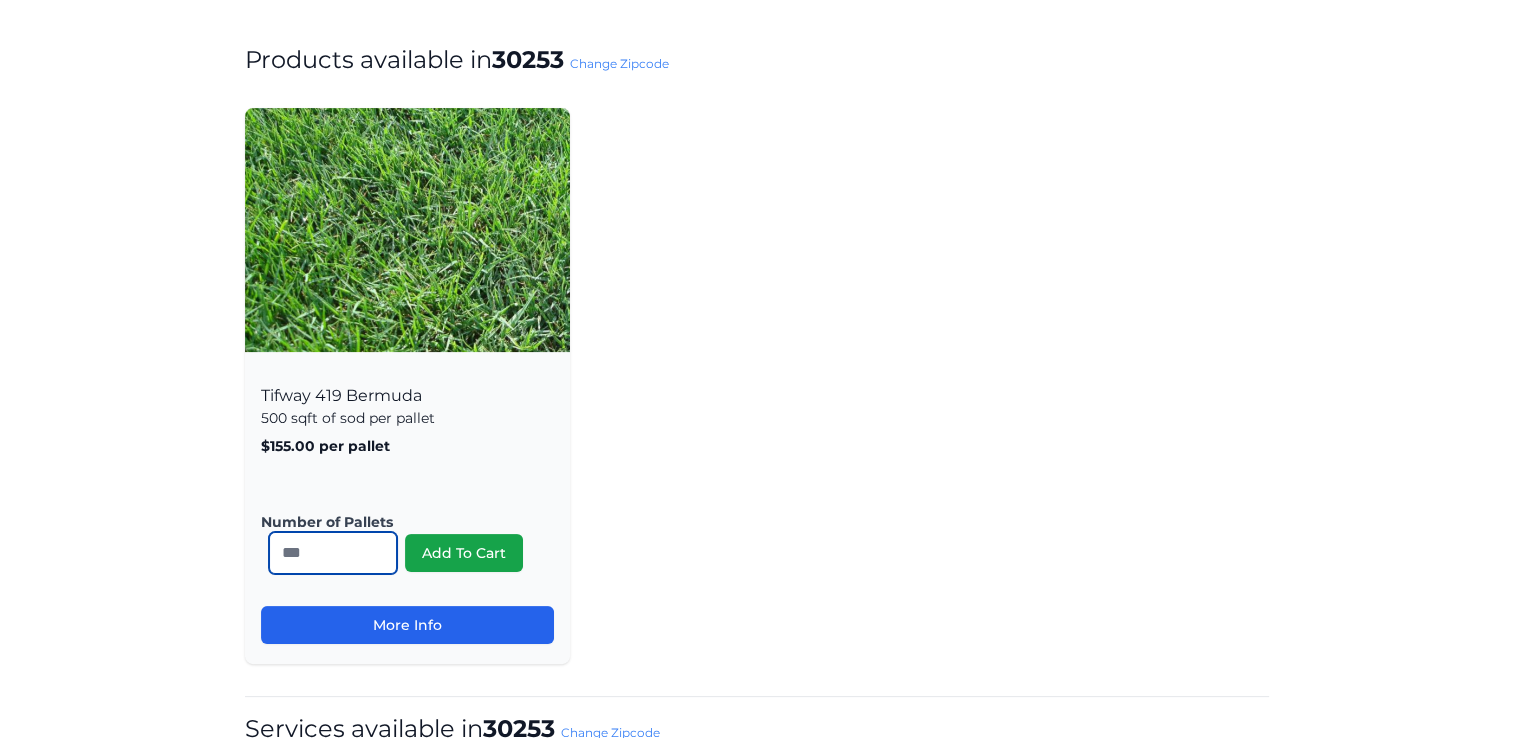drag, startPoint x: 304, startPoint y: 547, endPoint x: 264, endPoint y: 556, distance: 41 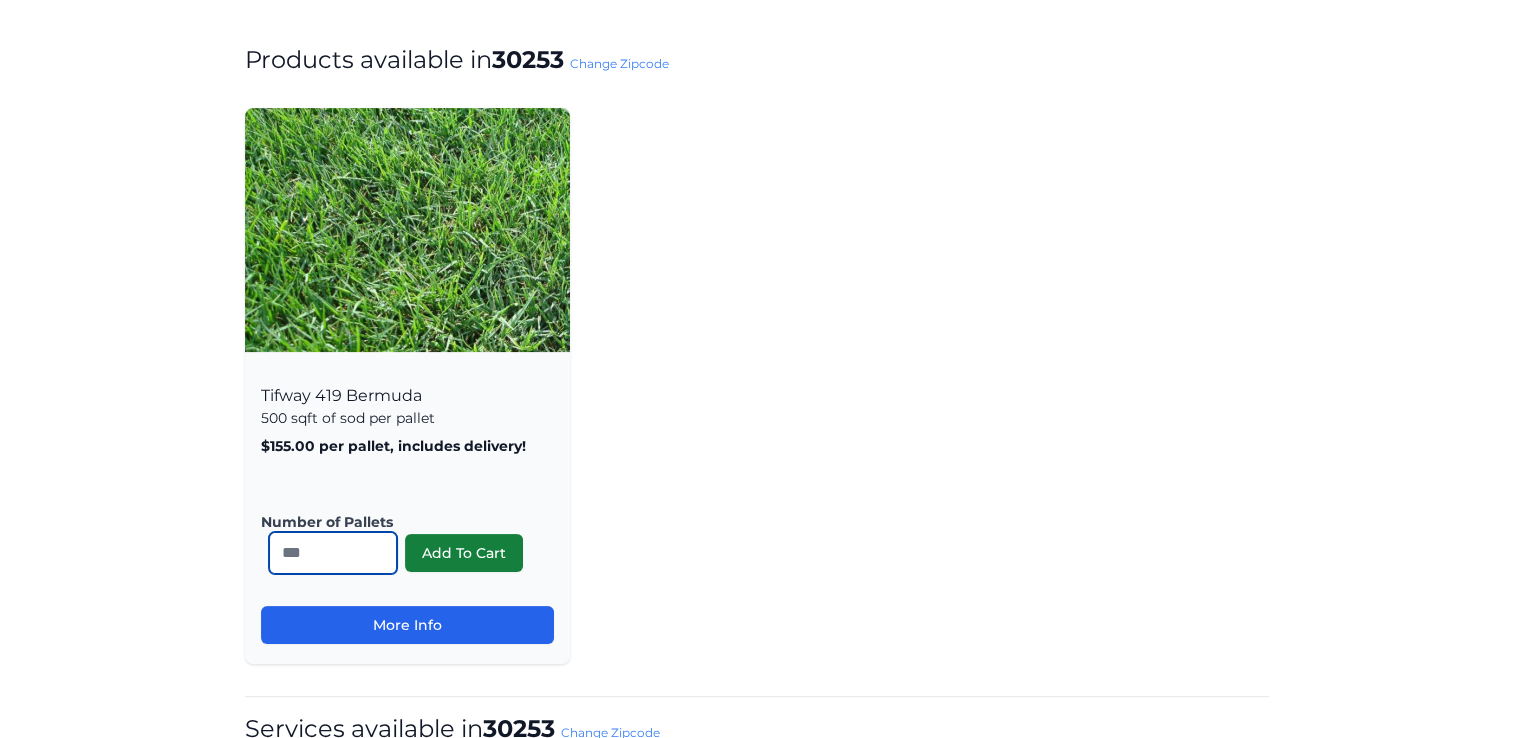 type on "**" 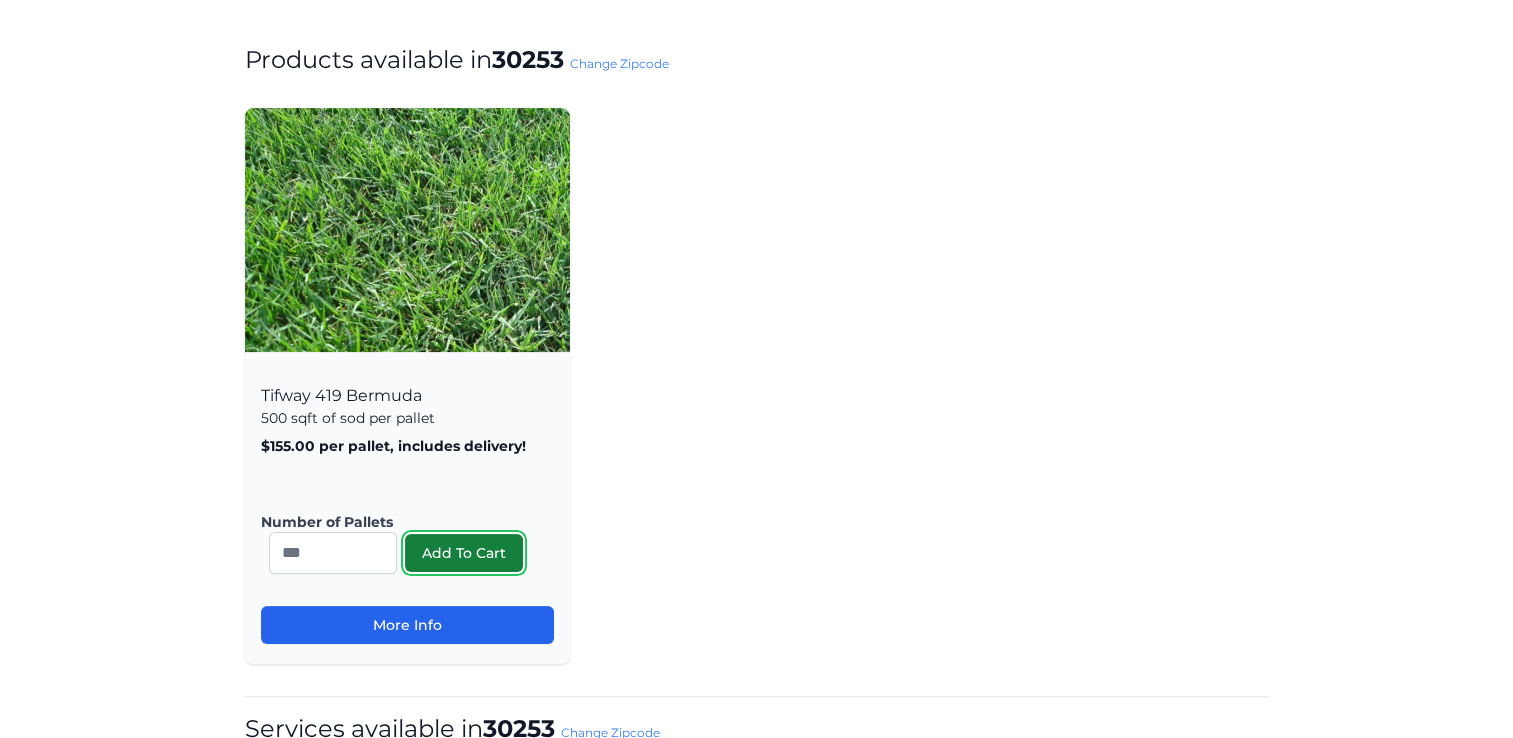 click on "Add To Cart" at bounding box center (464, 553) 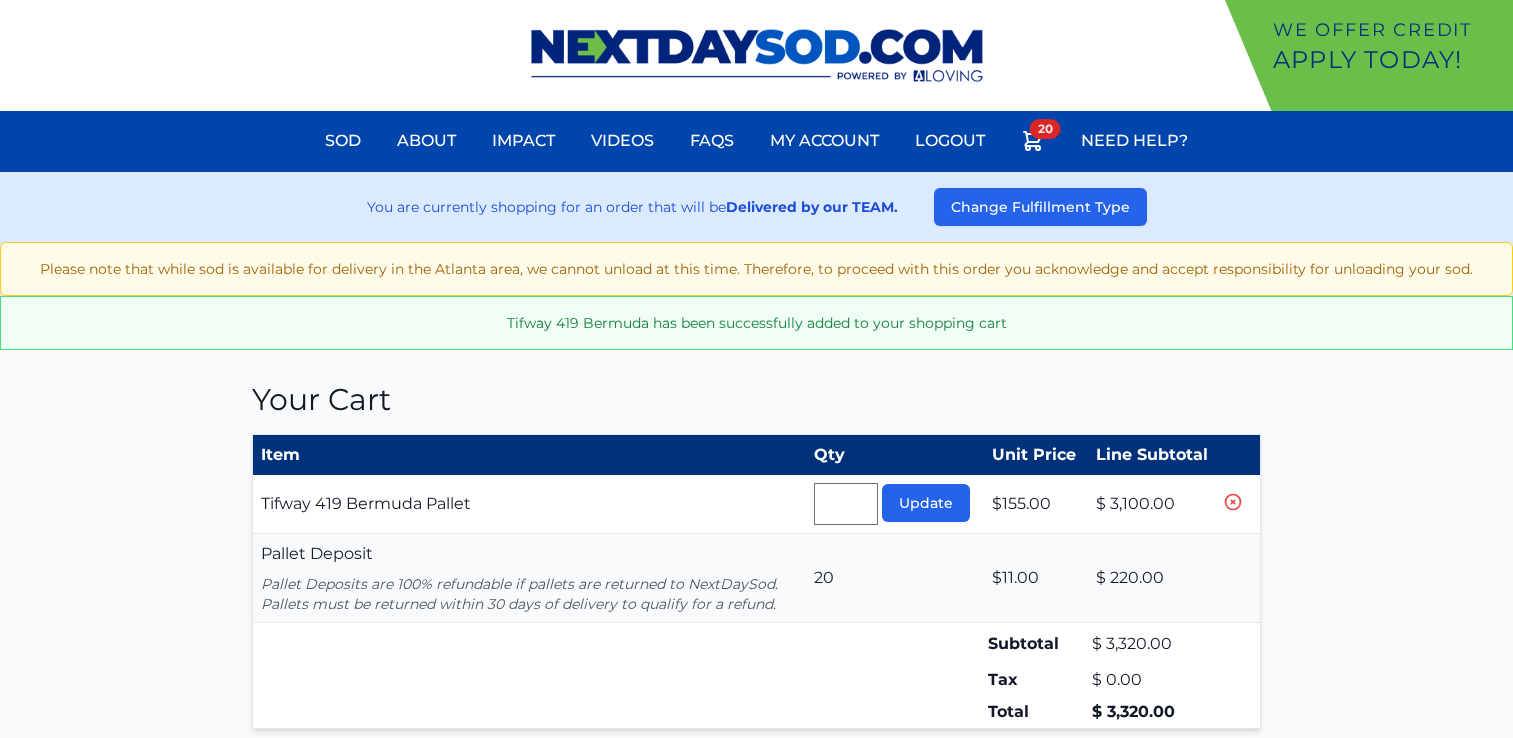 scroll, scrollTop: 0, scrollLeft: 0, axis: both 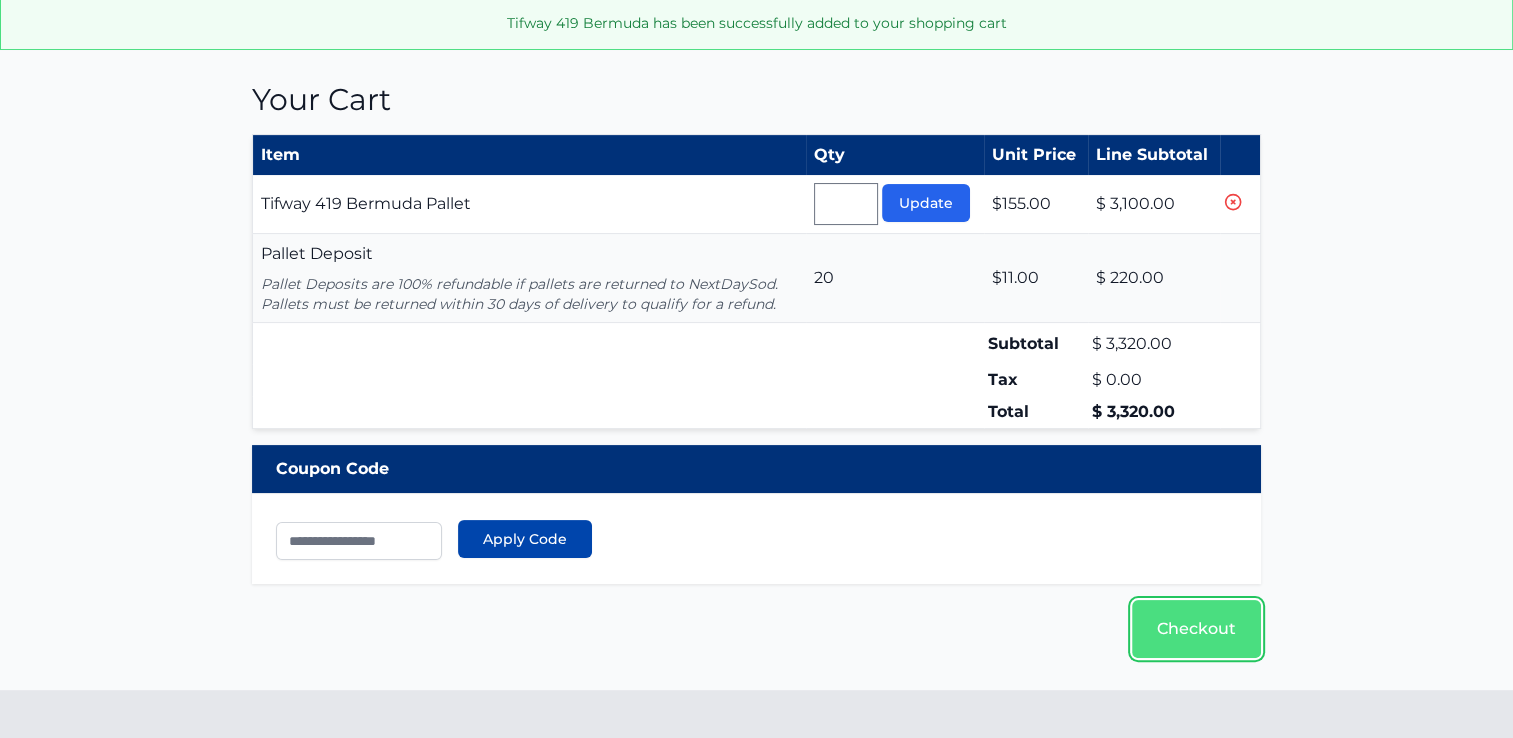 click on "Checkout" at bounding box center (1196, 629) 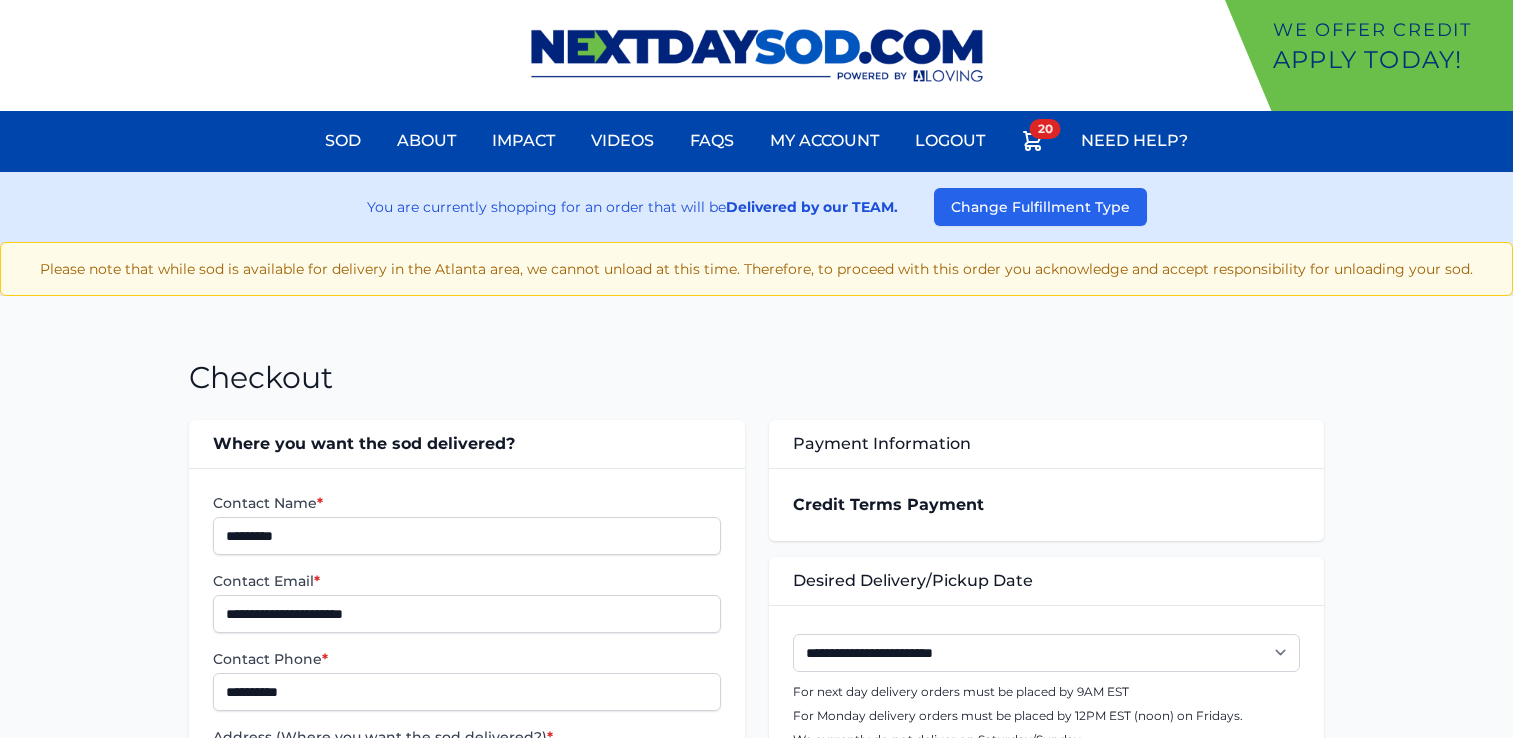 scroll, scrollTop: 0, scrollLeft: 0, axis: both 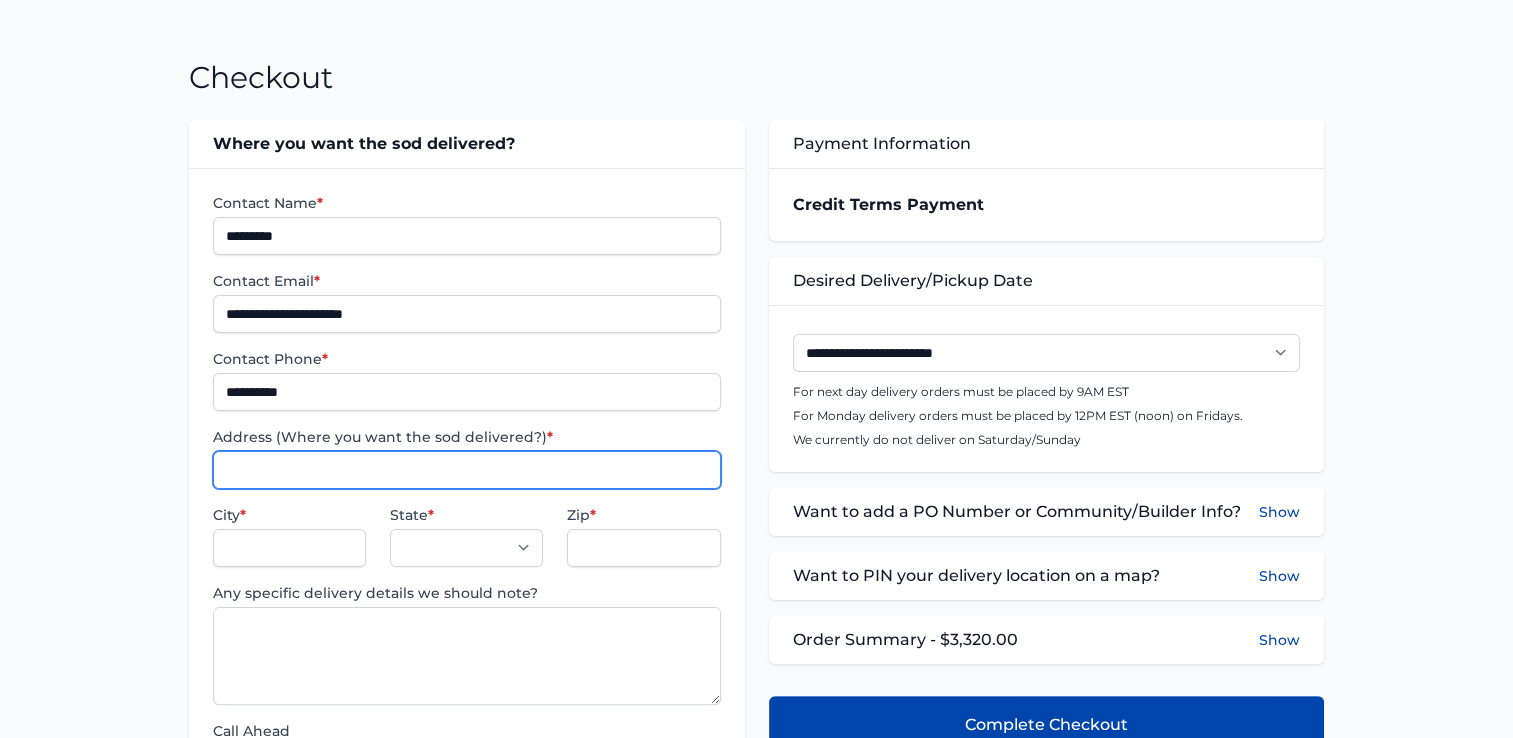 click on "Address (Where you want the sod delivered?)
*" at bounding box center (466, 470) 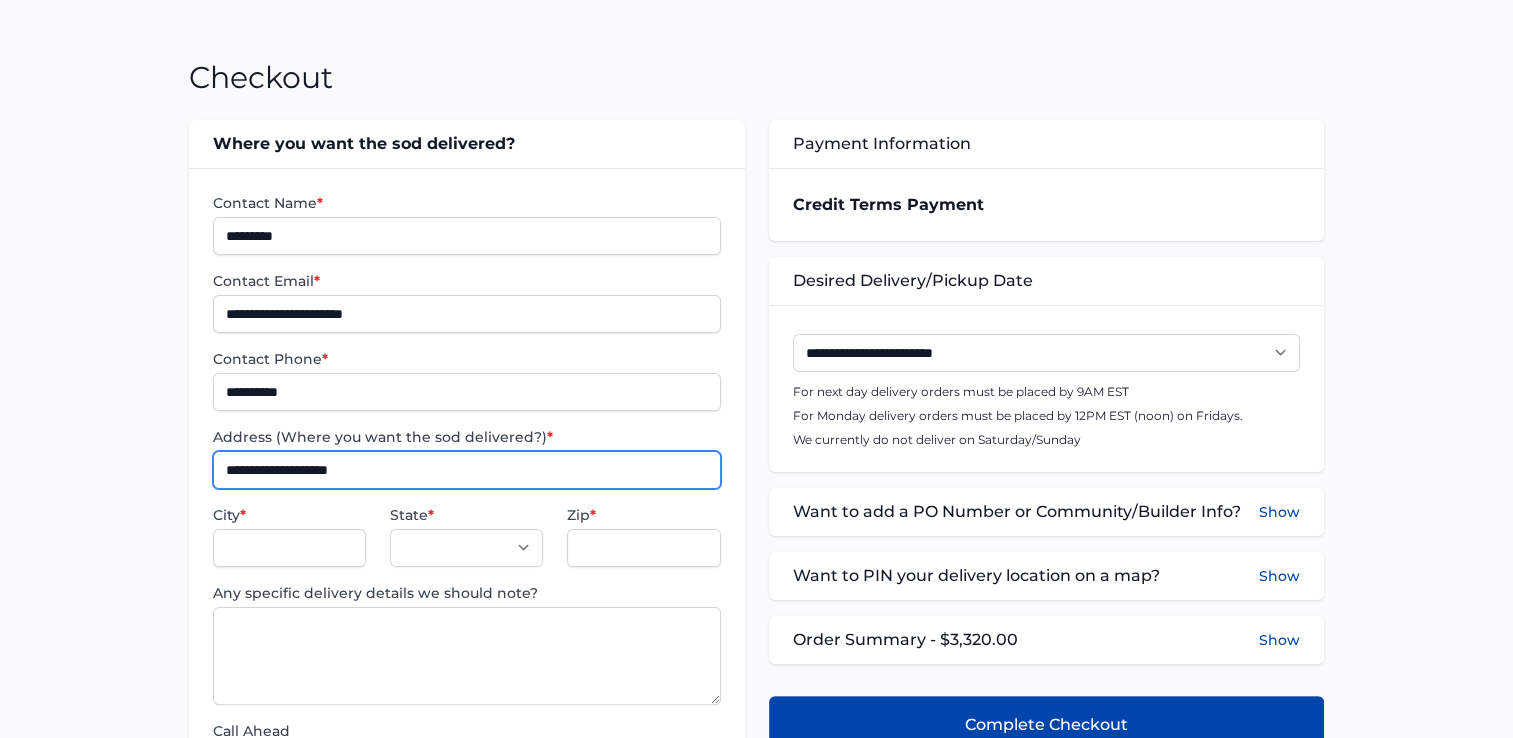 type on "**********" 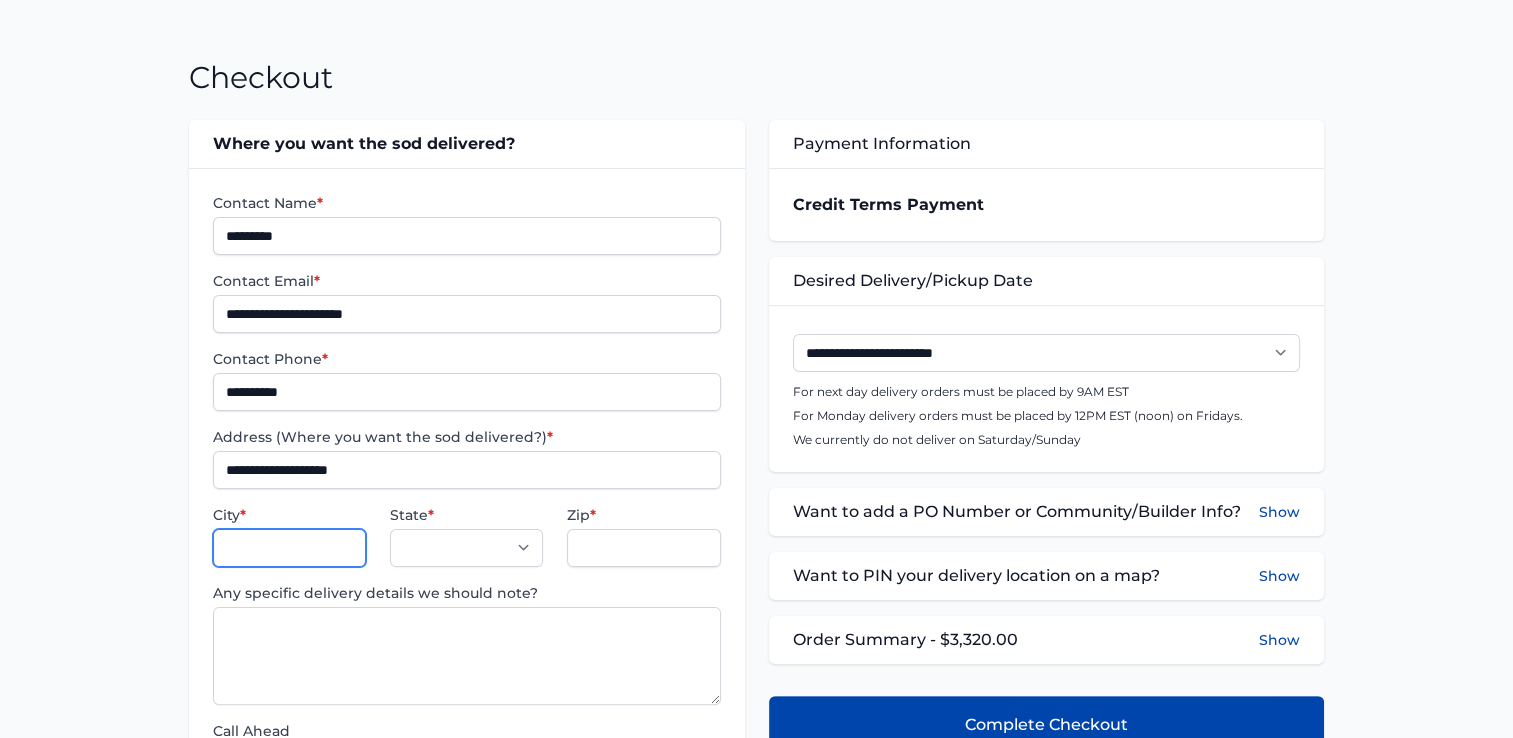 click on "City
*" at bounding box center [289, 548] 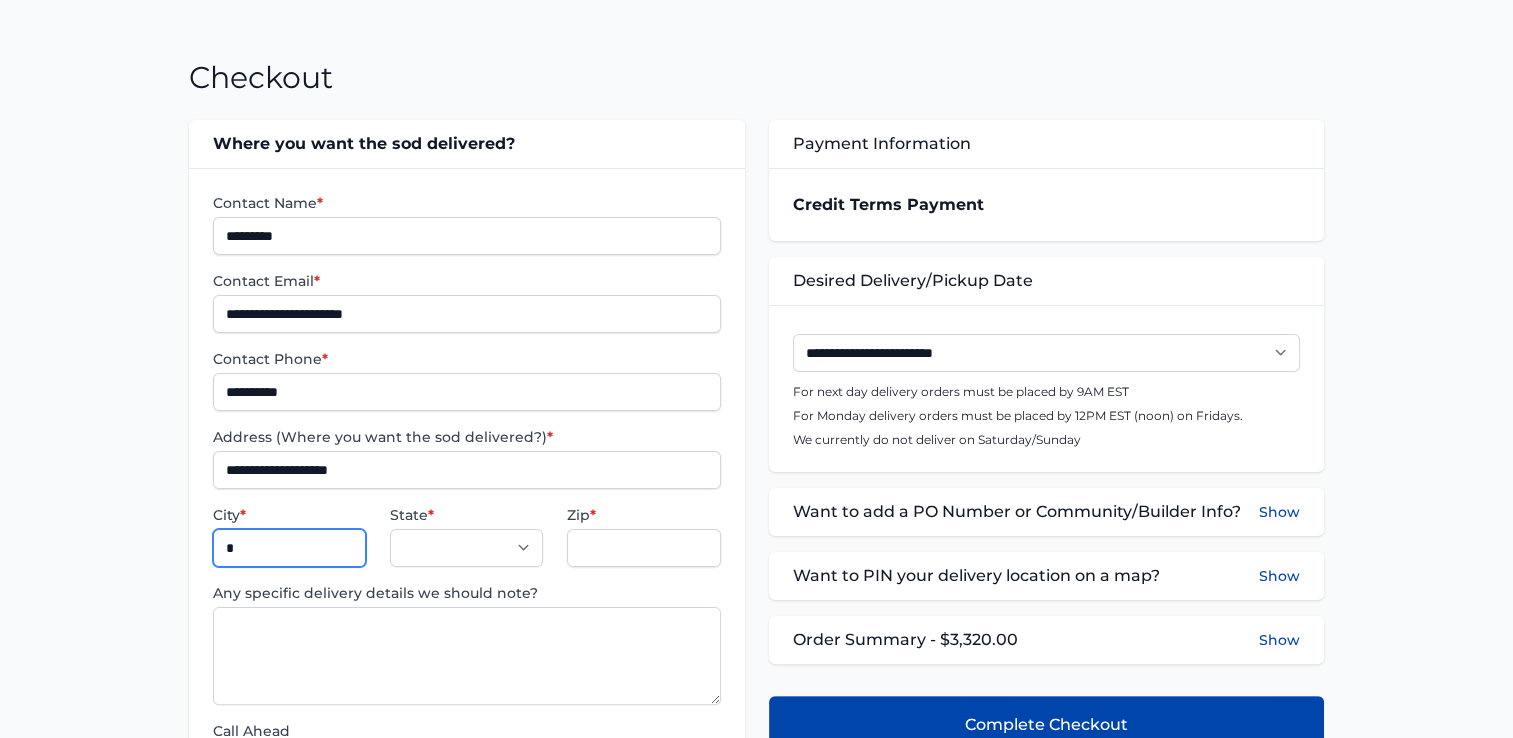 type on "*********" 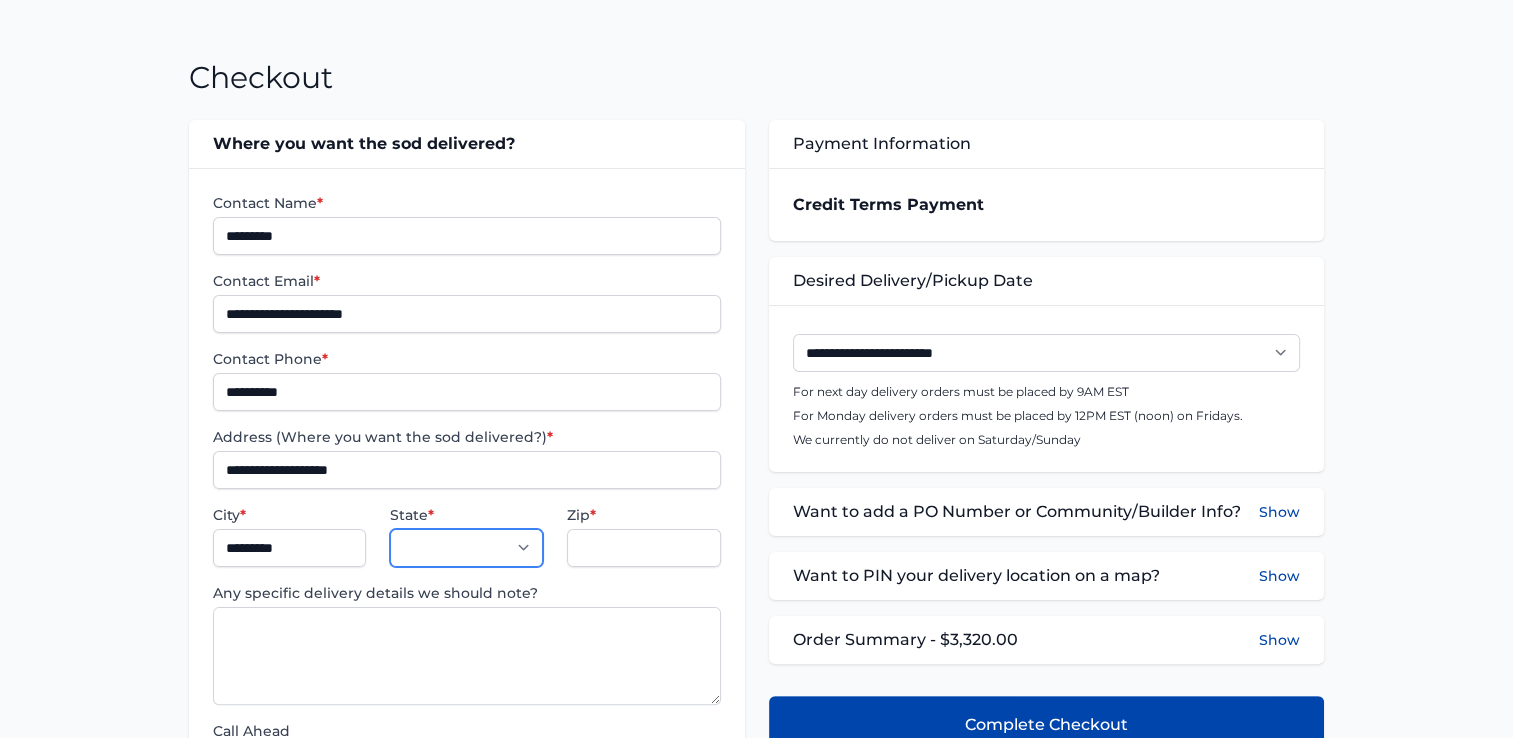 select on "**" 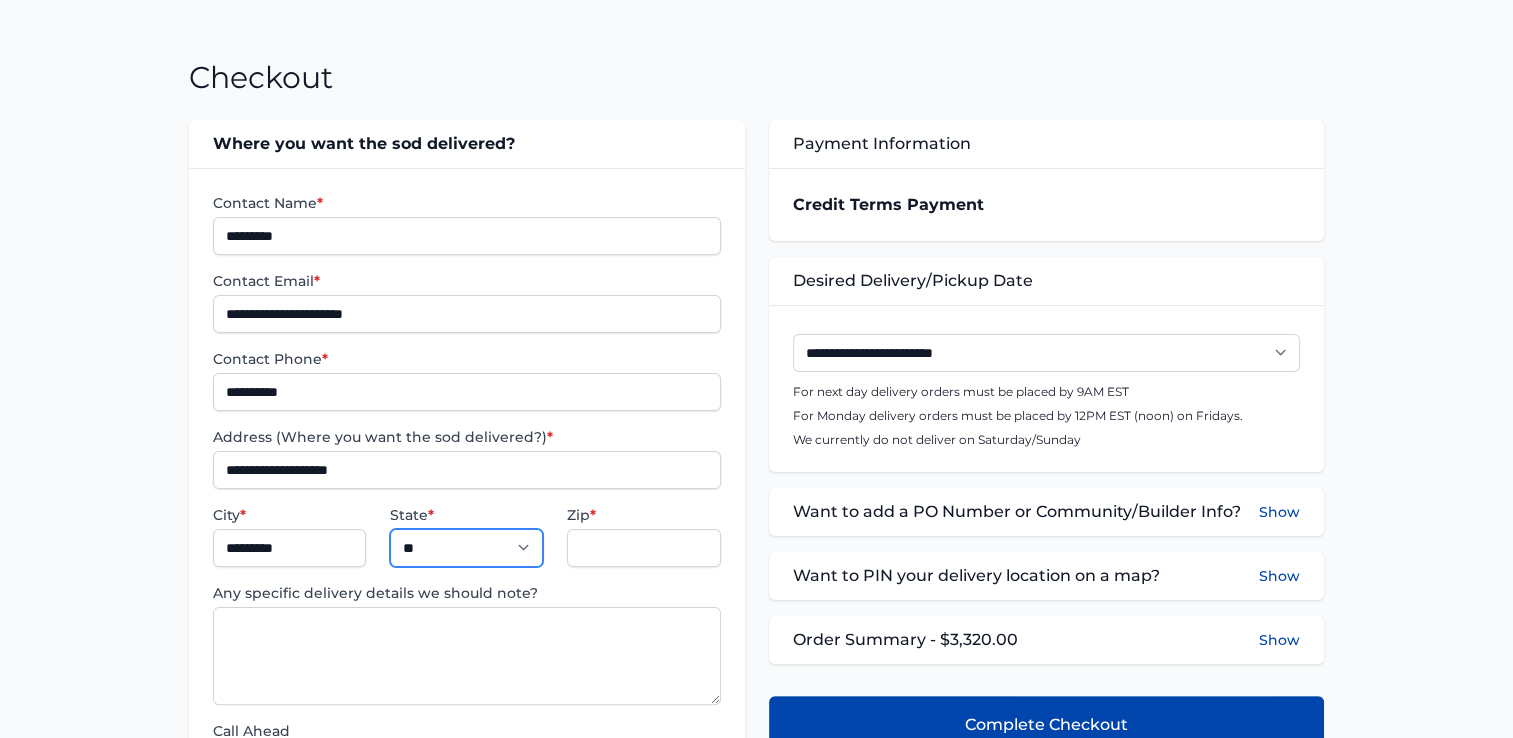 type on "*****" 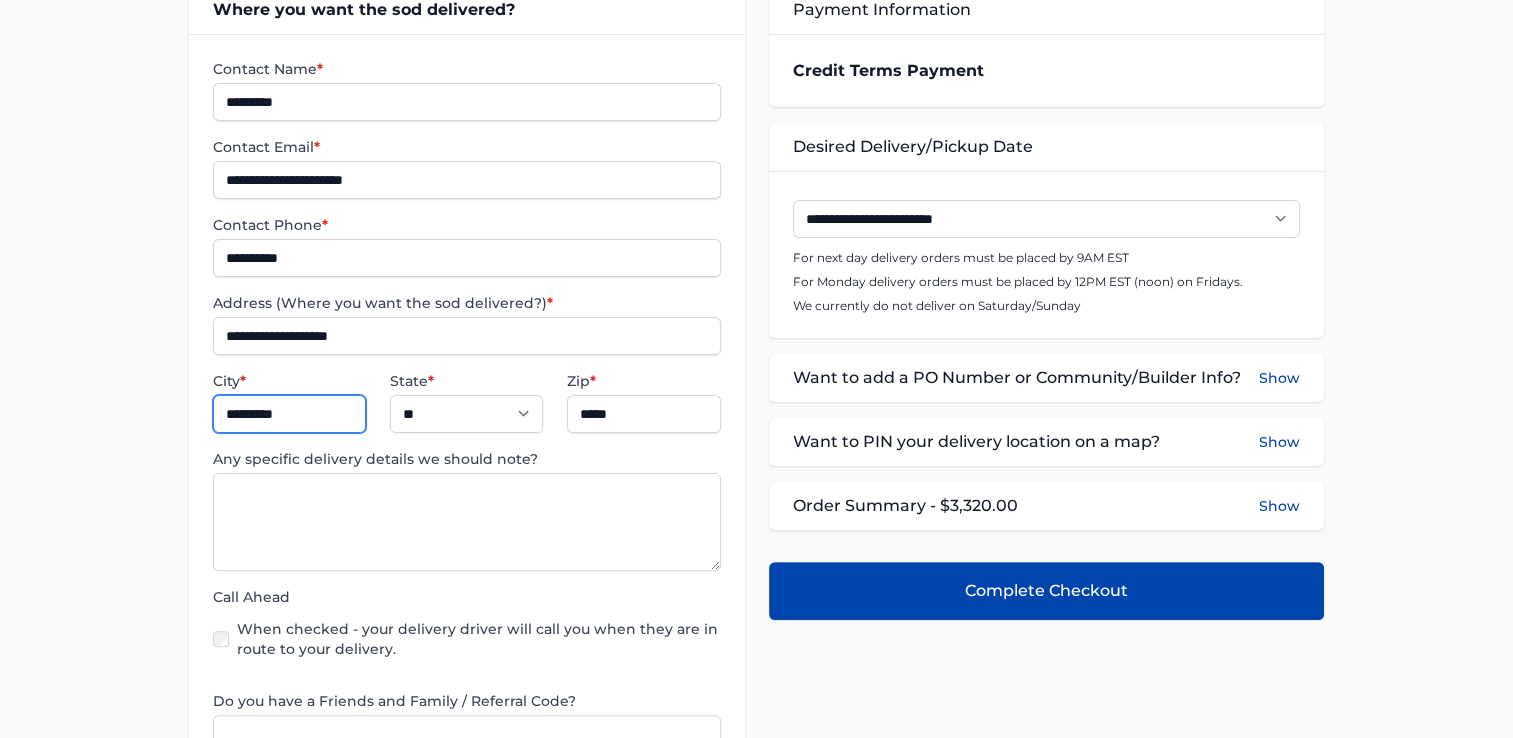 scroll, scrollTop: 200, scrollLeft: 0, axis: vertical 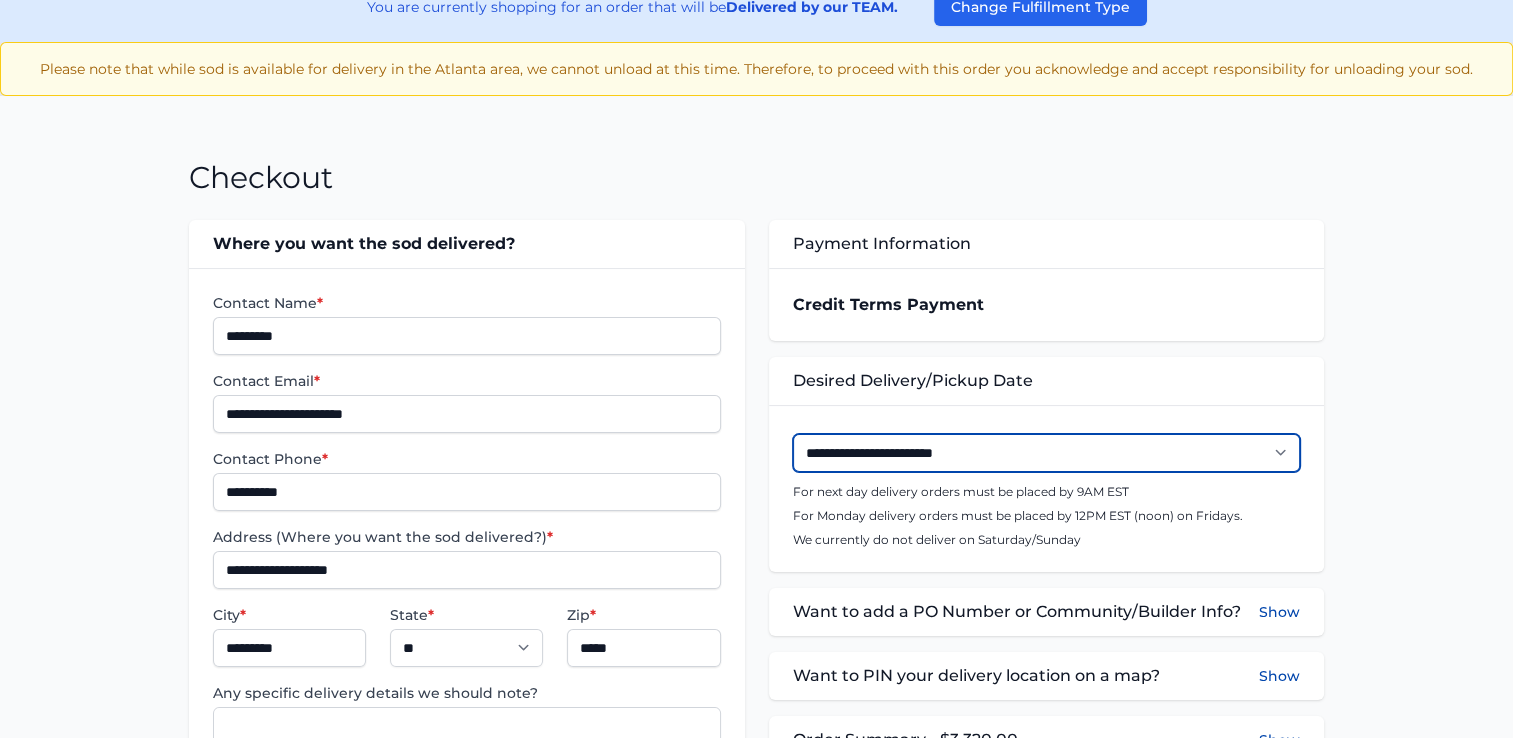 click on "**********" at bounding box center [1046, 453] 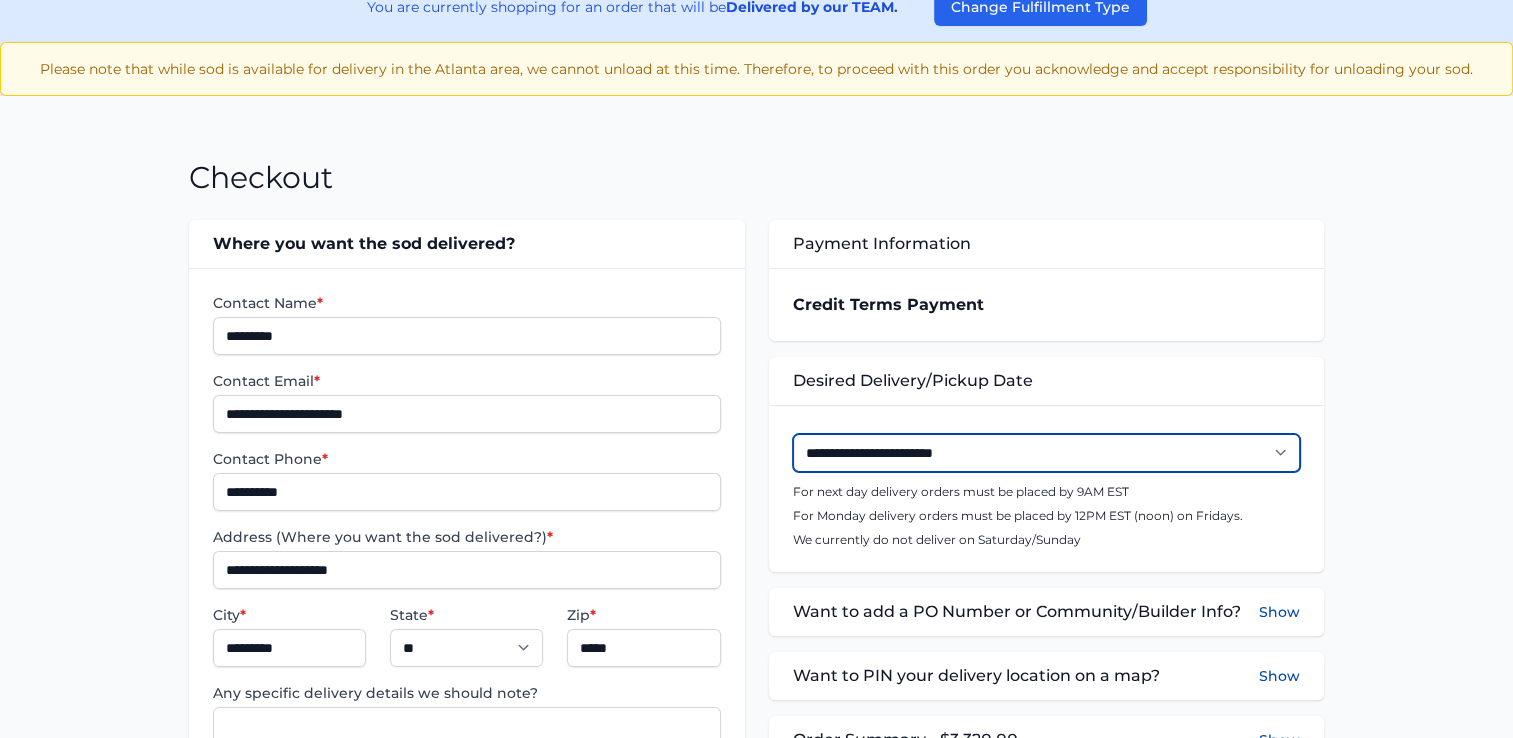 select on "**********" 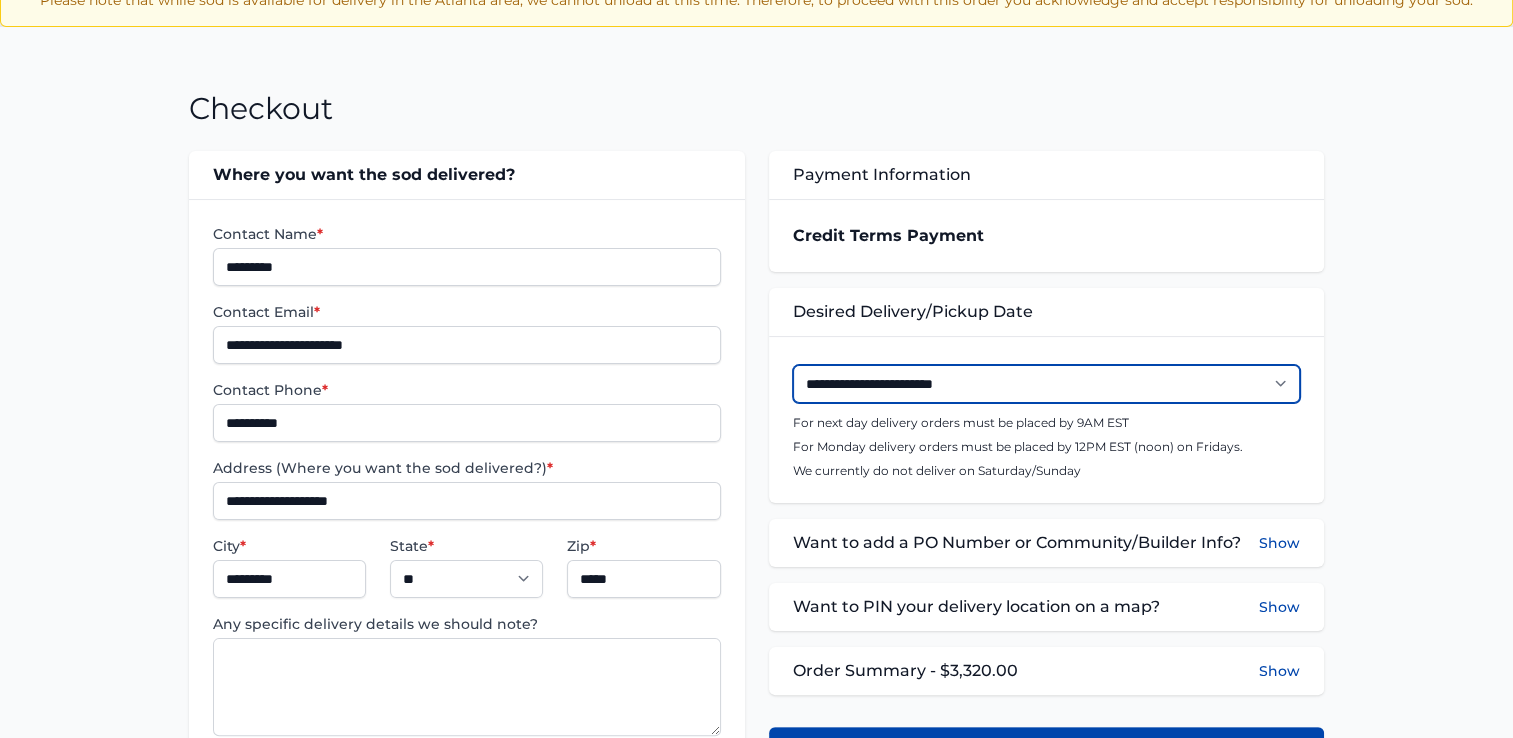 scroll, scrollTop: 300, scrollLeft: 0, axis: vertical 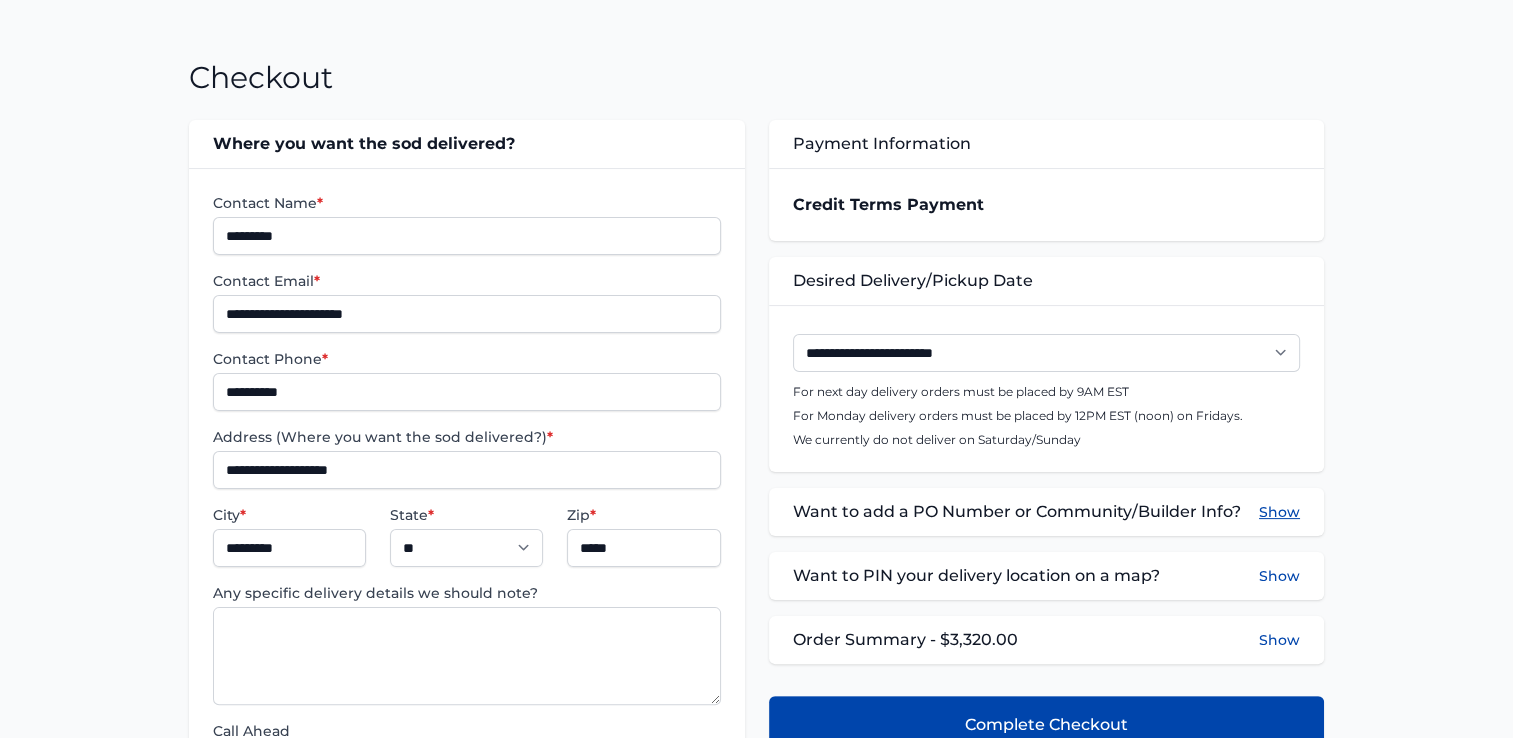 click on "Show" at bounding box center [1279, 512] 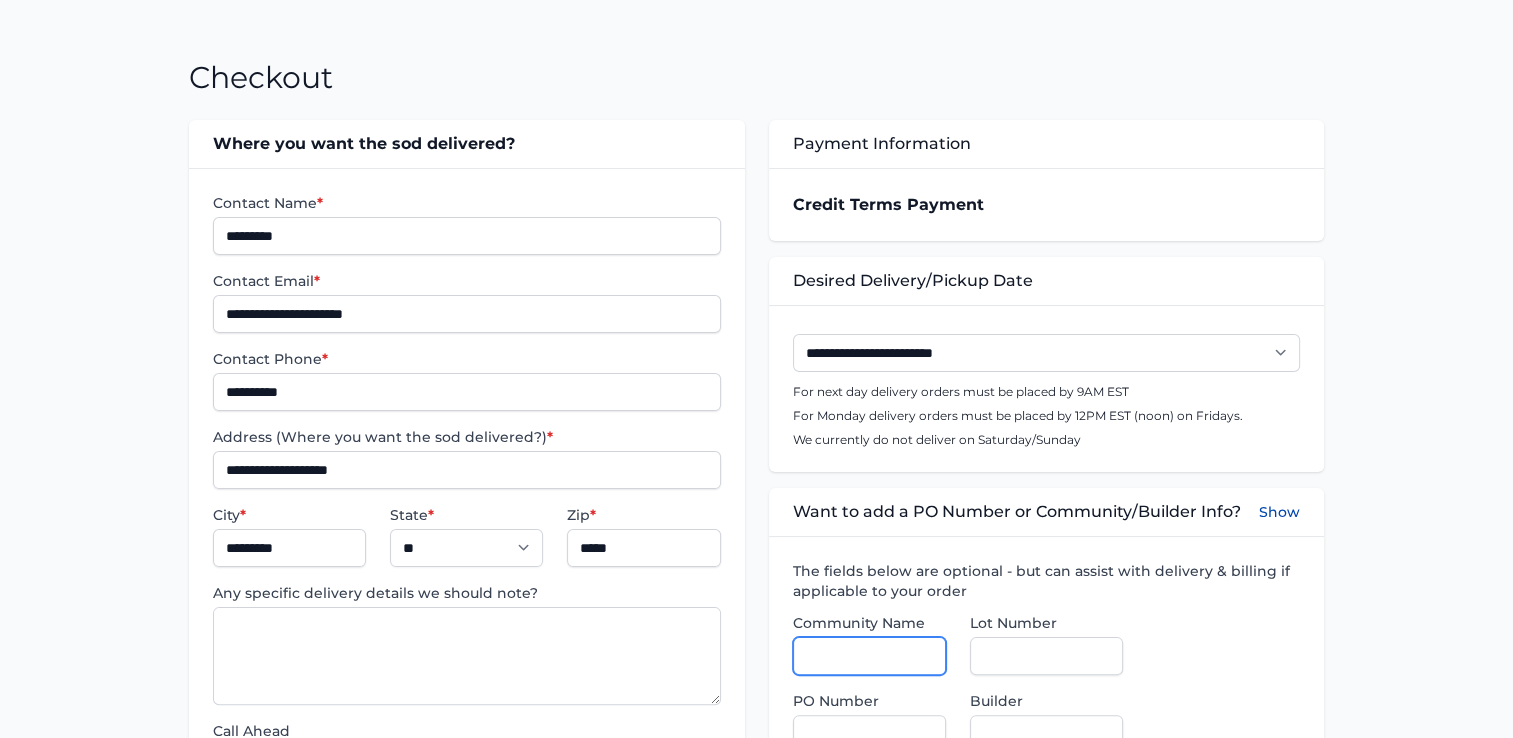click on "Community Name" at bounding box center [869, 656] 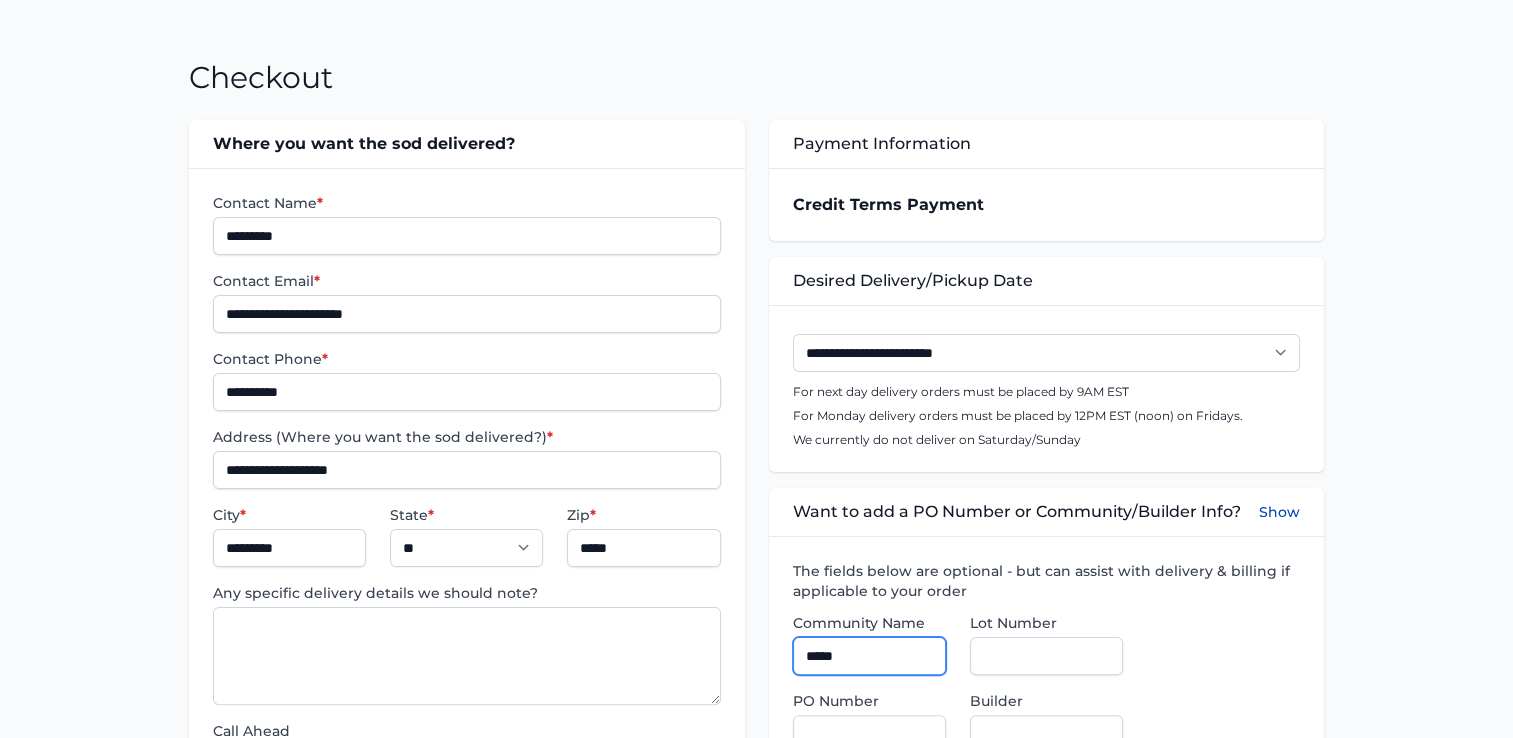 type on "**********" 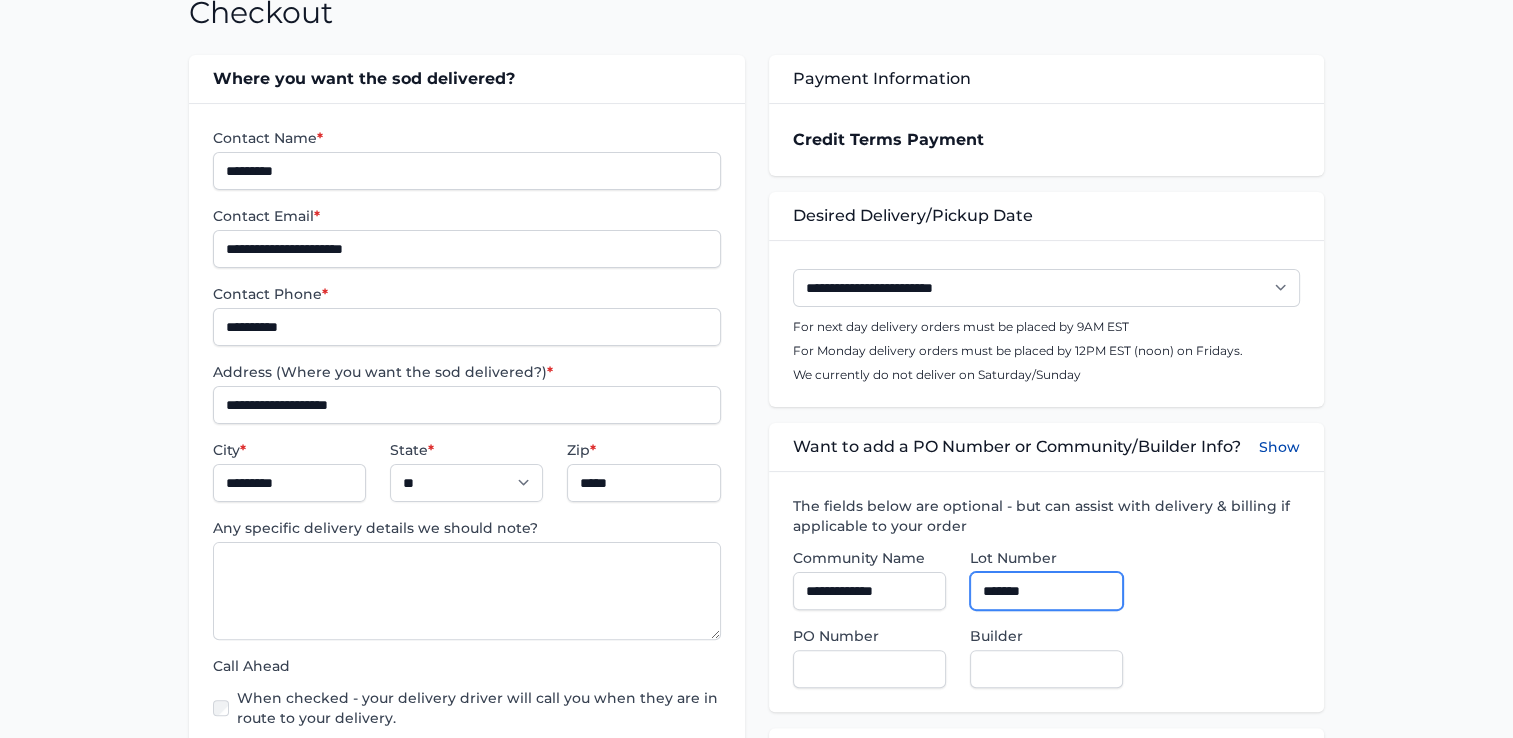 scroll, scrollTop: 400, scrollLeft: 0, axis: vertical 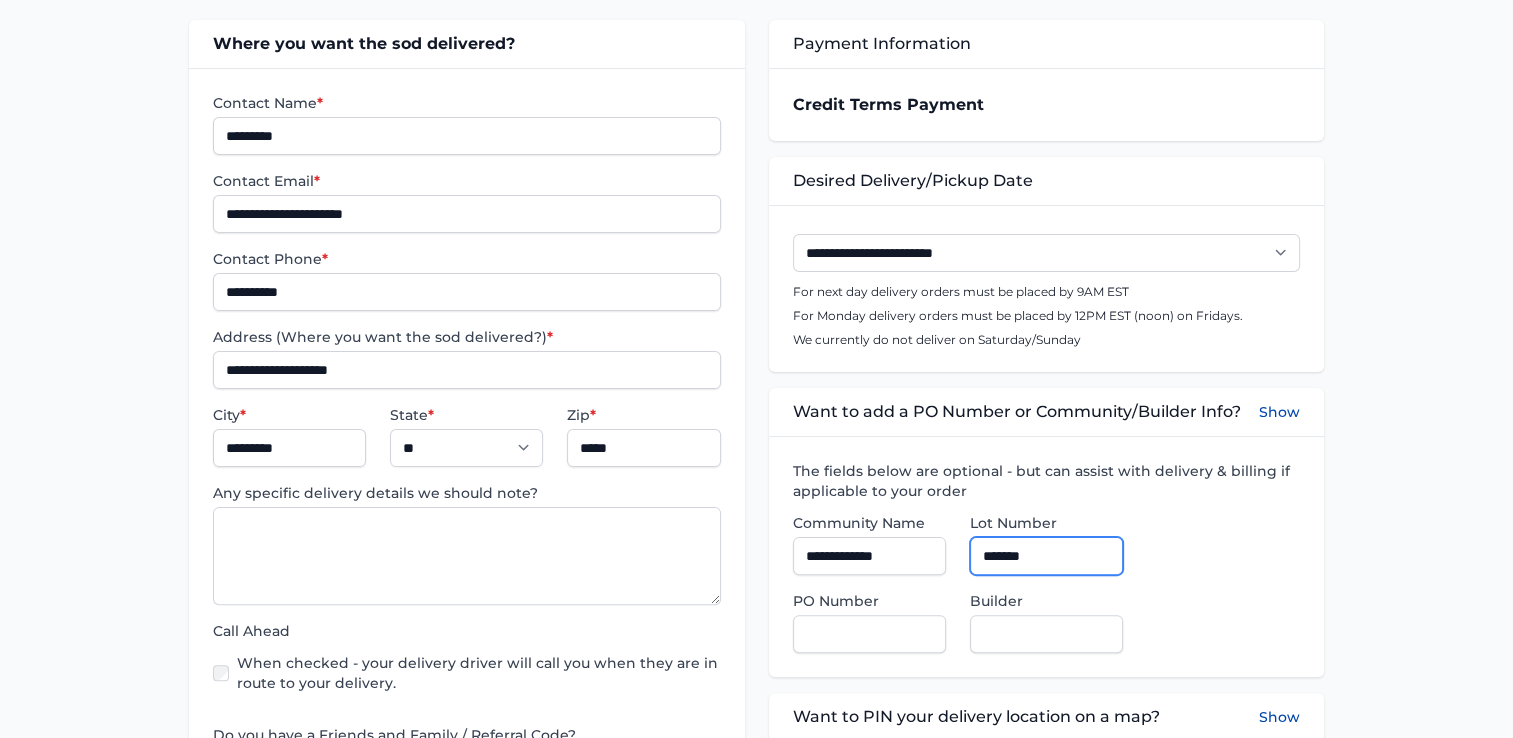 type on "*******" 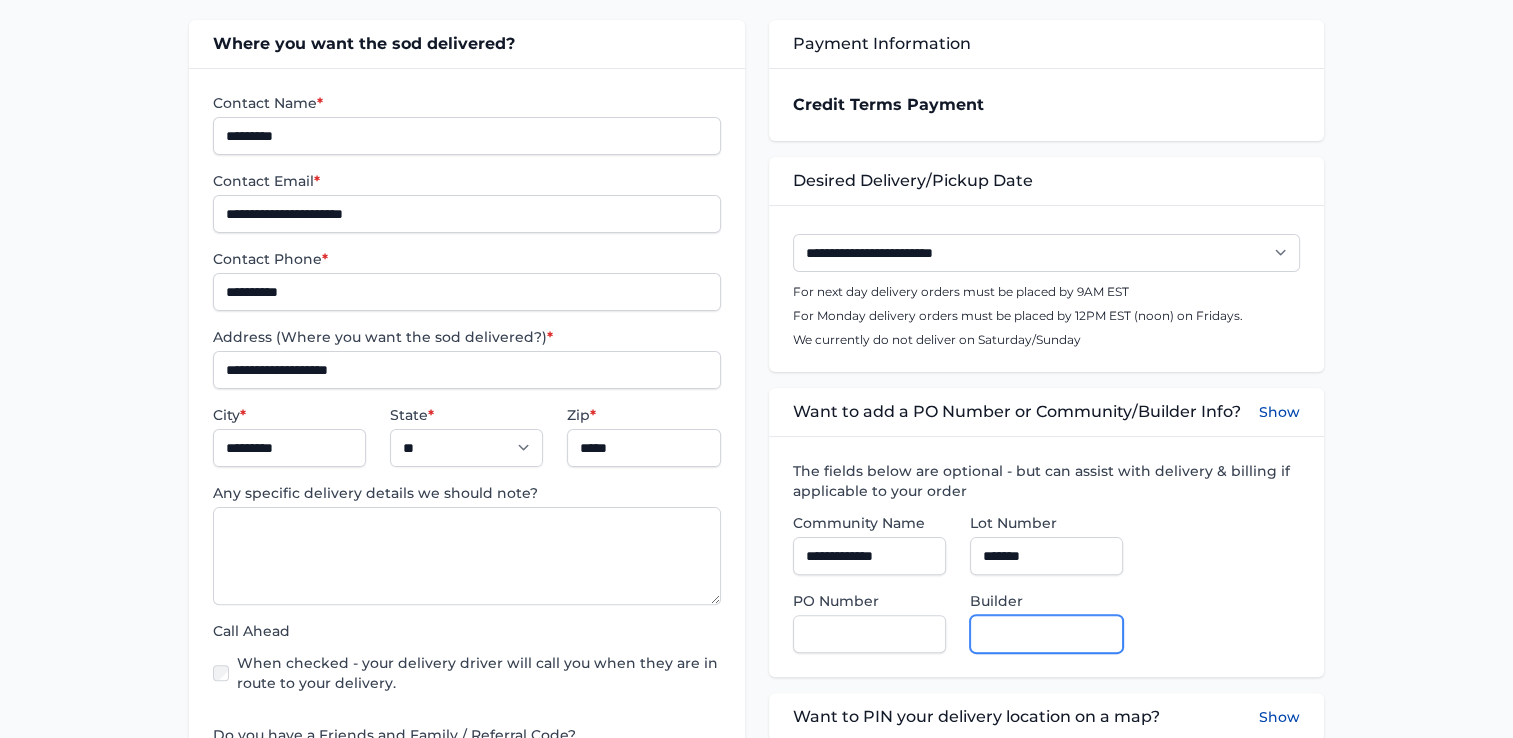 click on "Builder" at bounding box center (1046, 634) 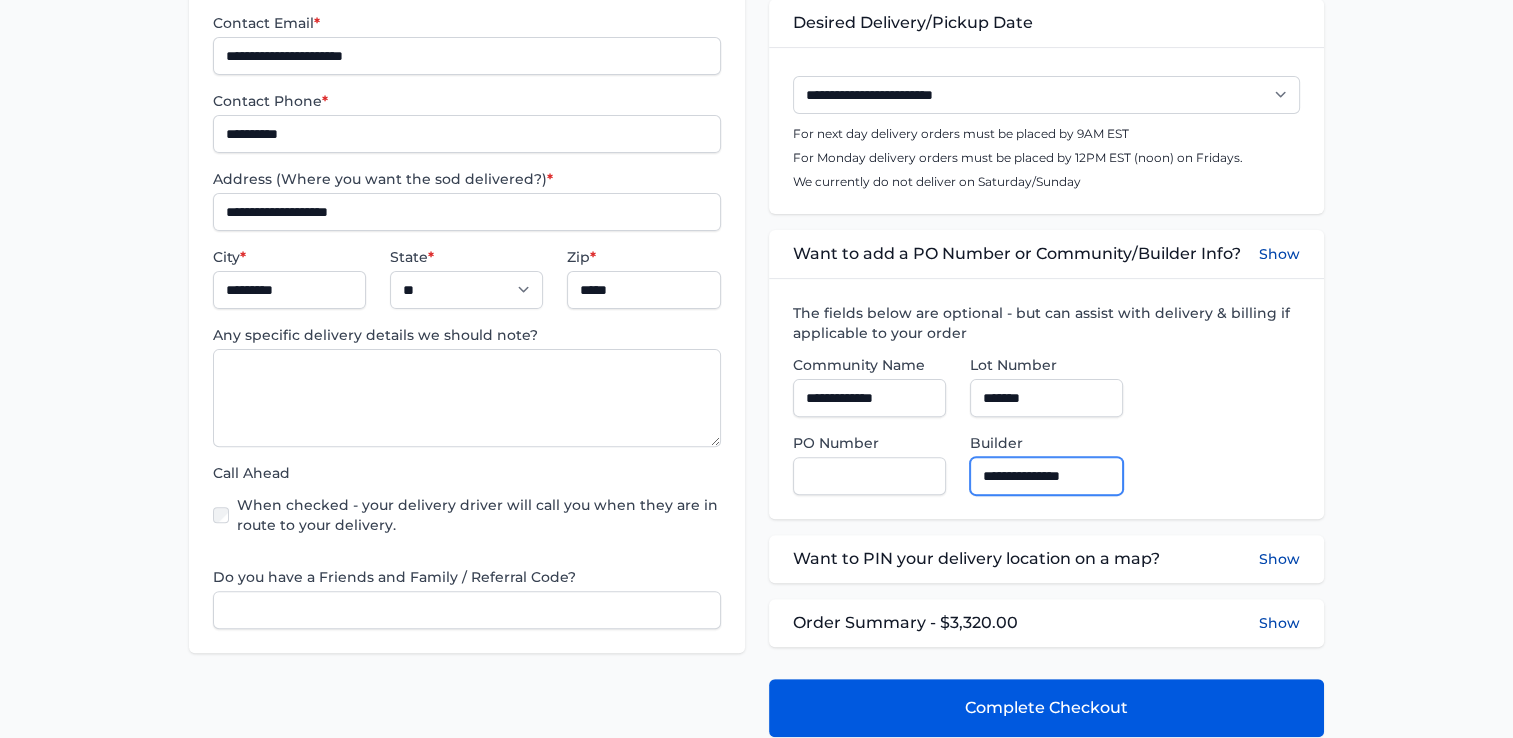 scroll, scrollTop: 600, scrollLeft: 0, axis: vertical 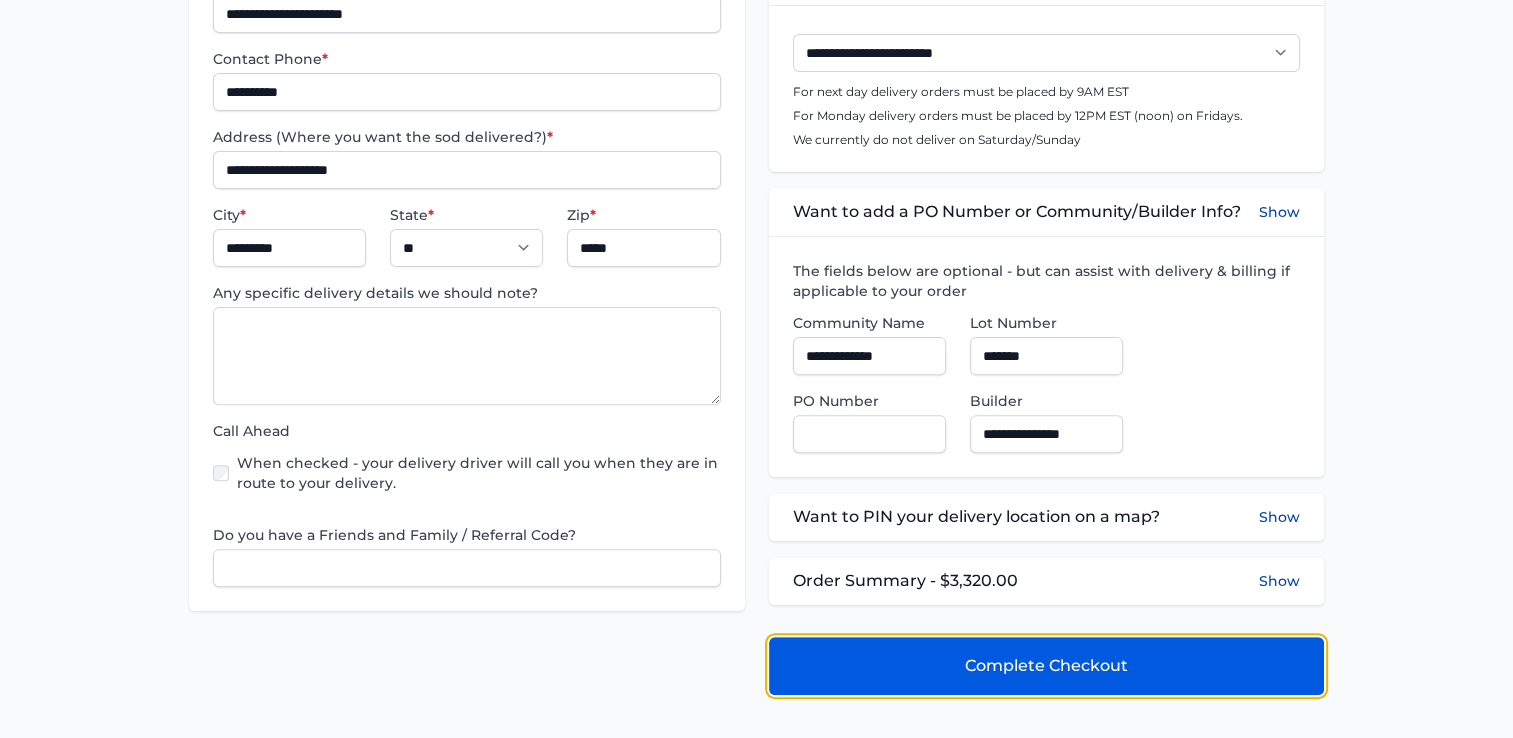 click on "Complete Checkout" at bounding box center [1046, 666] 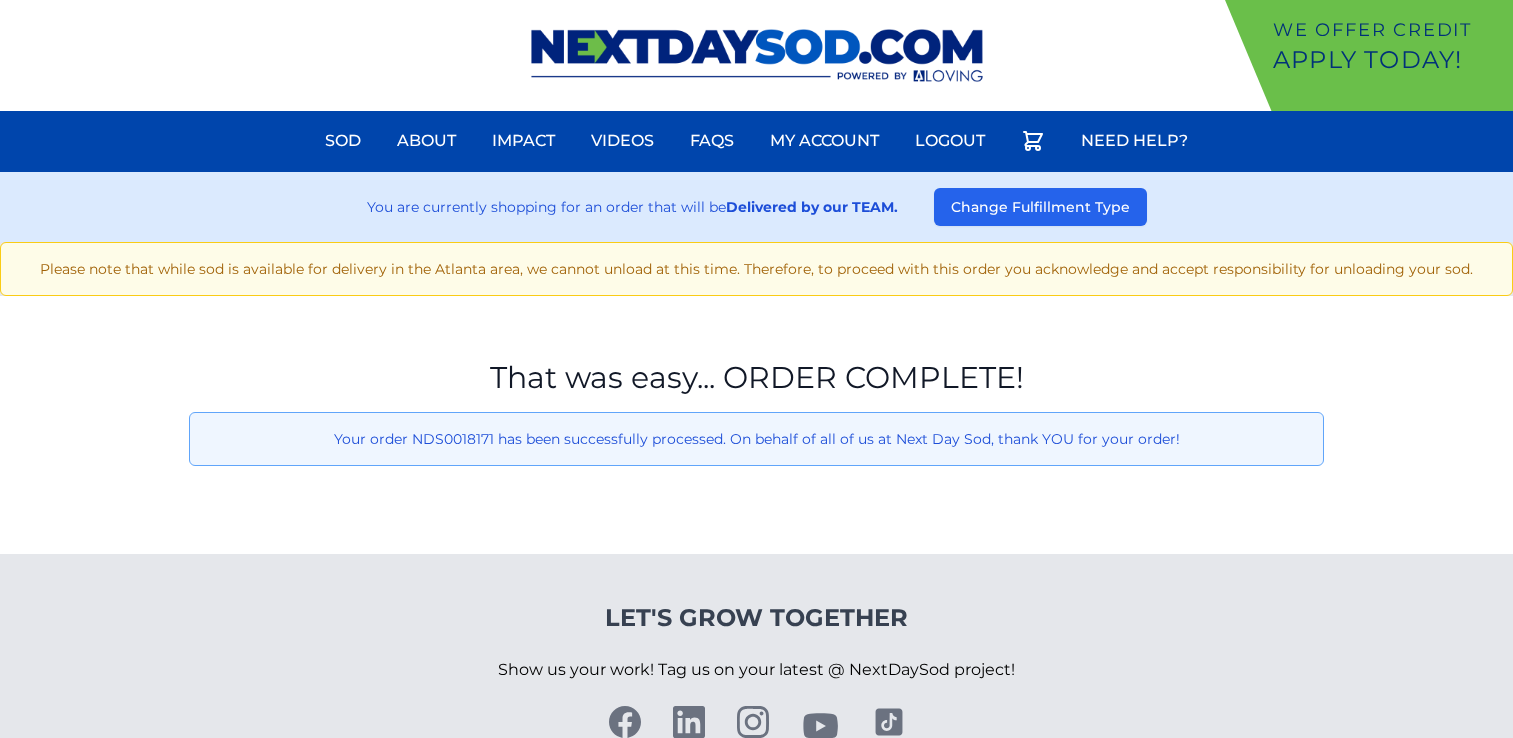scroll, scrollTop: 0, scrollLeft: 0, axis: both 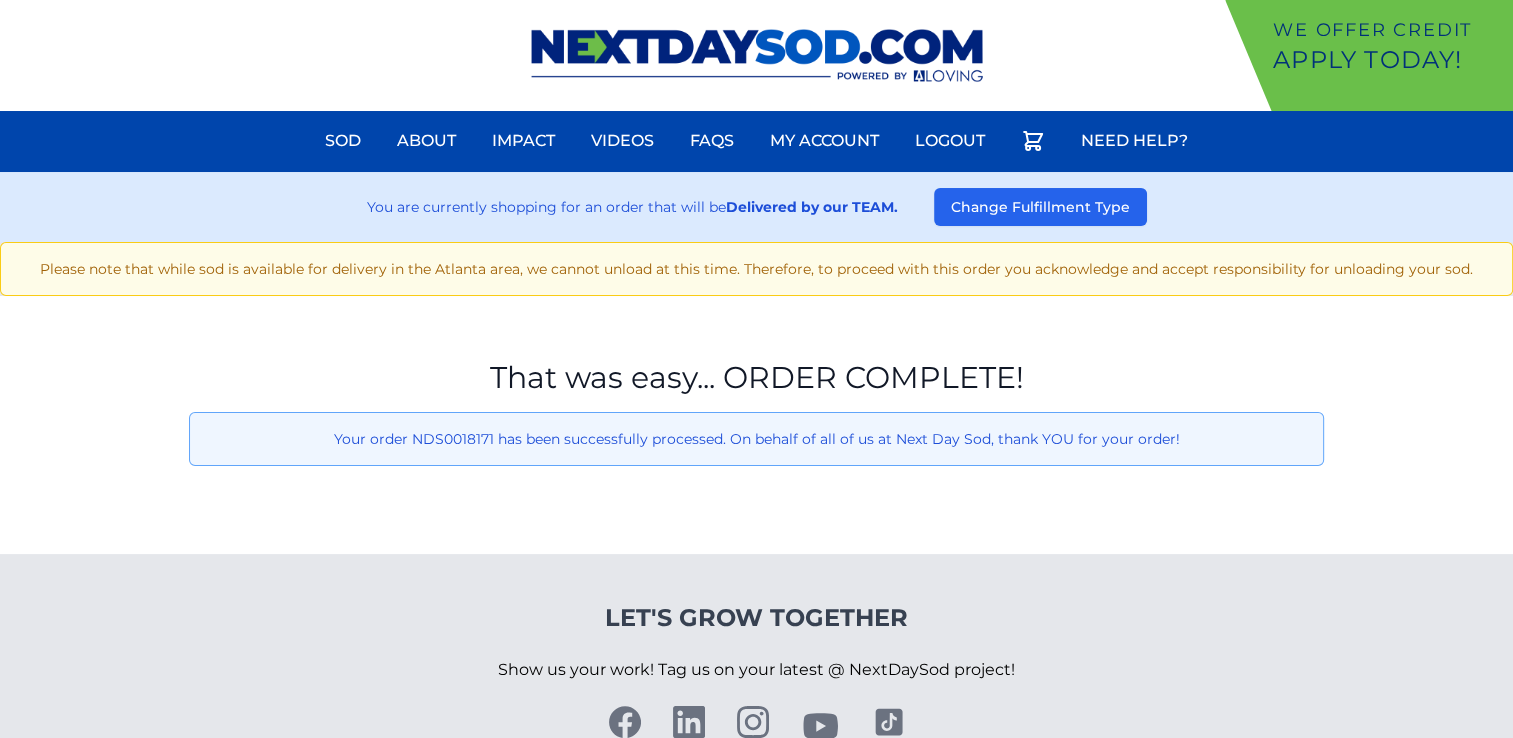 click at bounding box center [757, 55] 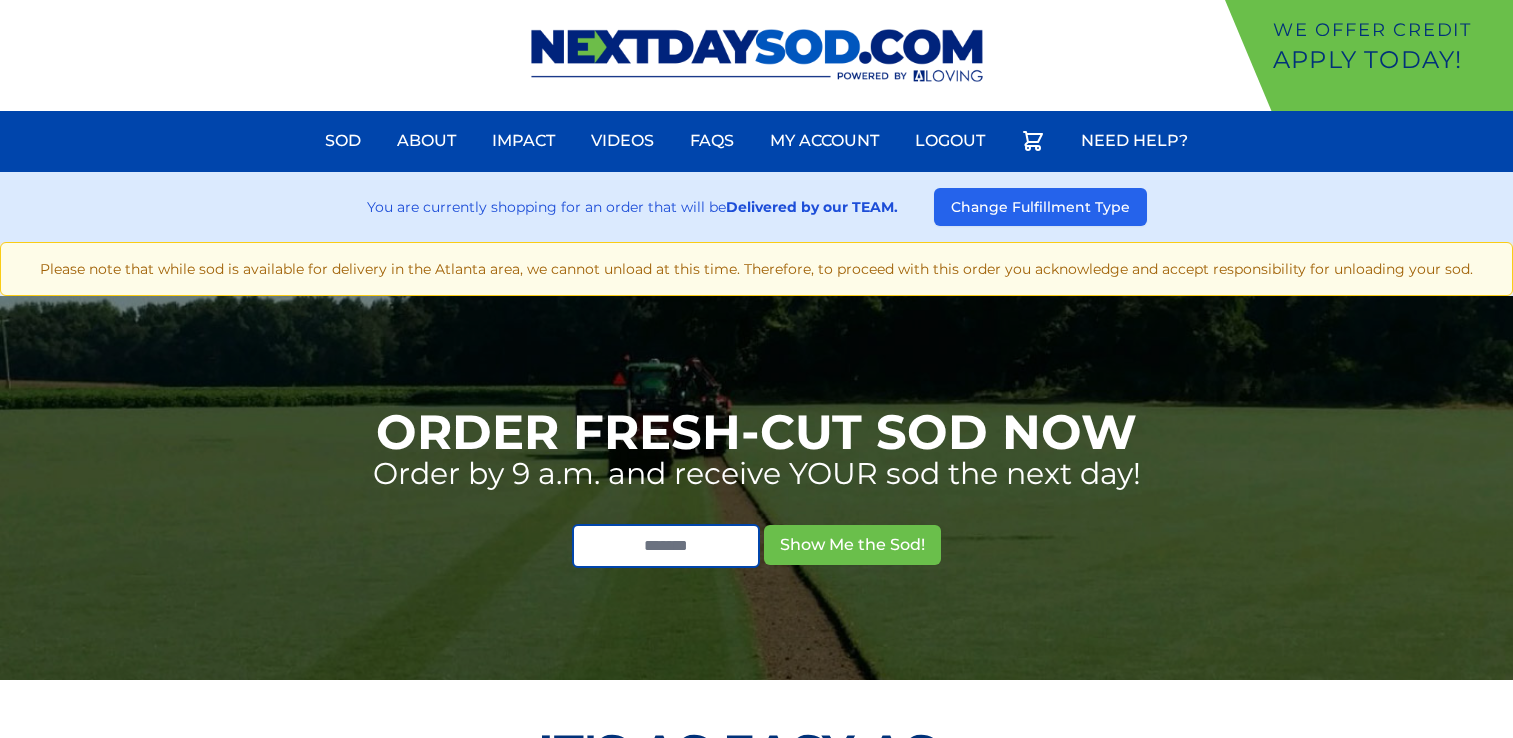 scroll, scrollTop: 0, scrollLeft: 0, axis: both 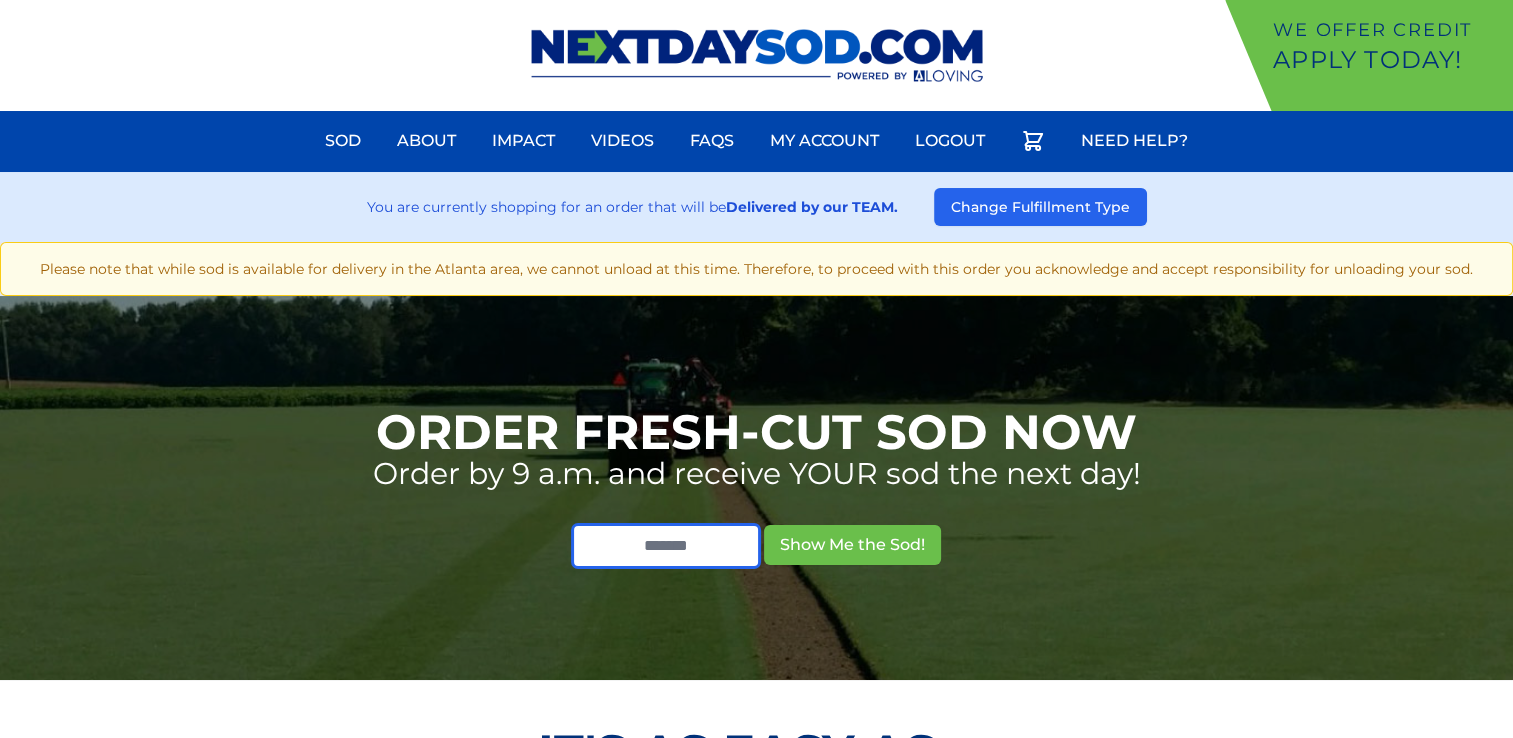 click at bounding box center (666, 546) 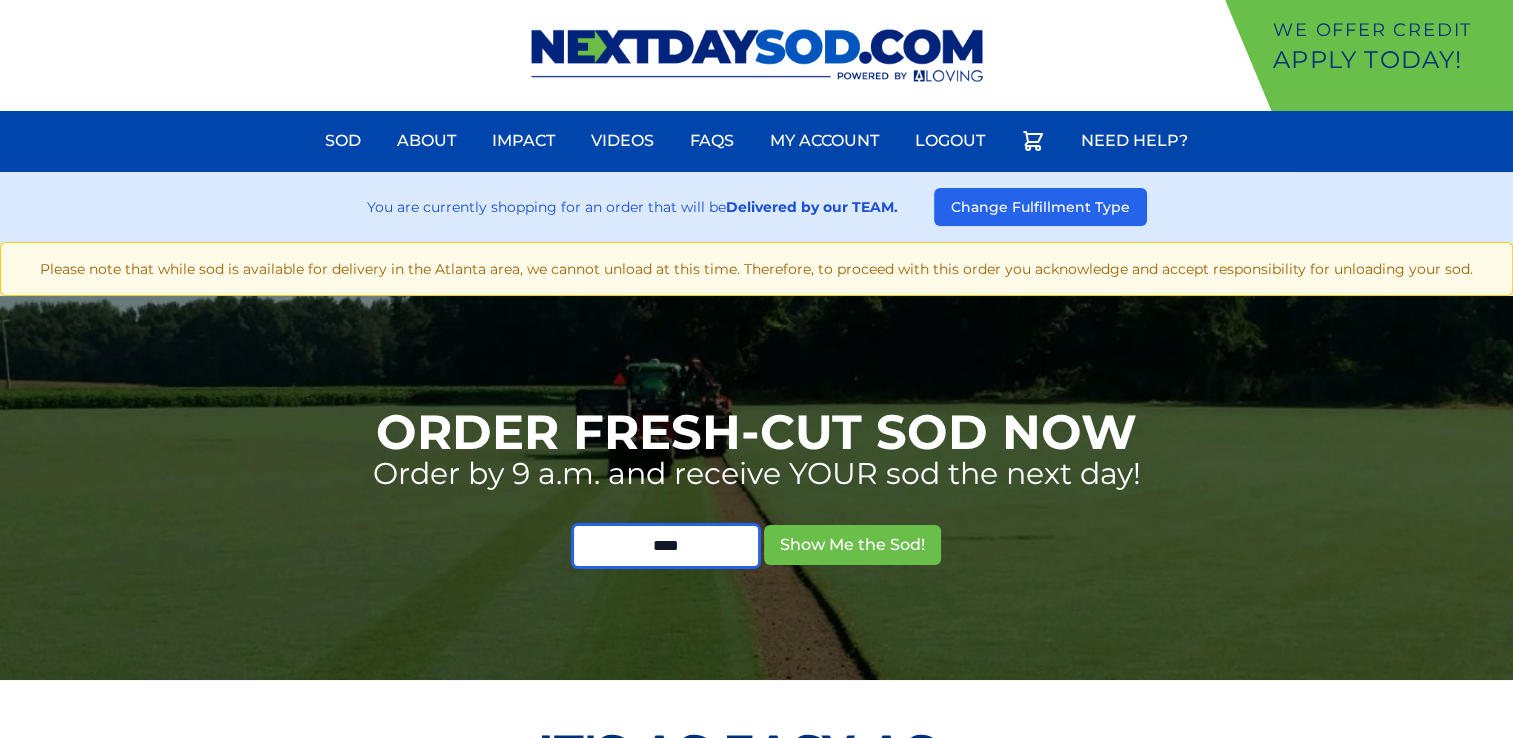 type on "*****" 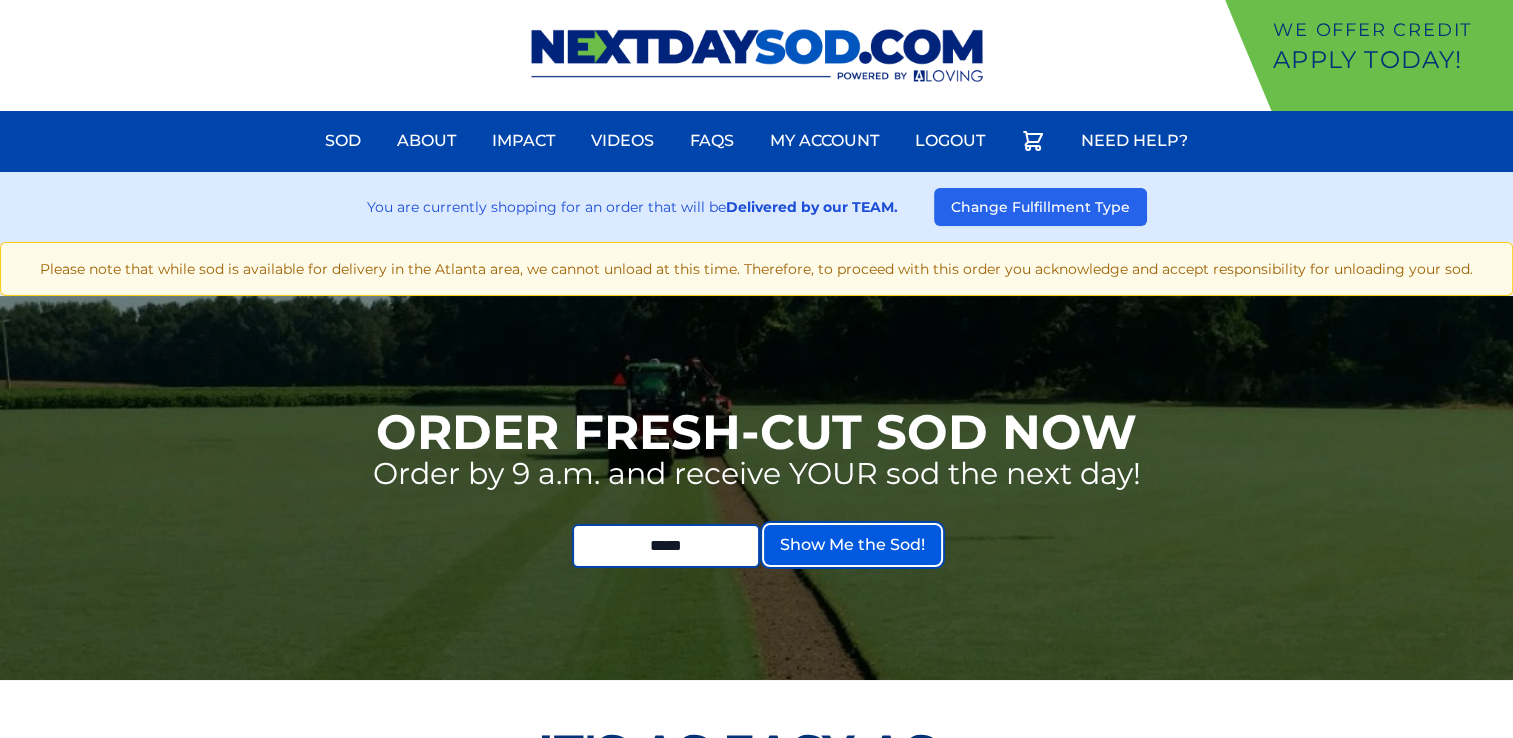 click on "Show Me the Sod!" at bounding box center (852, 545) 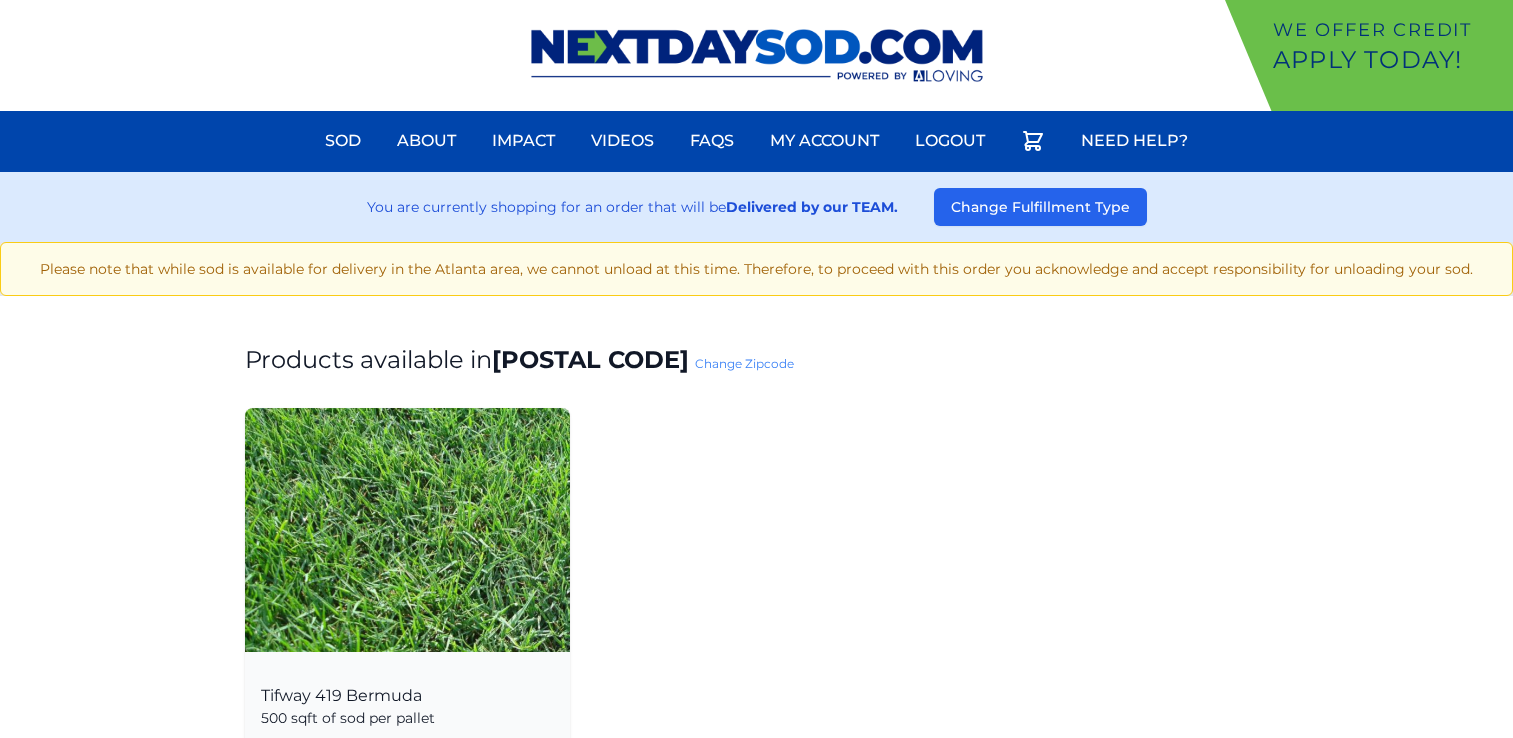 scroll, scrollTop: 0, scrollLeft: 0, axis: both 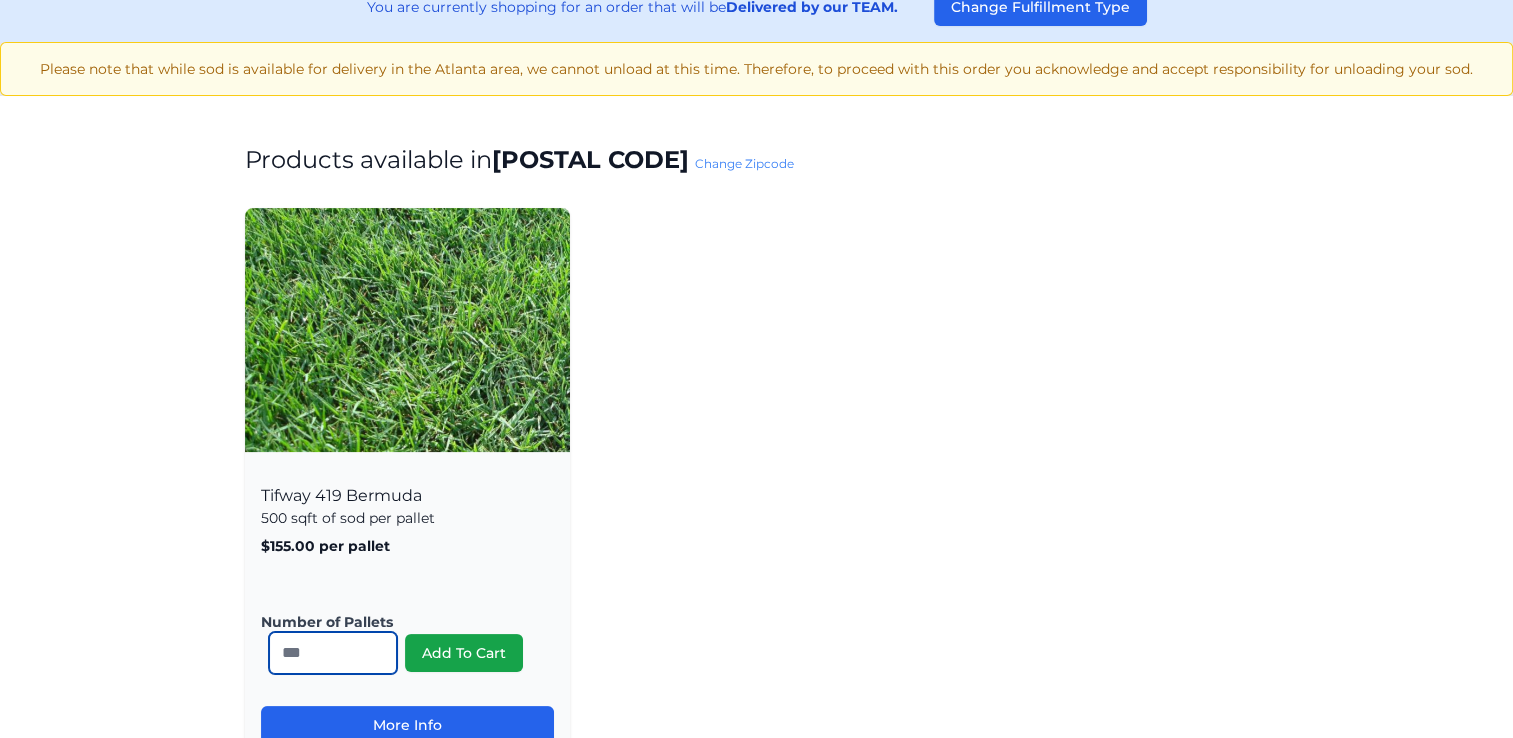 click on "*" at bounding box center (333, 653) 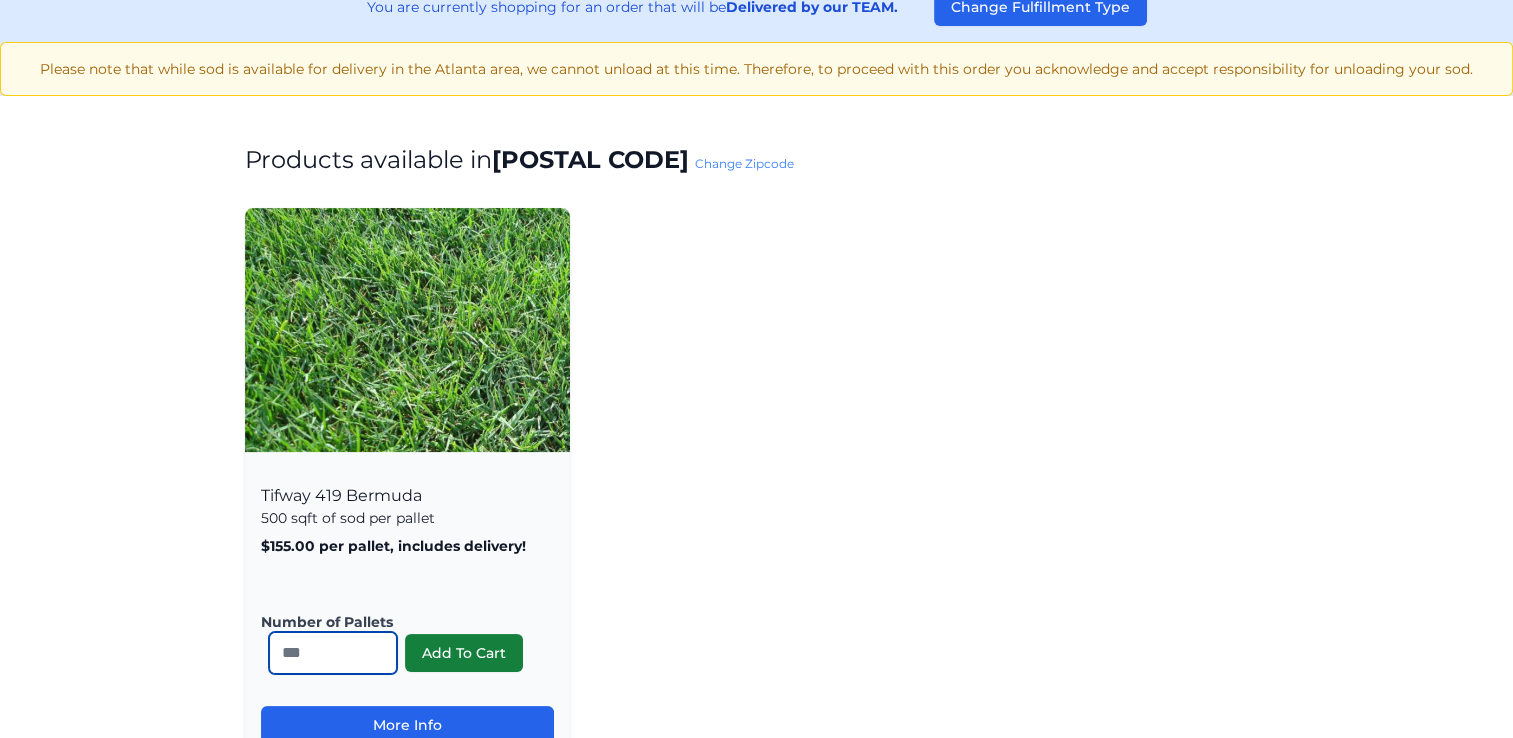 type on "**" 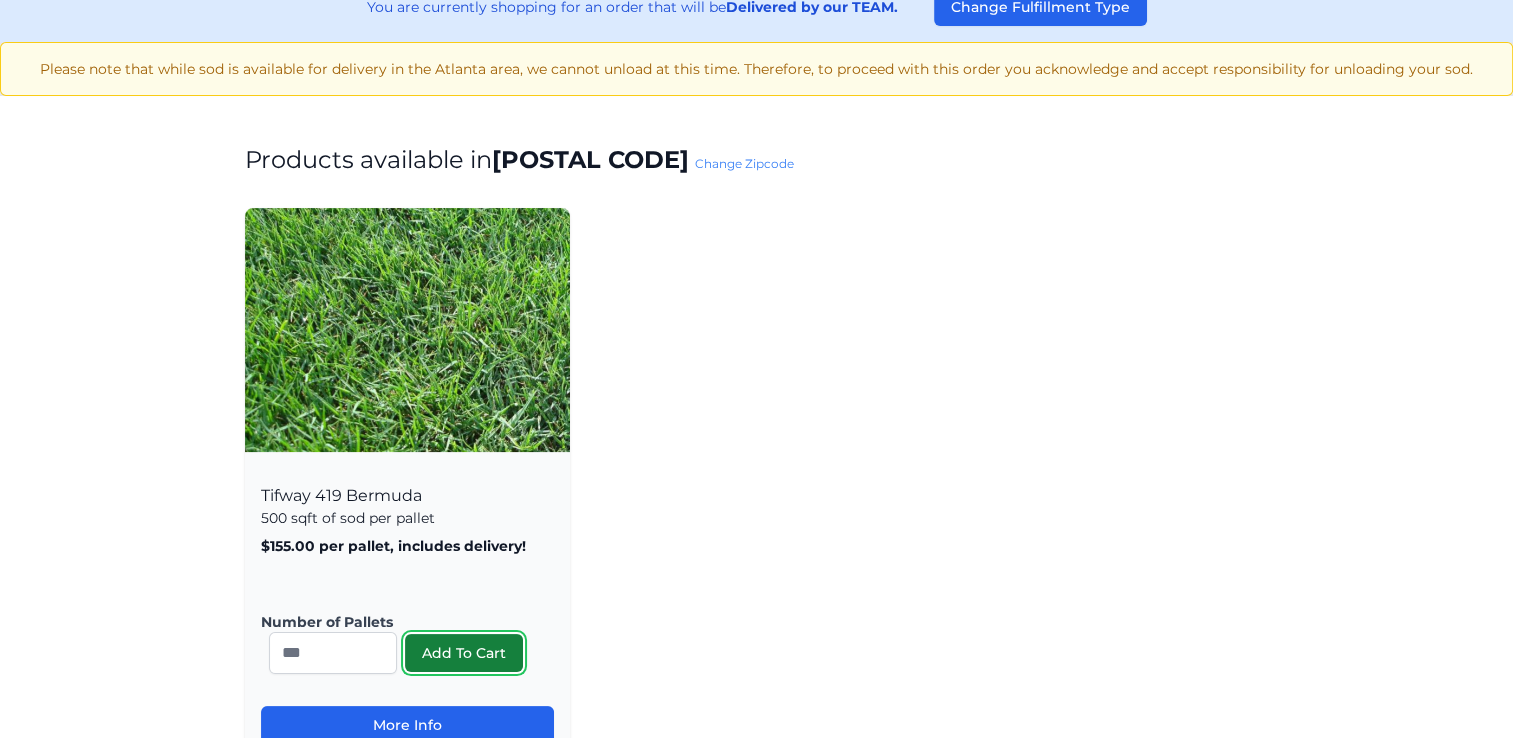 click on "Add To Cart" at bounding box center [464, 653] 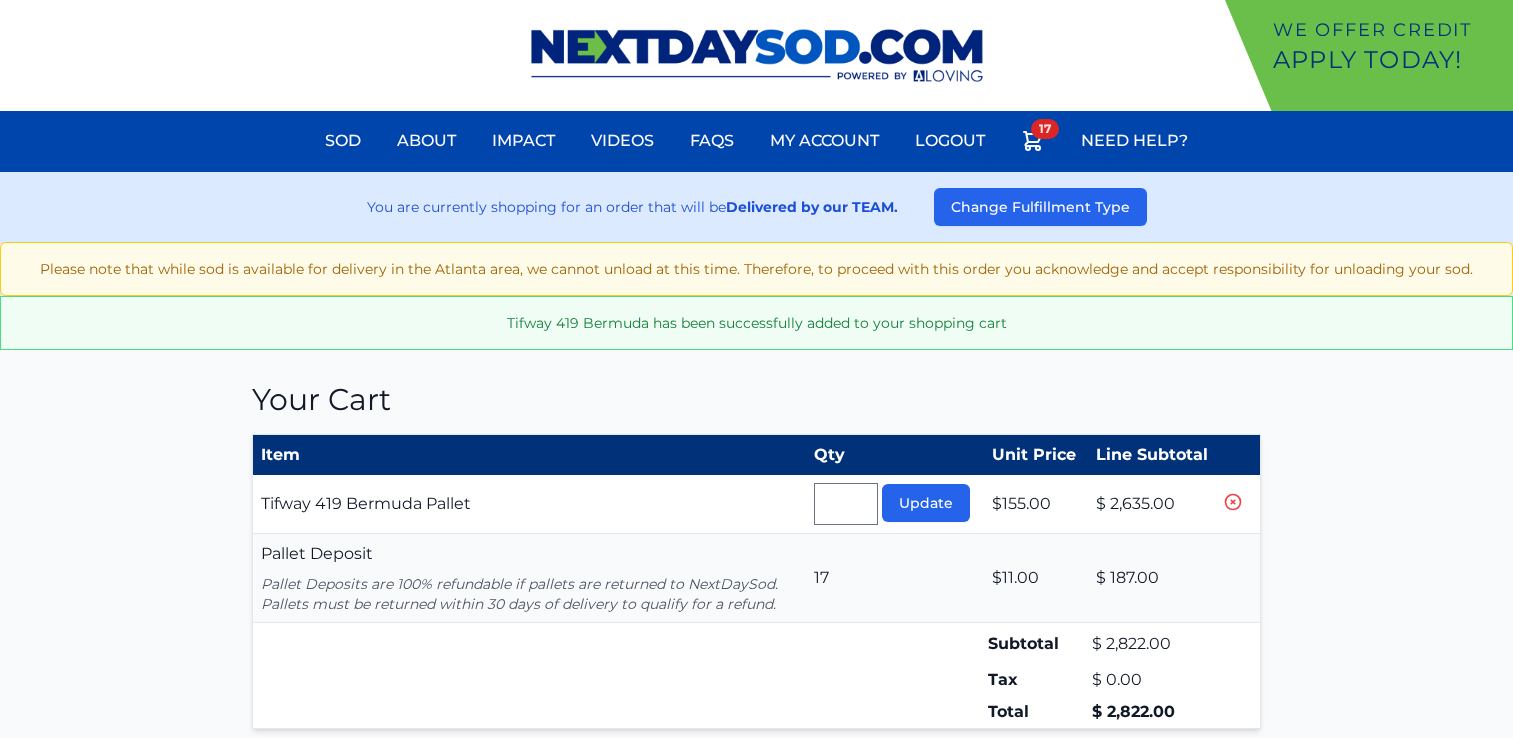type 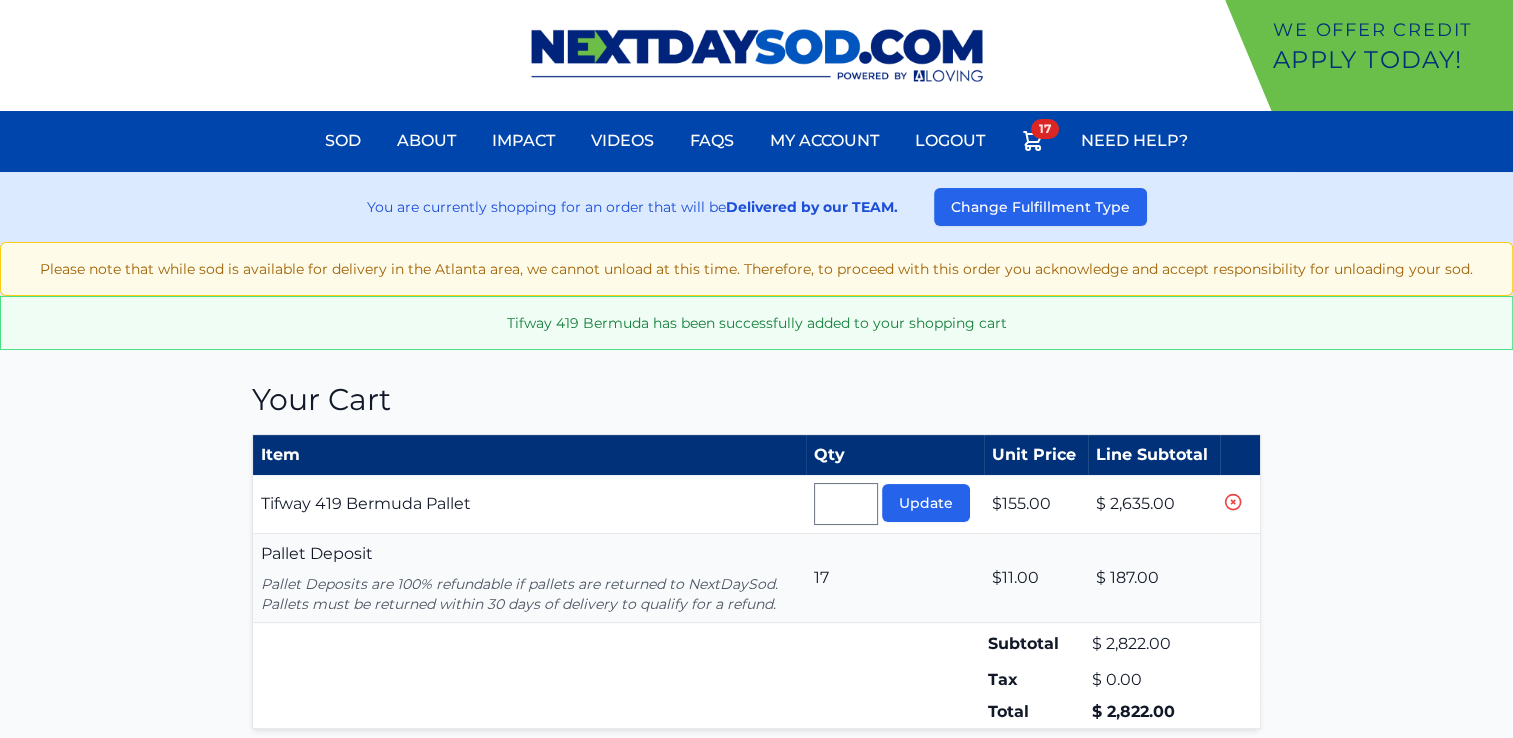 scroll, scrollTop: 0, scrollLeft: 0, axis: both 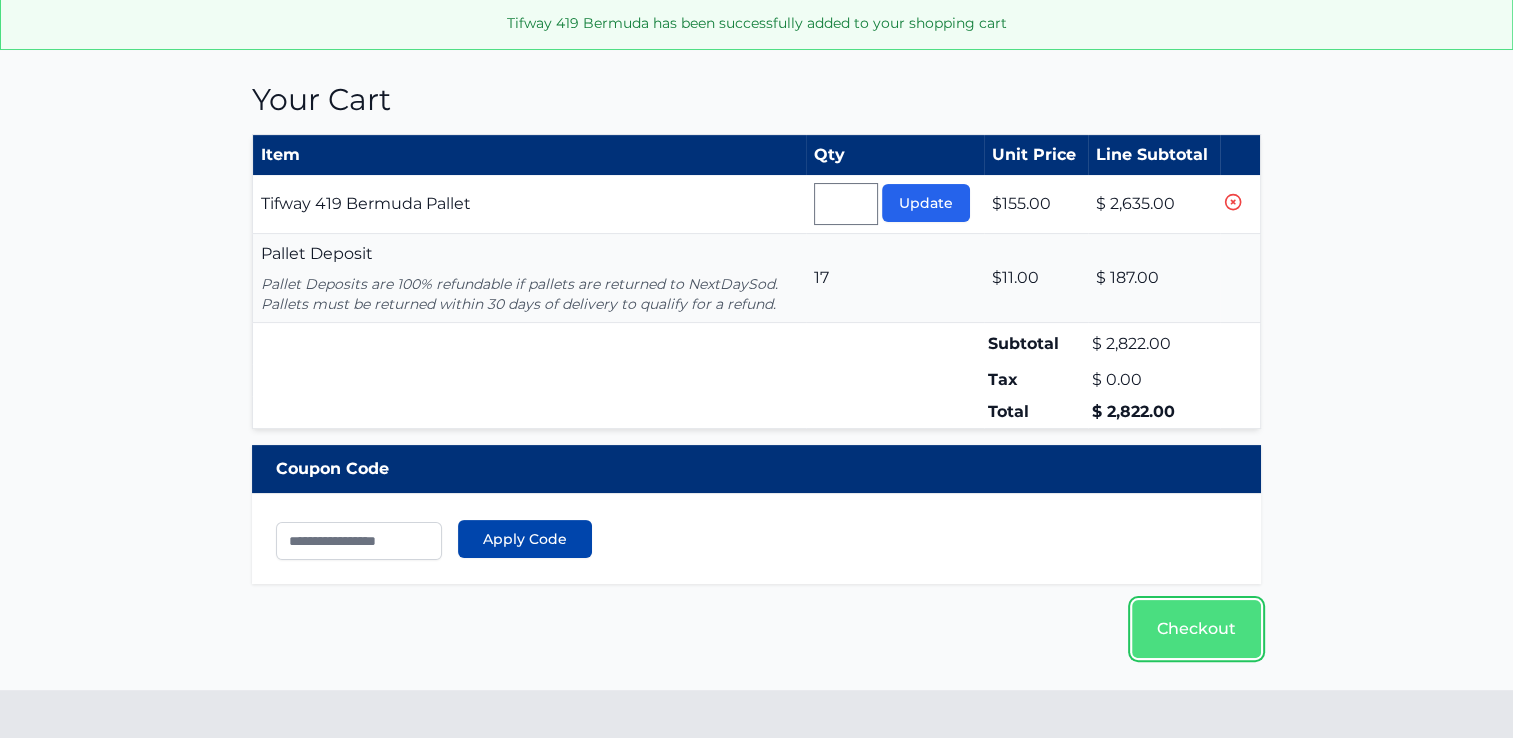 click on "Checkout" at bounding box center (1196, 629) 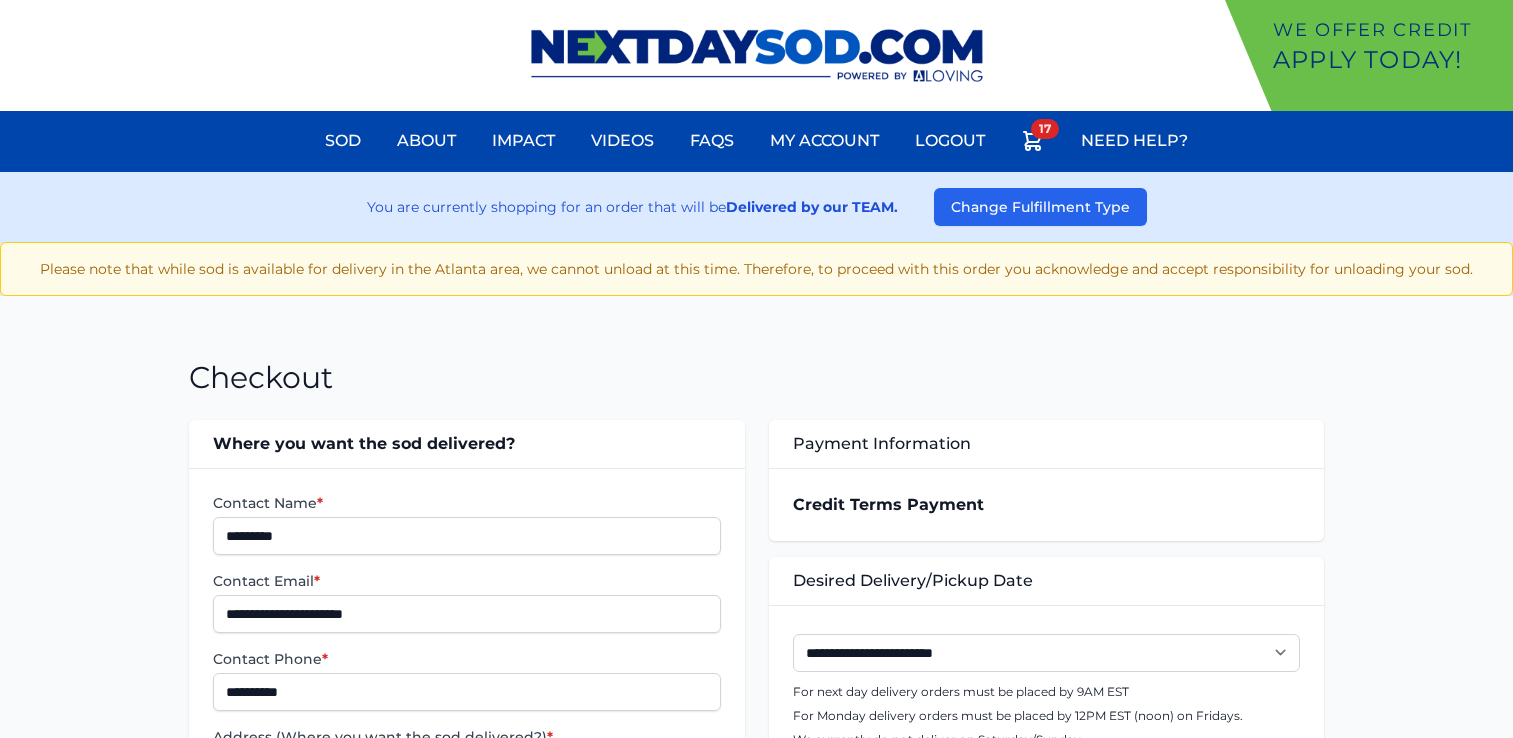 scroll, scrollTop: 0, scrollLeft: 0, axis: both 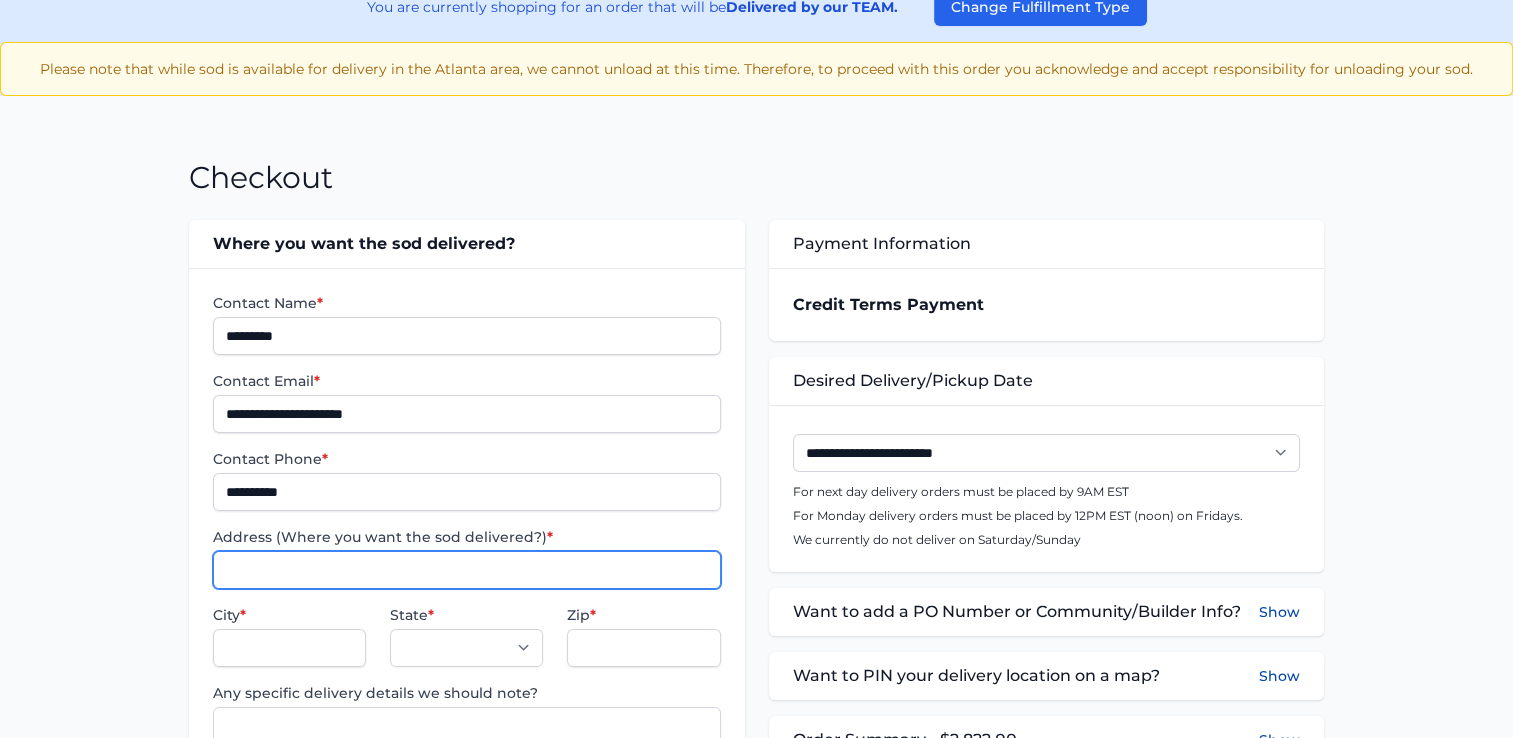 click on "Address (Where you want the sod delivered?)
*" at bounding box center [466, 570] 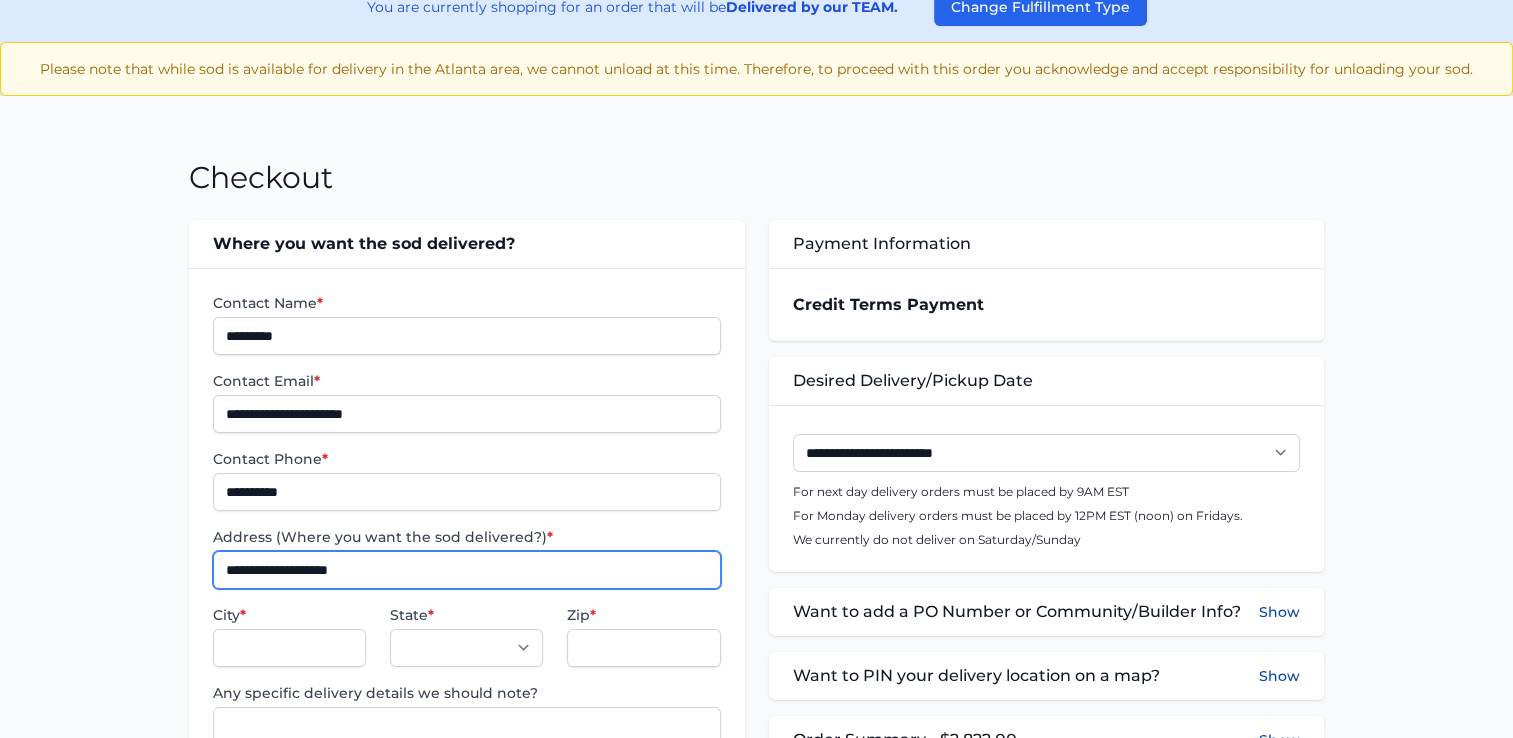 type on "**********" 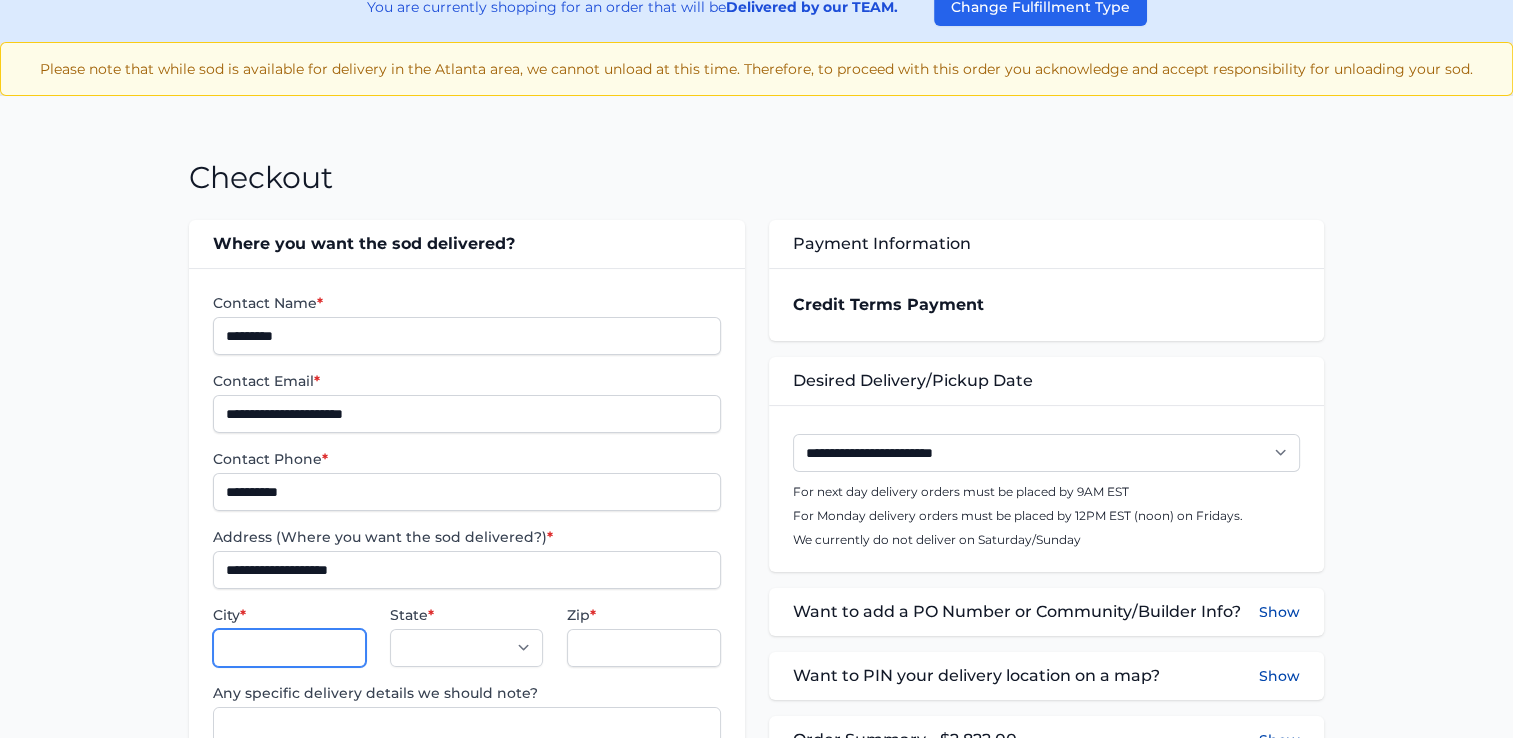 click on "City
*" at bounding box center [289, 648] 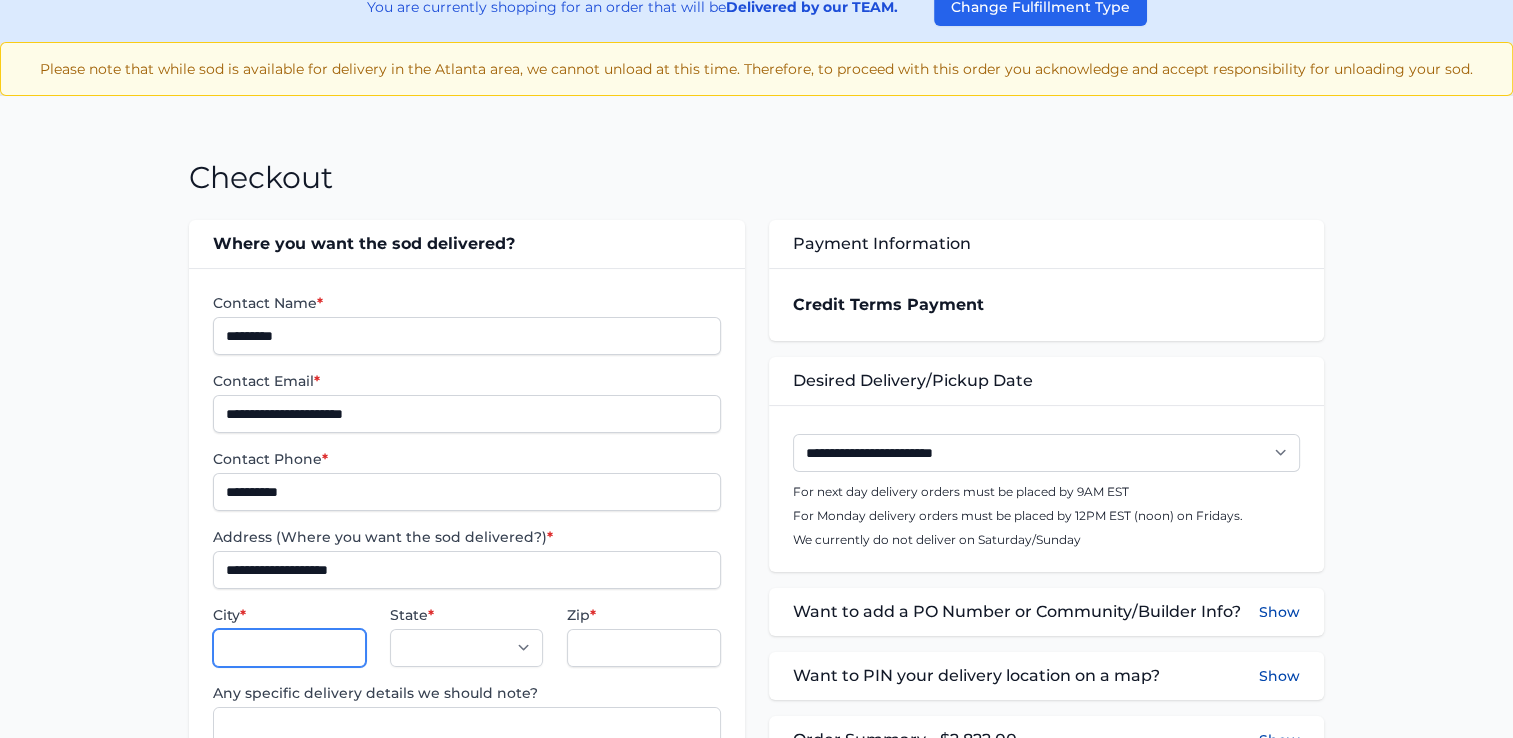 type on "******" 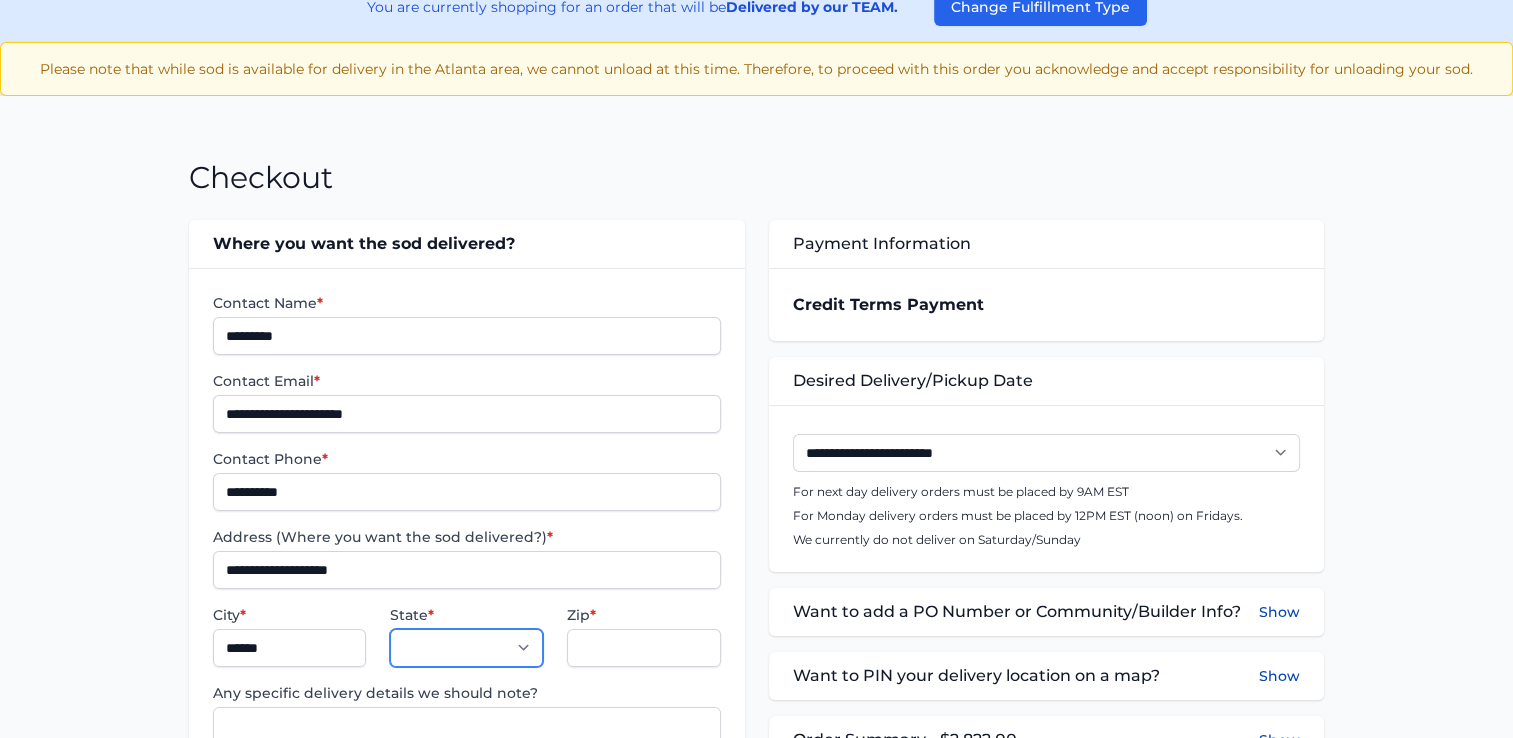 select on "**" 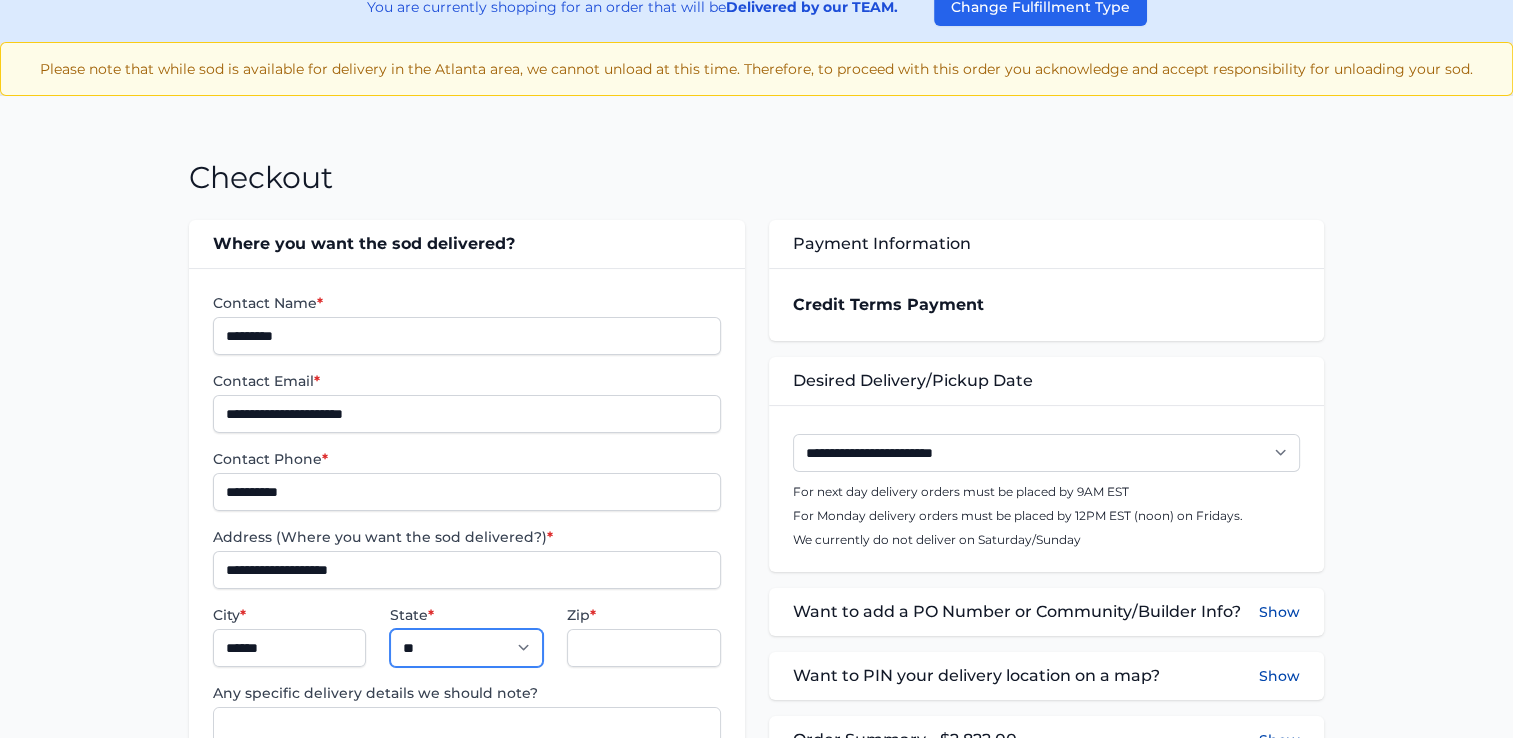 type on "*****" 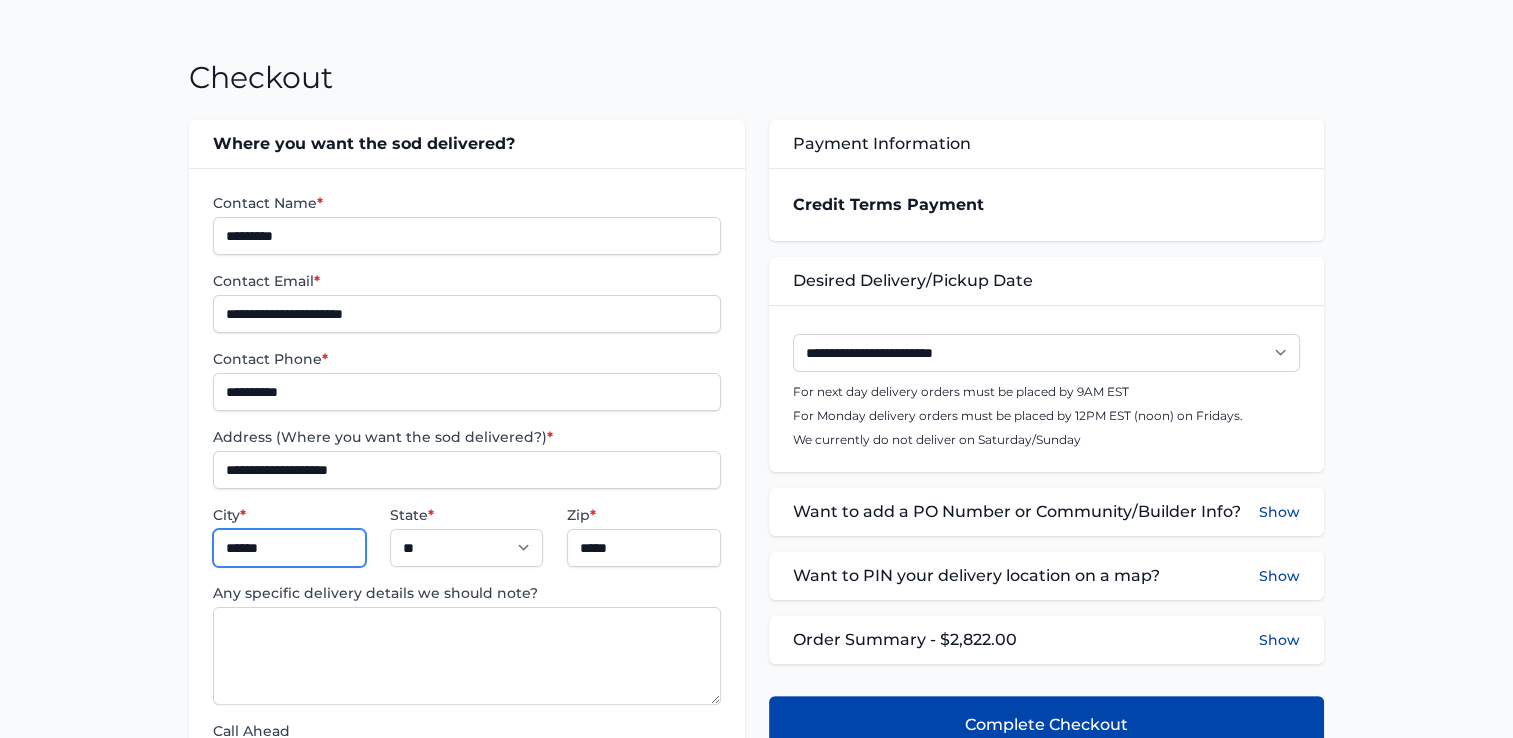 scroll, scrollTop: 200, scrollLeft: 0, axis: vertical 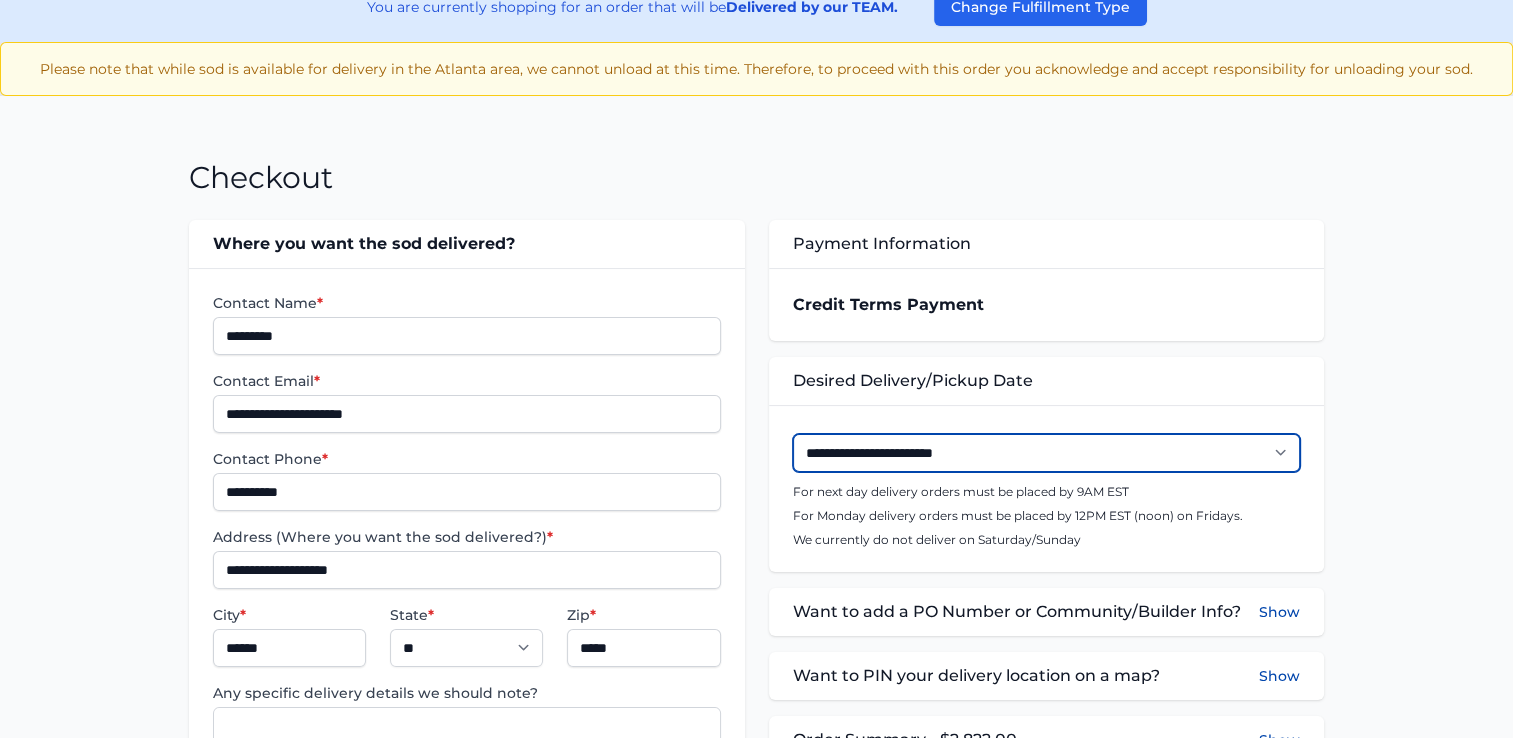 click on "**********" at bounding box center (1046, 453) 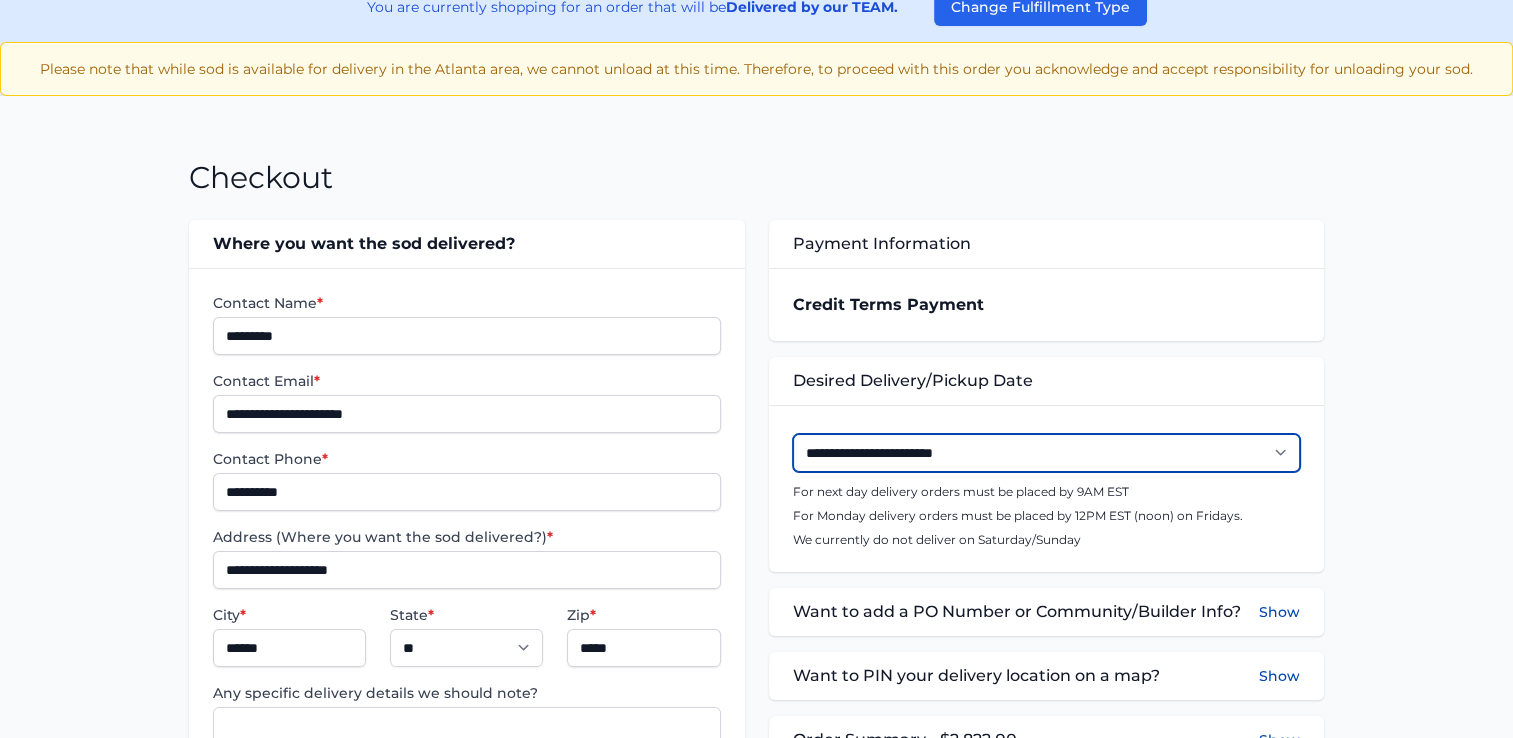 select on "**********" 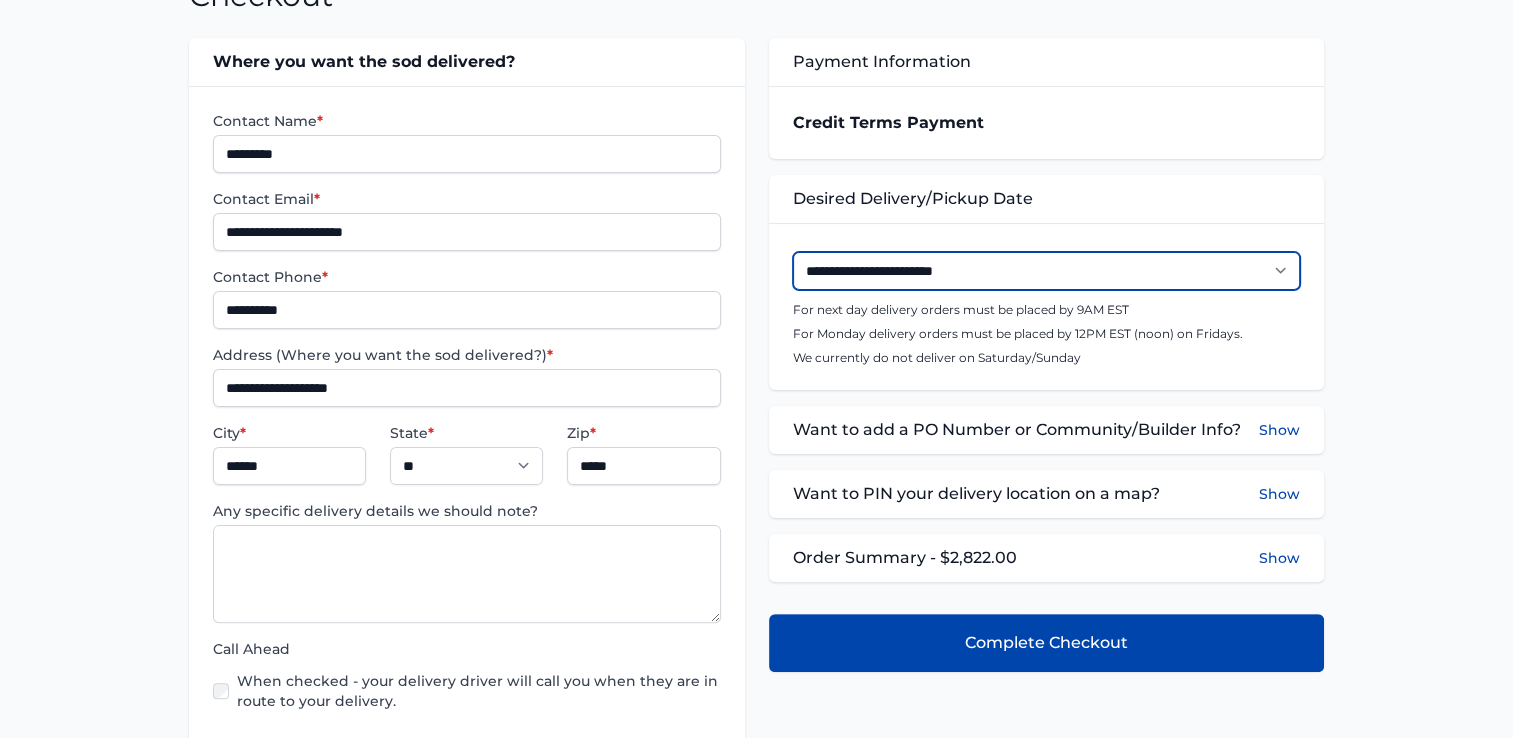 scroll, scrollTop: 400, scrollLeft: 0, axis: vertical 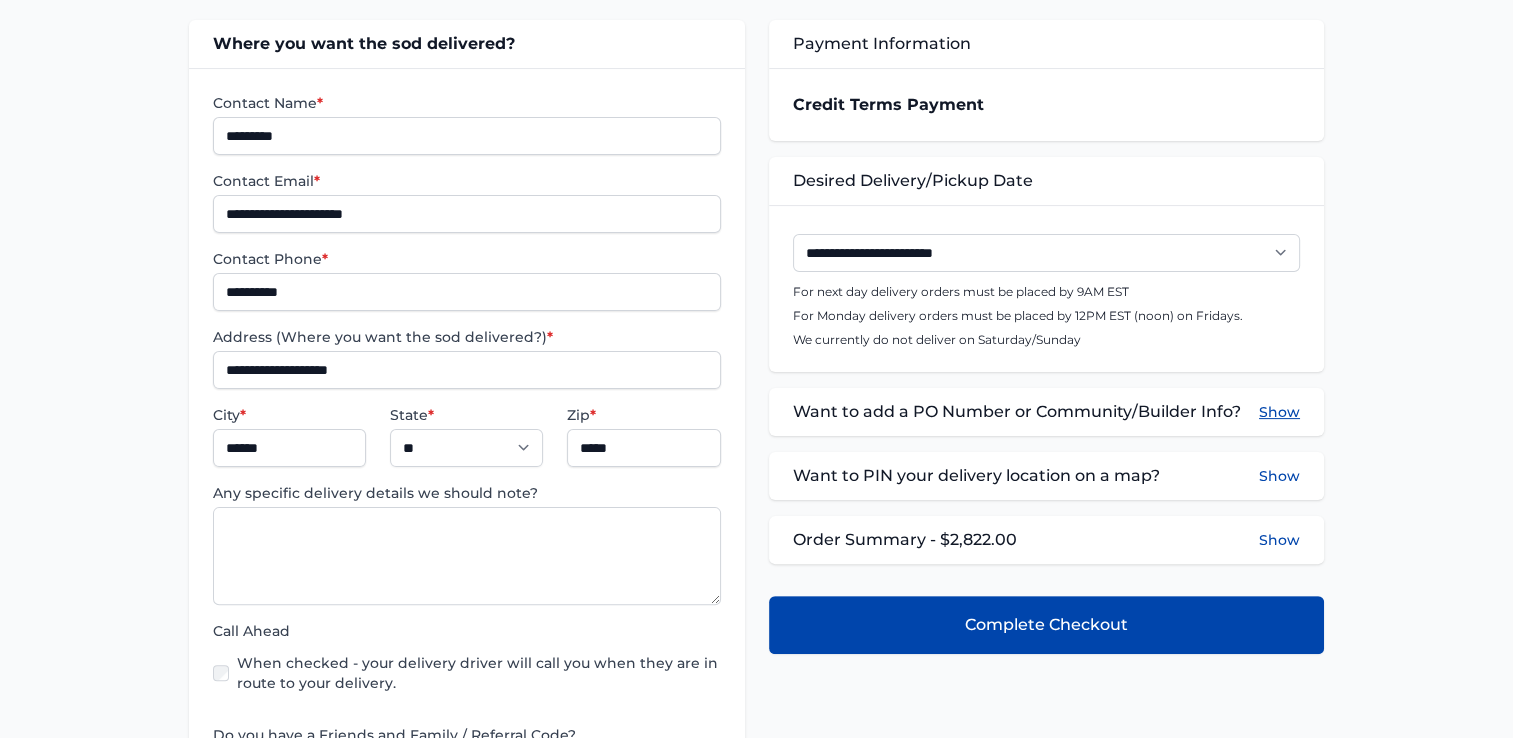 click on "Show" at bounding box center (1279, 412) 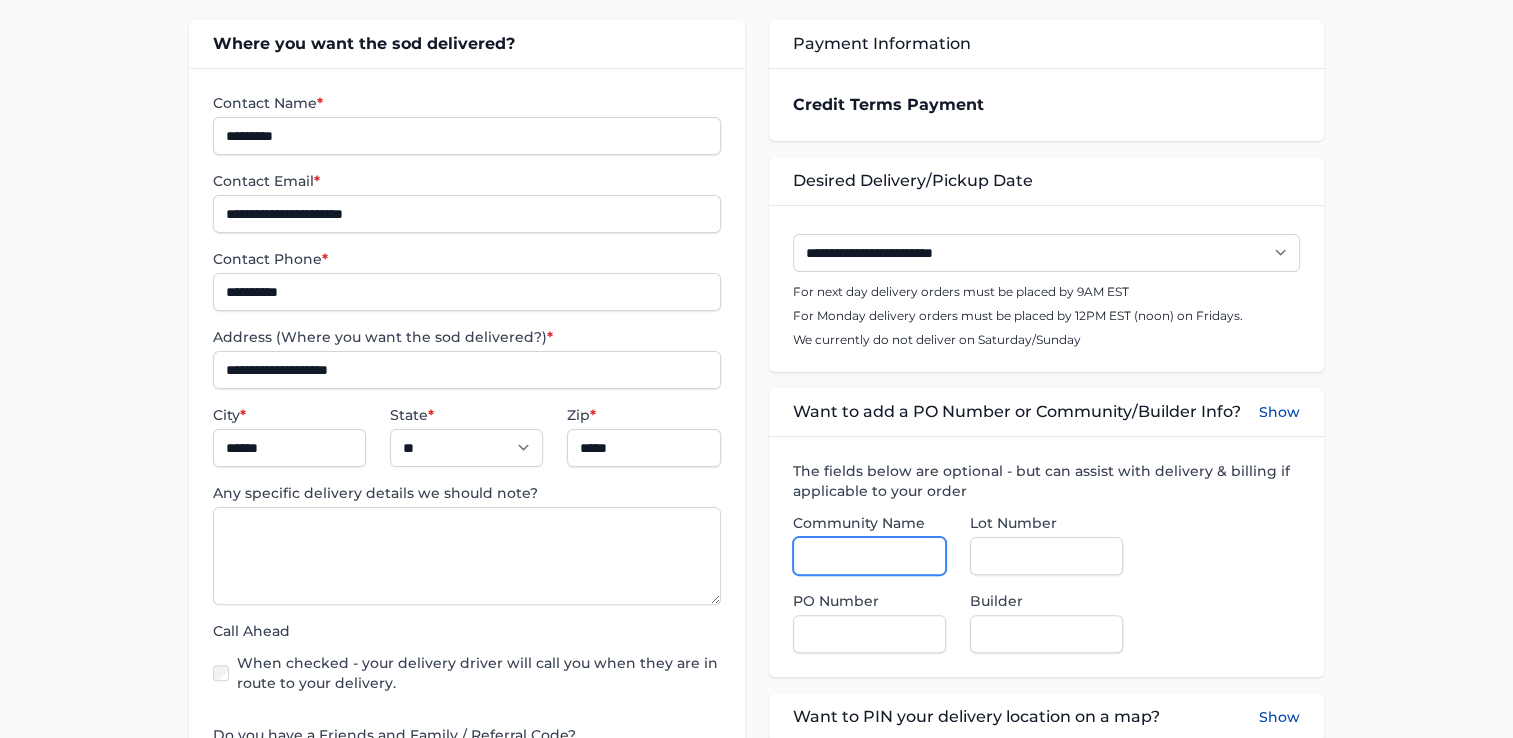 click on "Community Name" at bounding box center [869, 556] 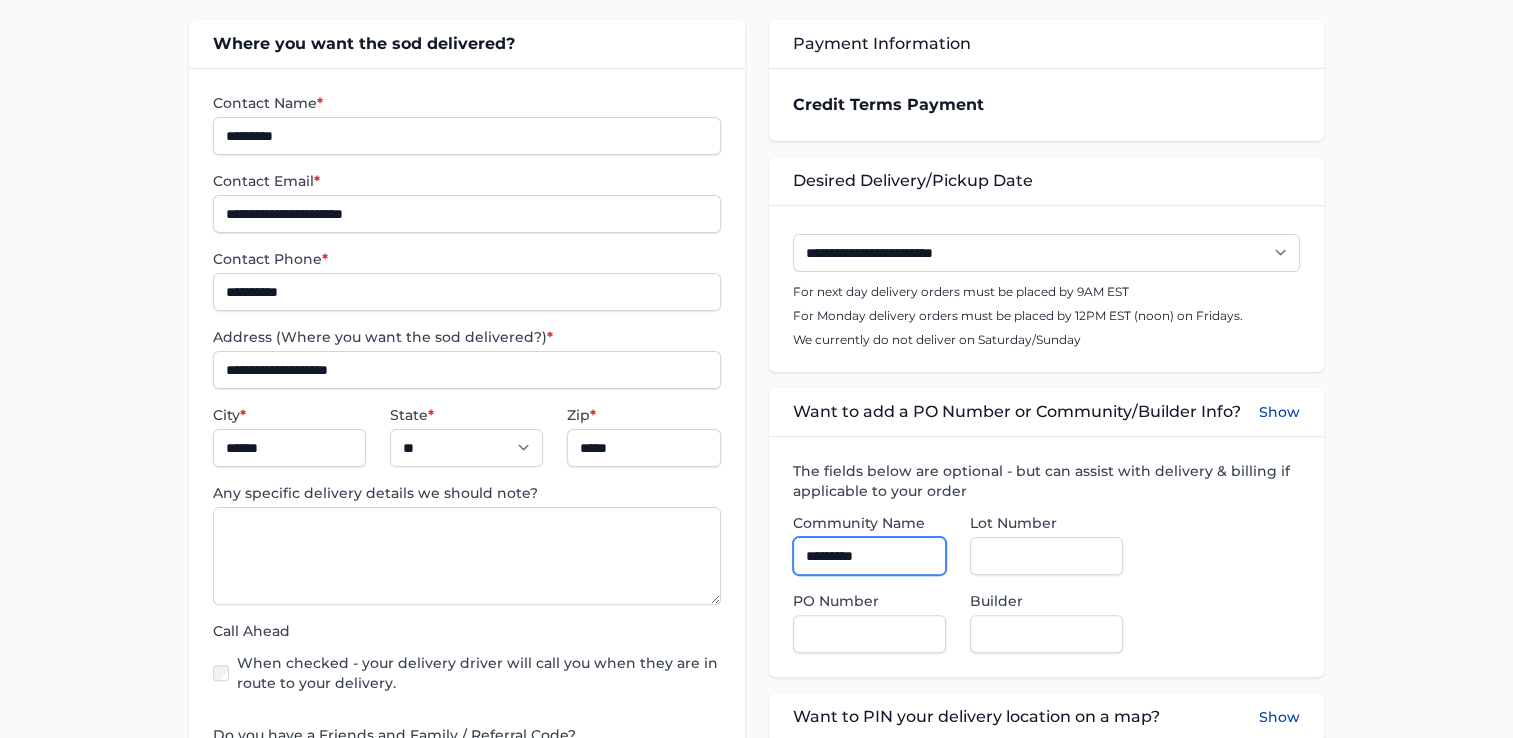 type on "*********" 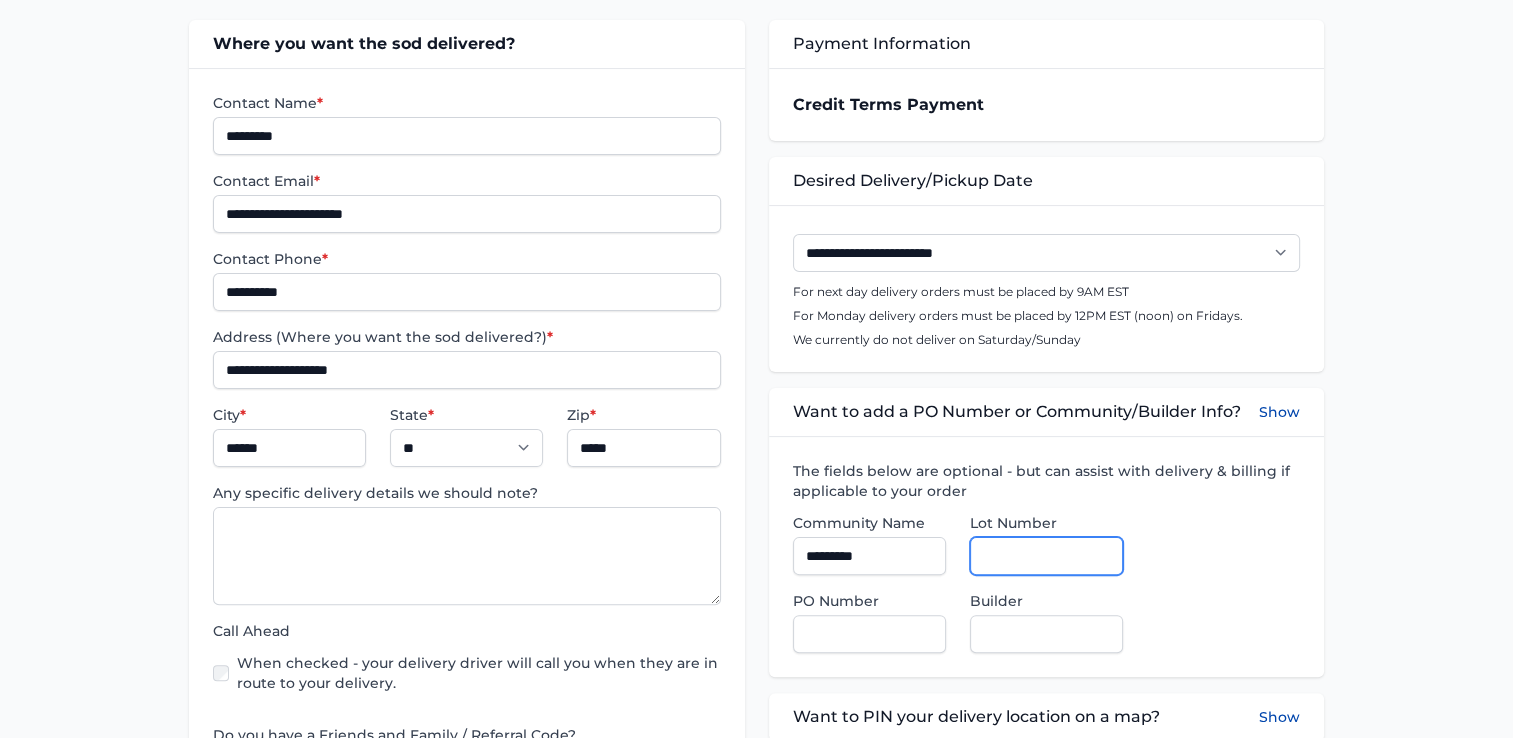 click on "Lot Number" at bounding box center (1046, 556) 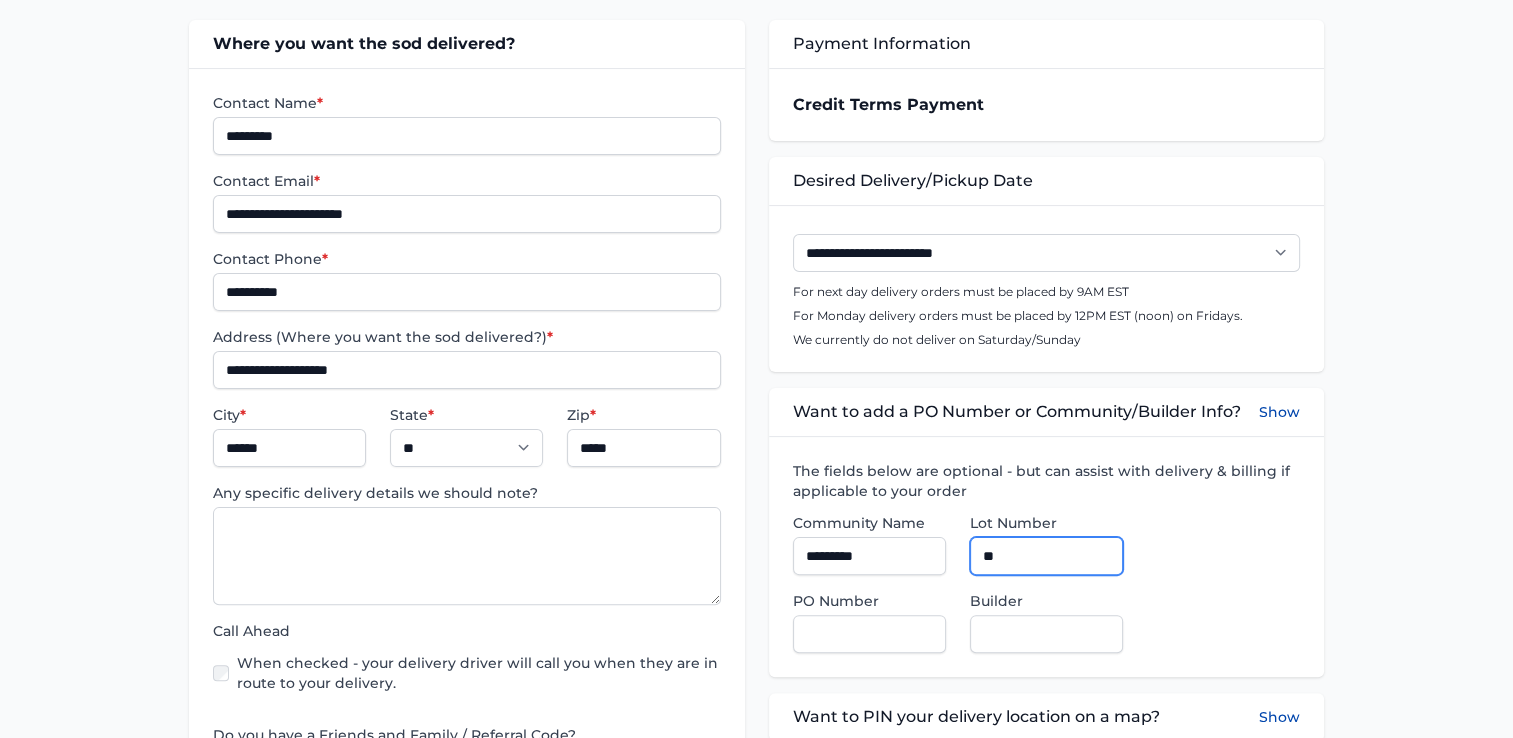 type on "**" 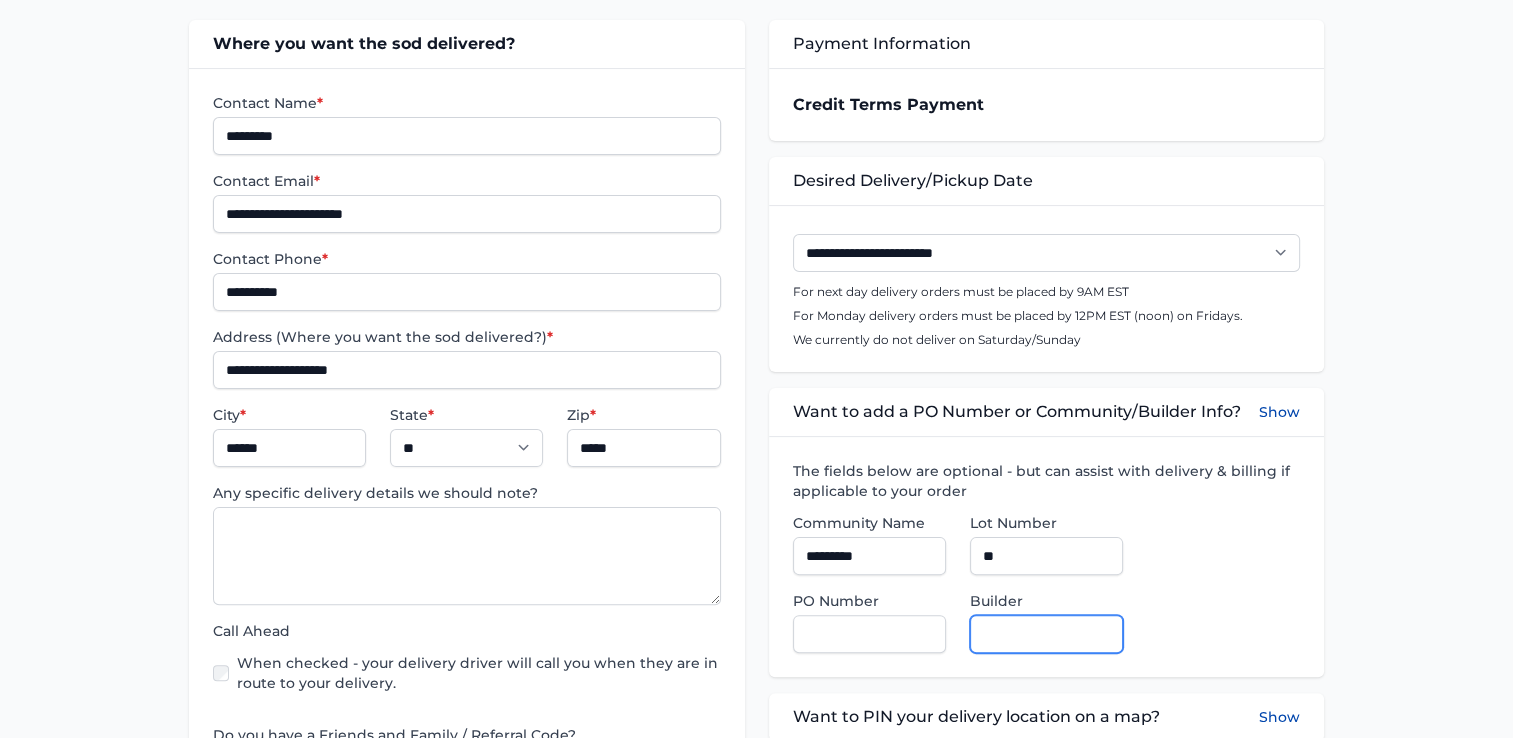 click on "Builder" at bounding box center (1046, 634) 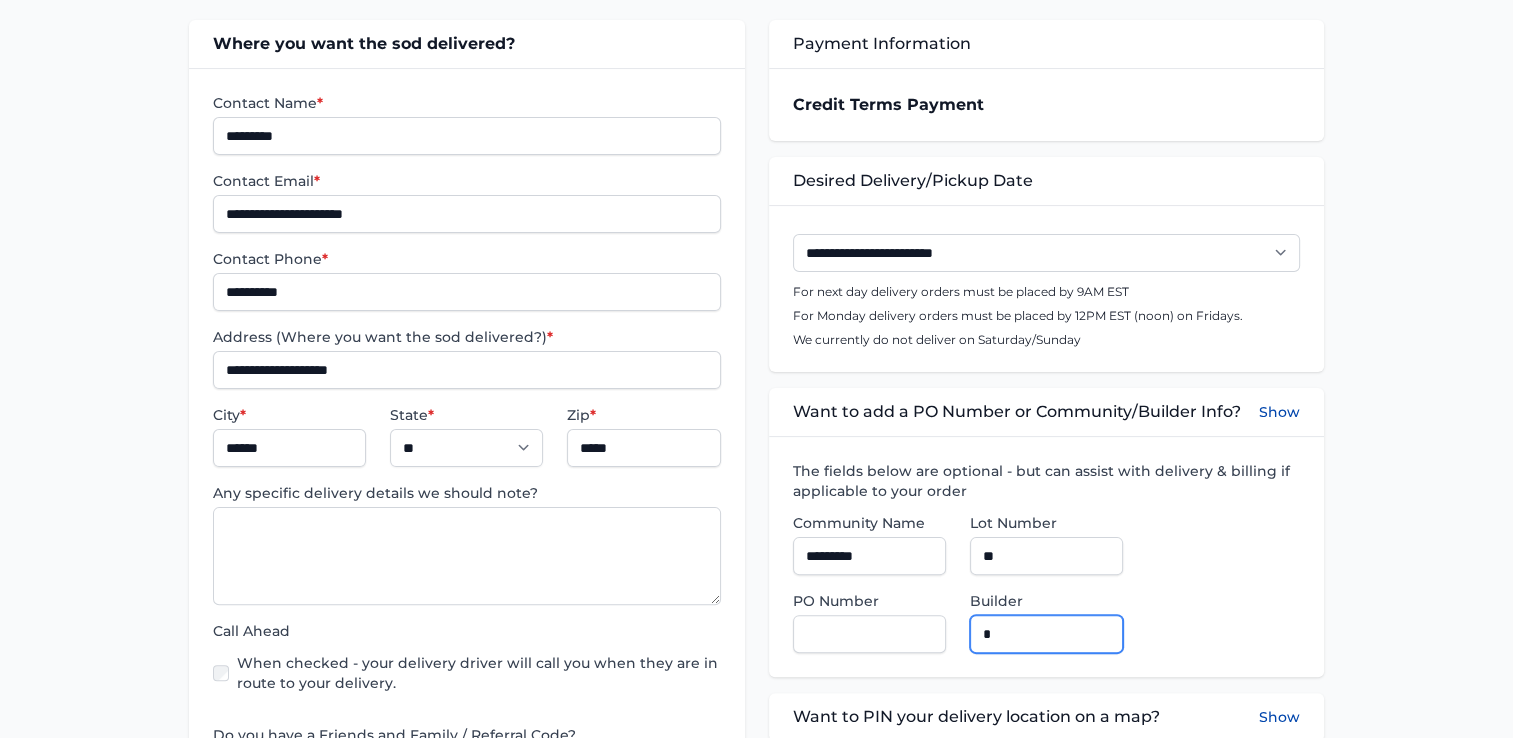 type on "**********" 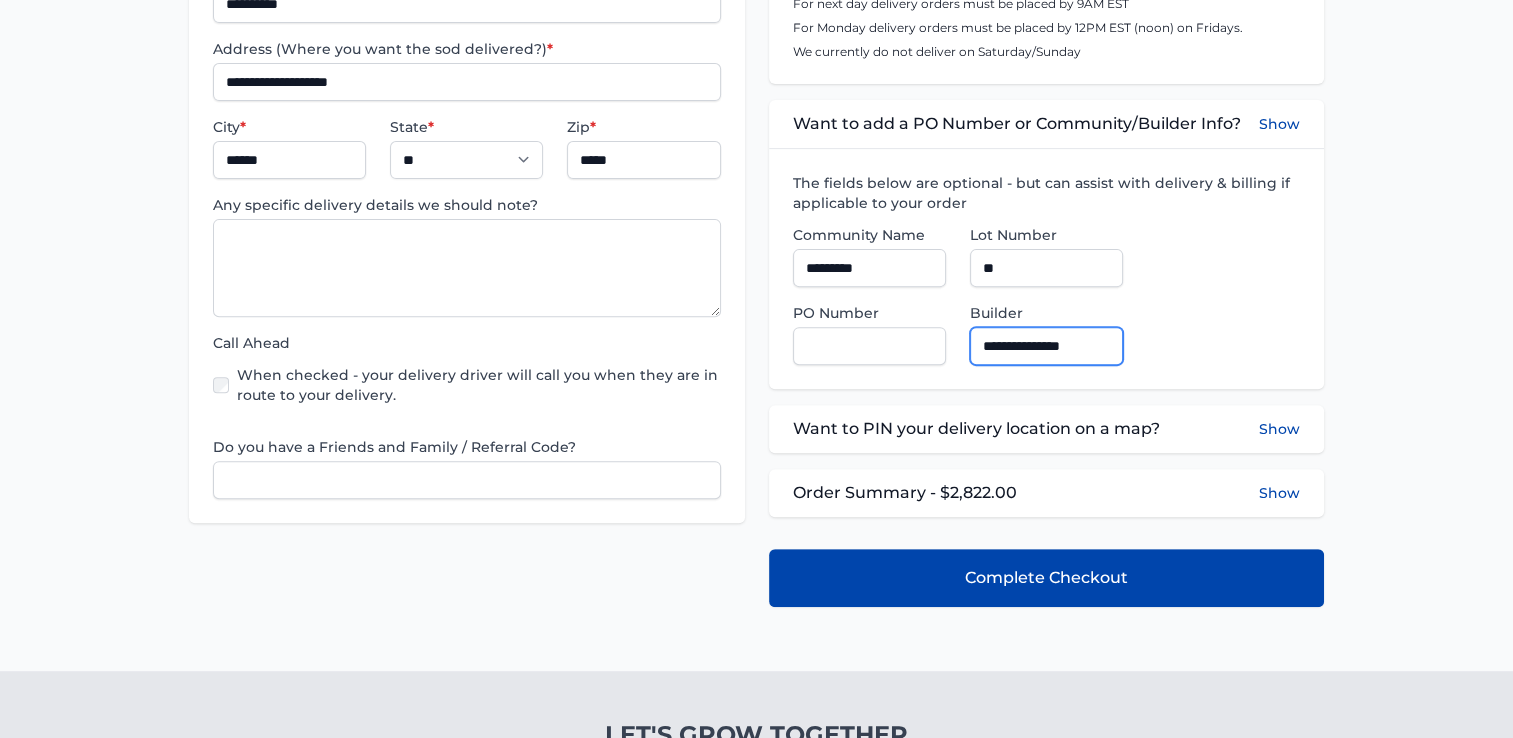 scroll, scrollTop: 700, scrollLeft: 0, axis: vertical 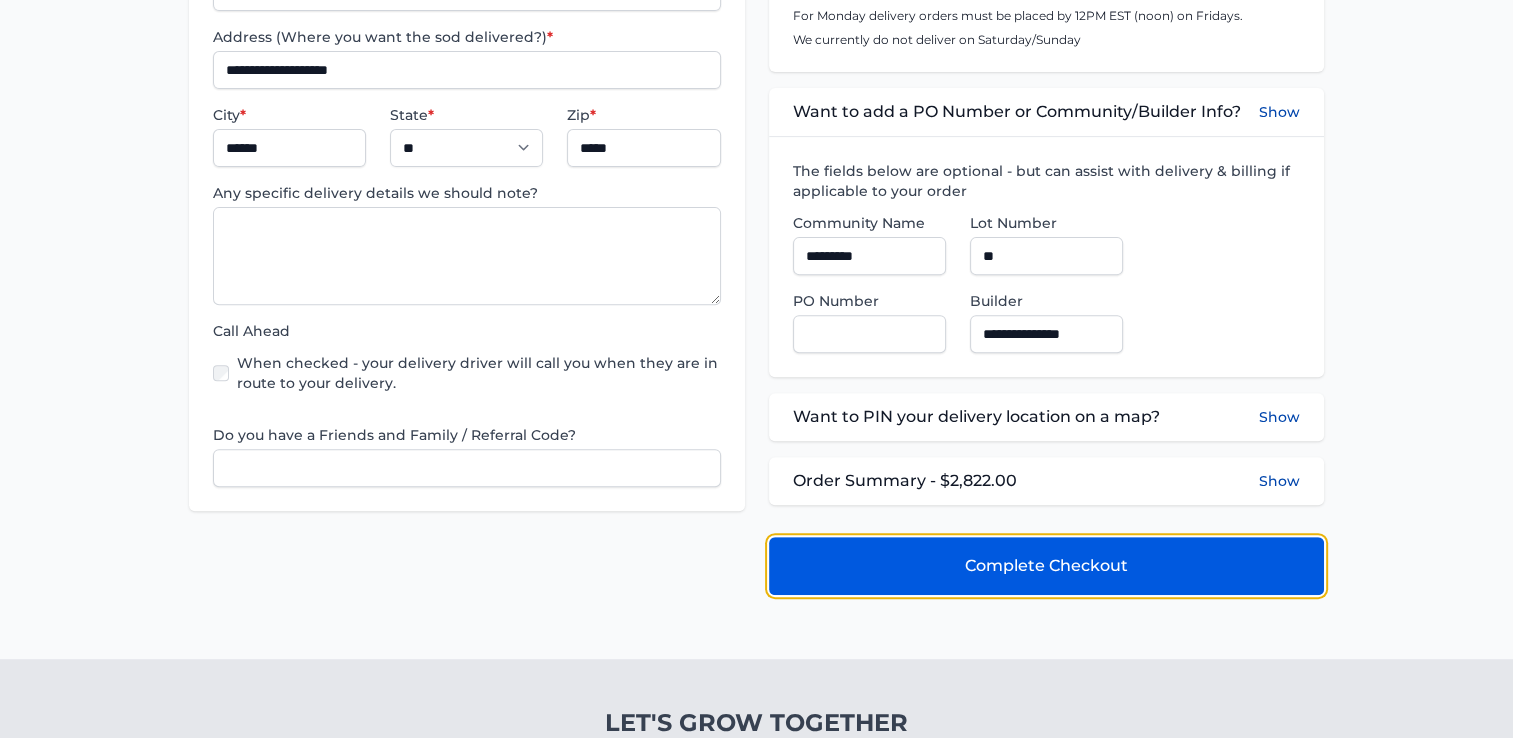 click on "Complete Checkout" at bounding box center (1046, 566) 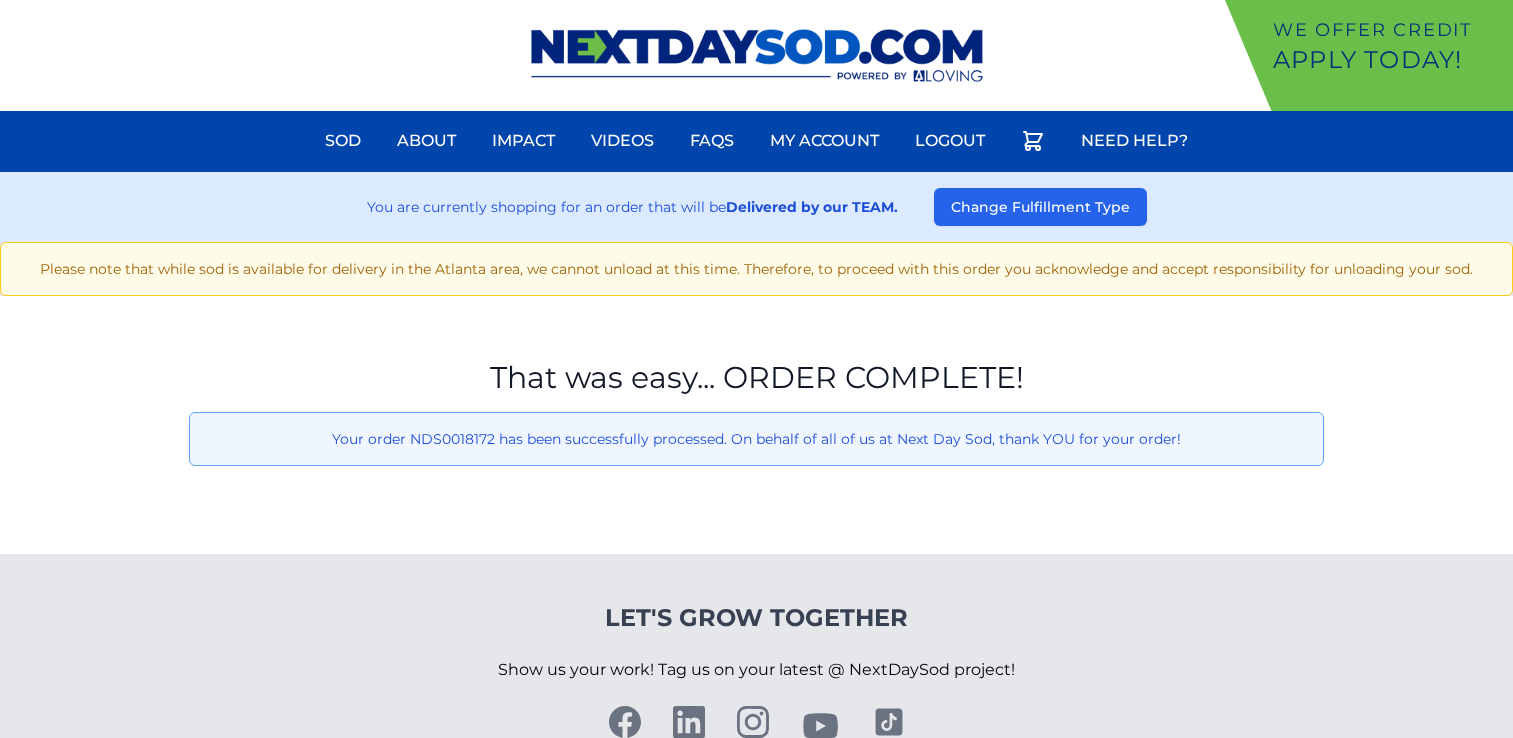 scroll, scrollTop: 0, scrollLeft: 0, axis: both 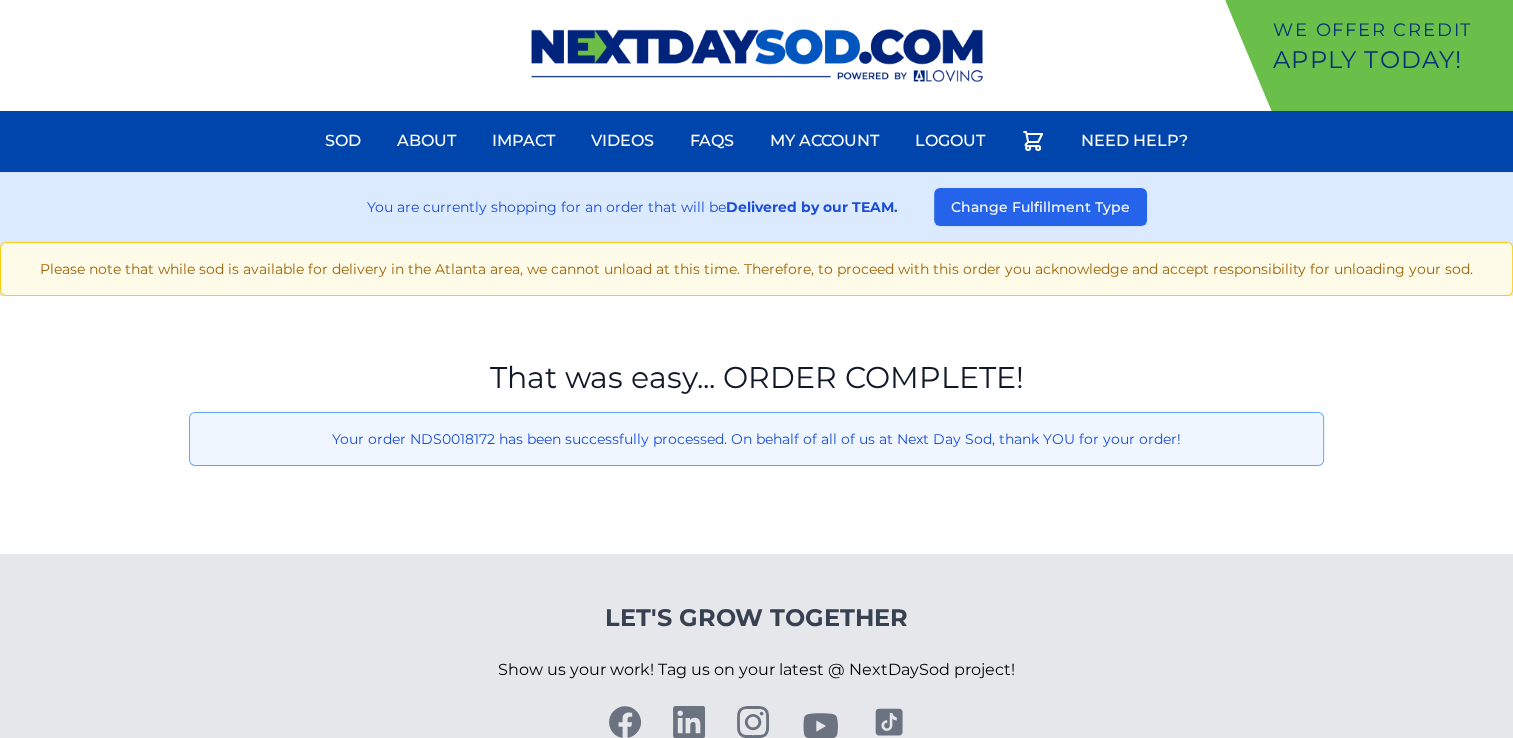 click at bounding box center (757, 55) 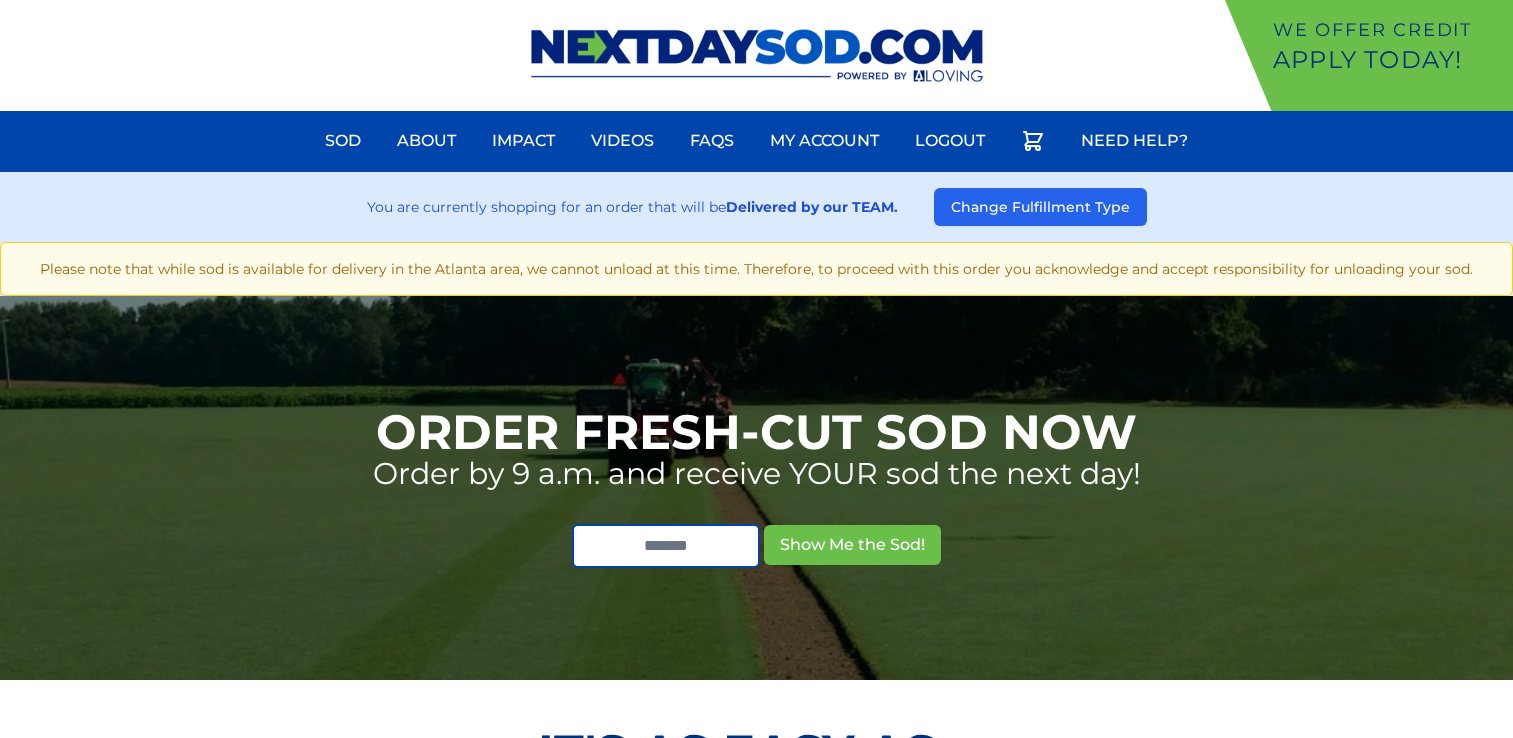 scroll, scrollTop: 0, scrollLeft: 0, axis: both 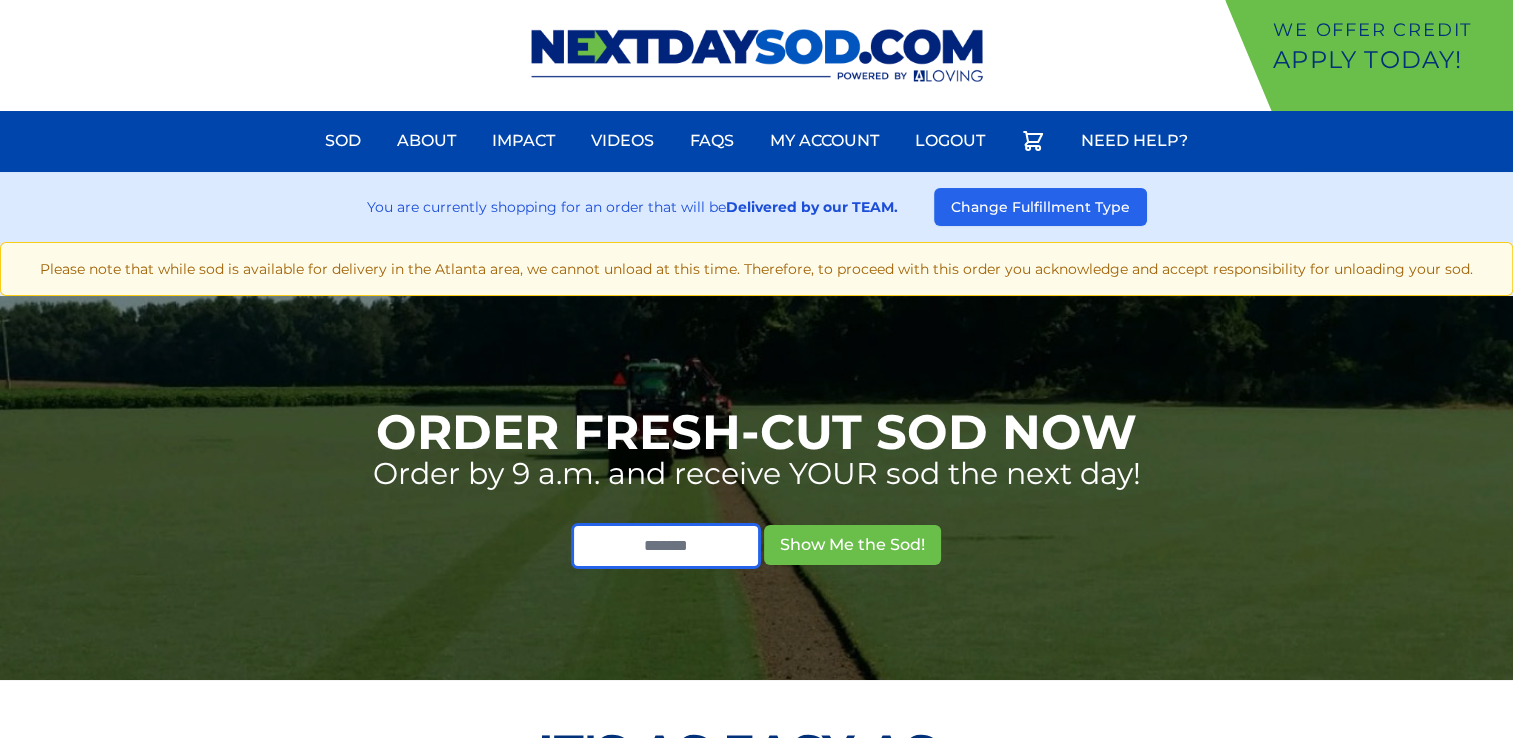 click at bounding box center [666, 546] 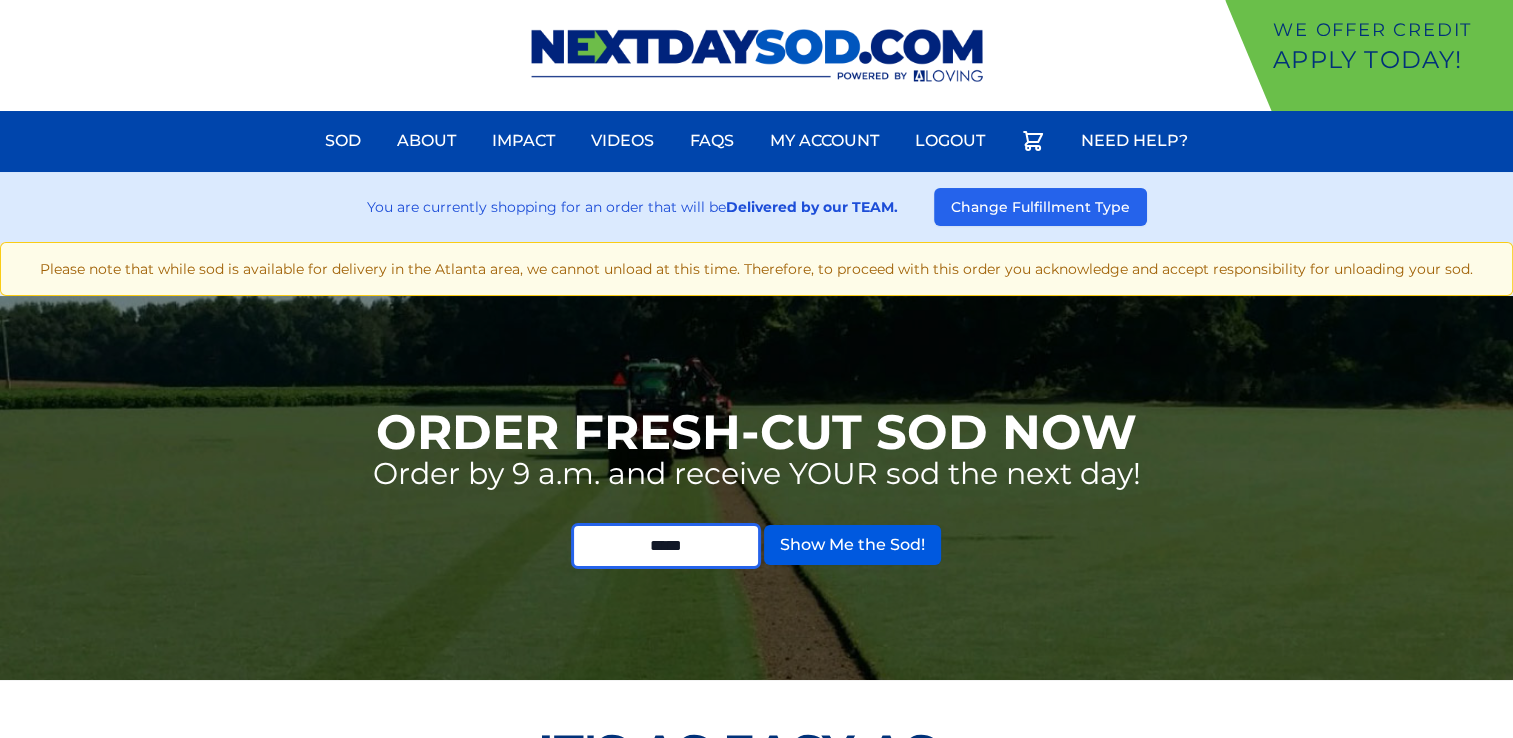 type on "*****" 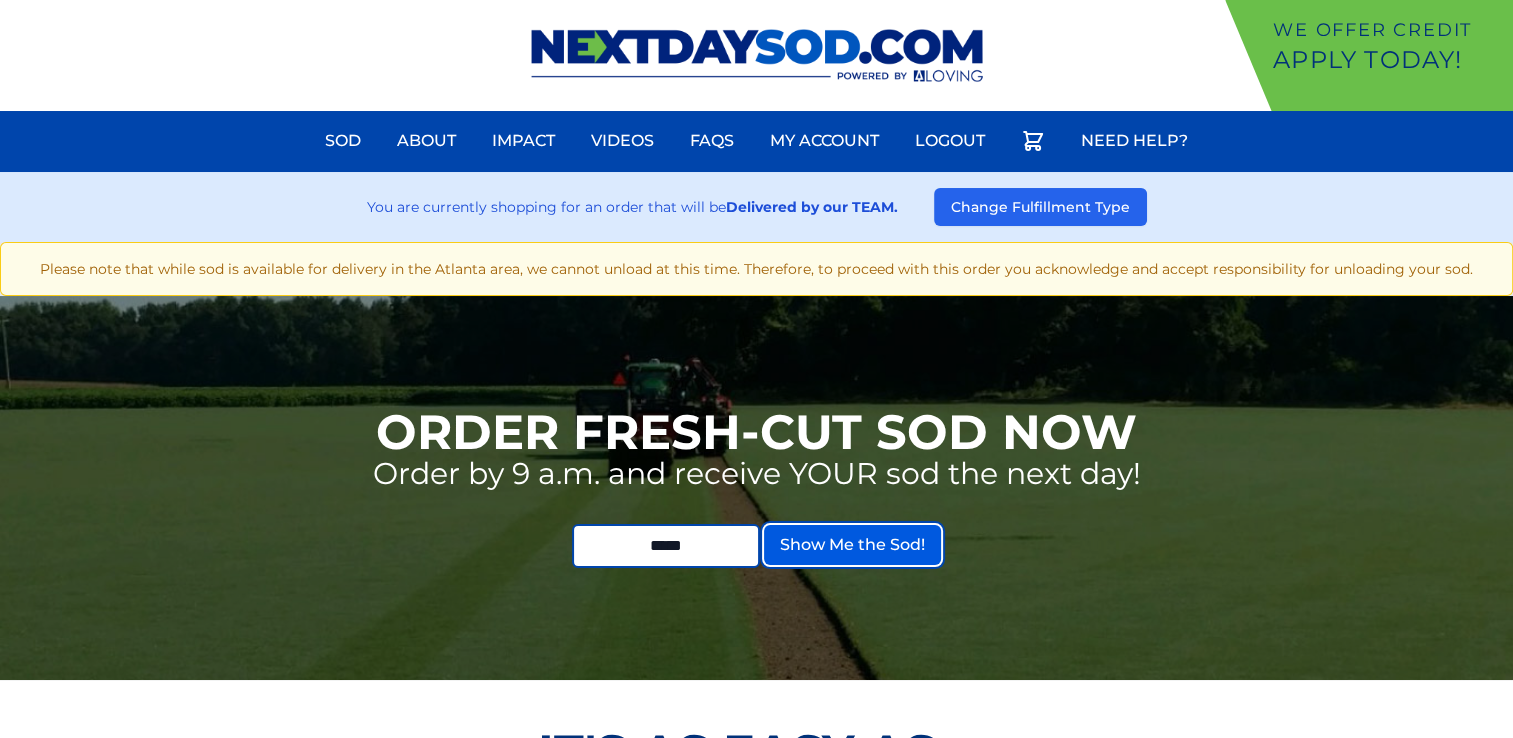 click on "Show Me the Sod!" at bounding box center [852, 545] 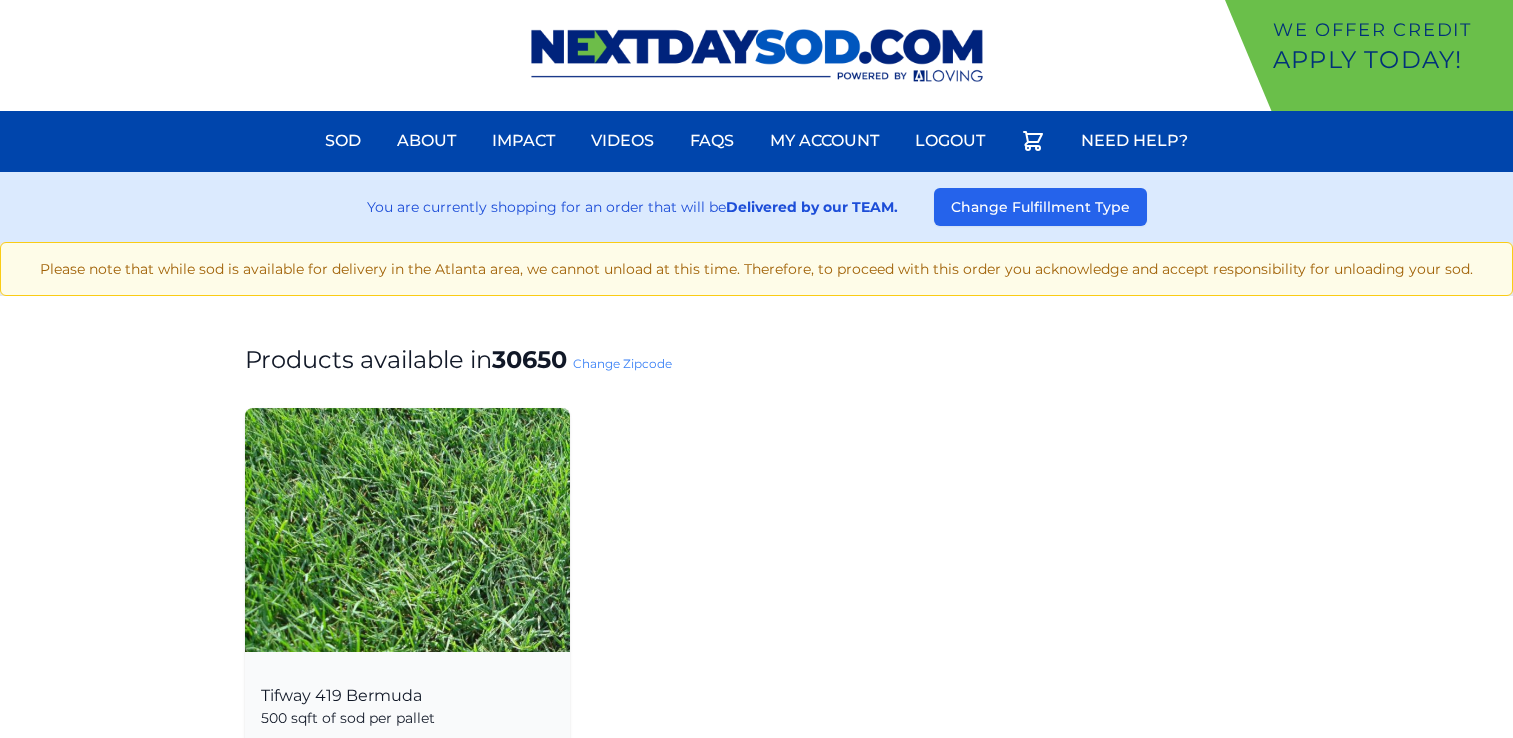 scroll, scrollTop: 0, scrollLeft: 0, axis: both 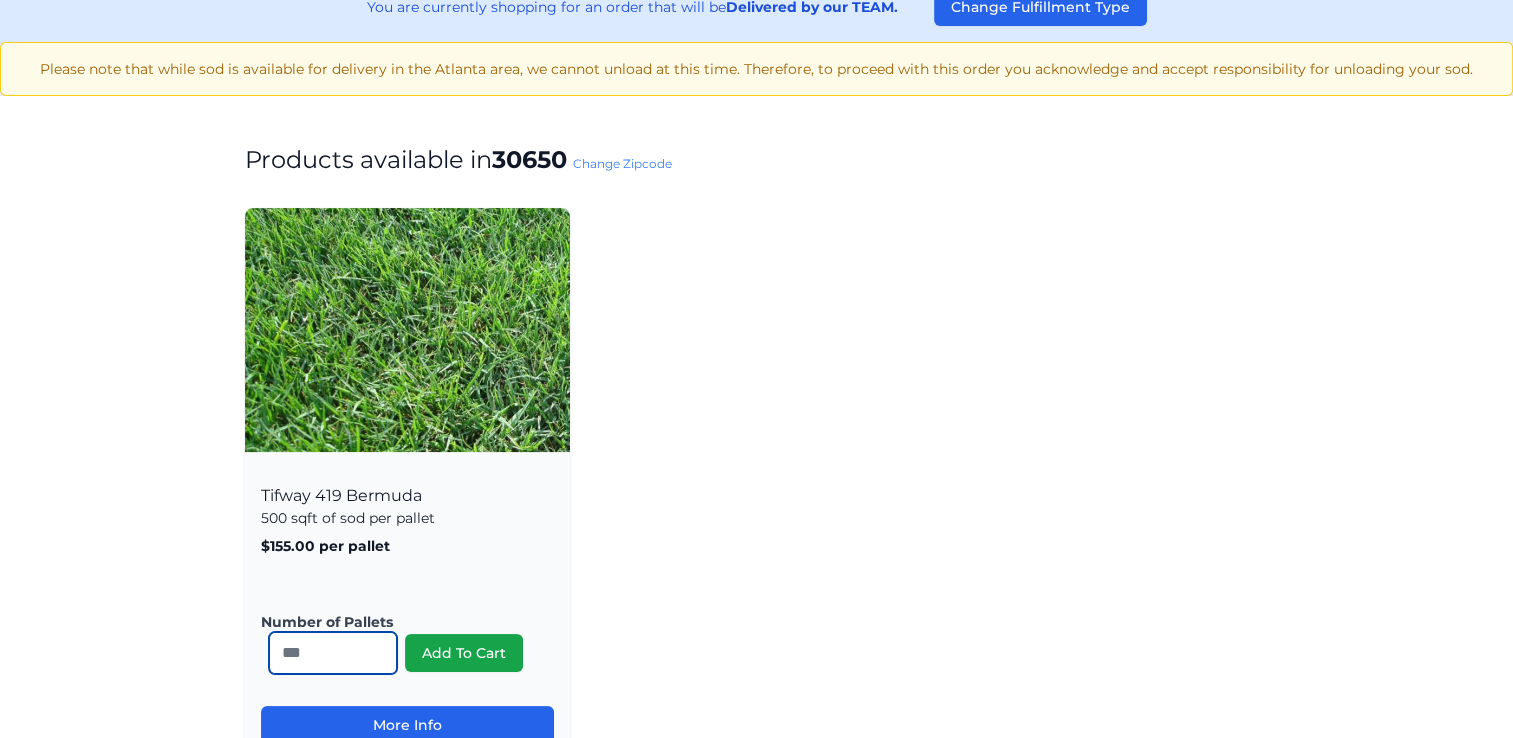 drag, startPoint x: 304, startPoint y: 652, endPoint x: 280, endPoint y: 654, distance: 24.083189 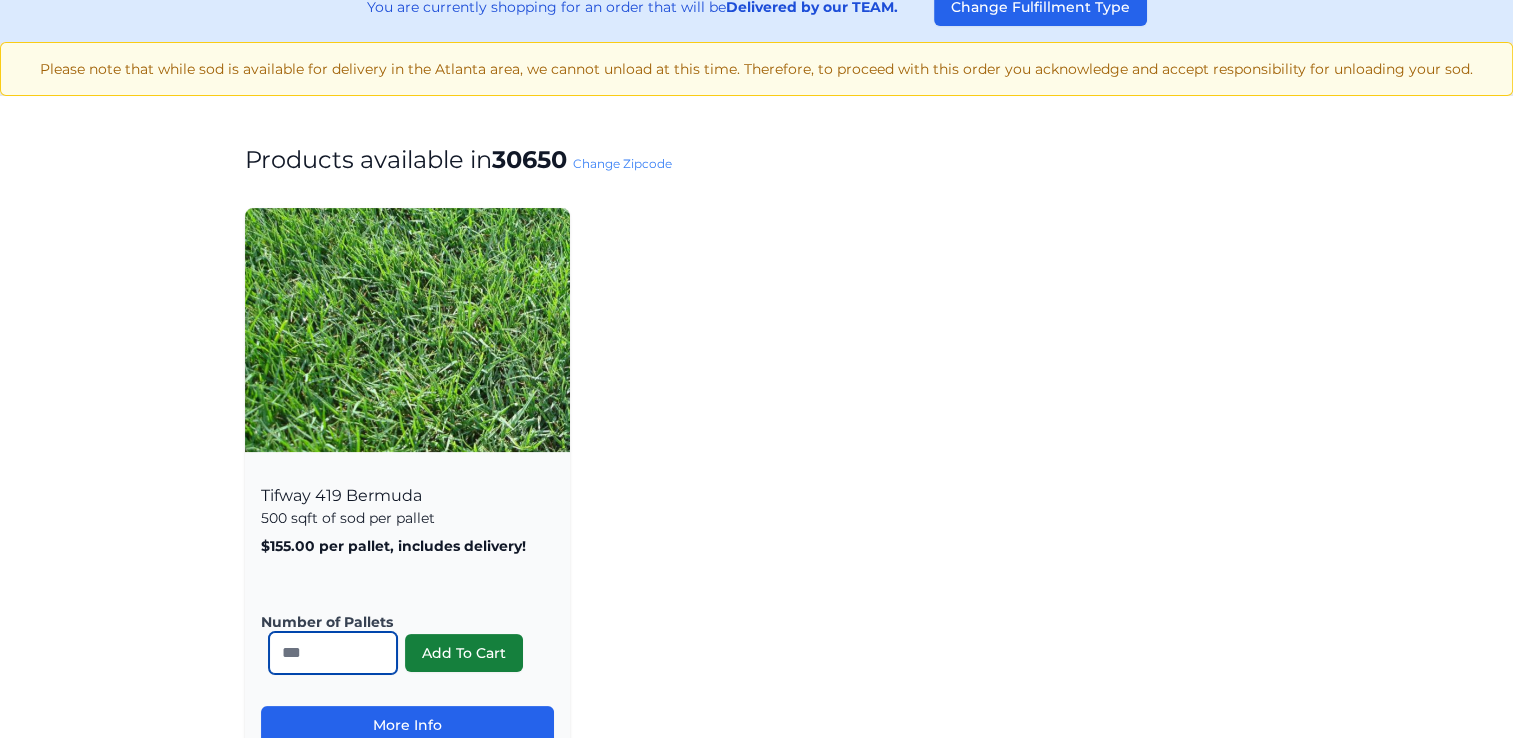 type on "**" 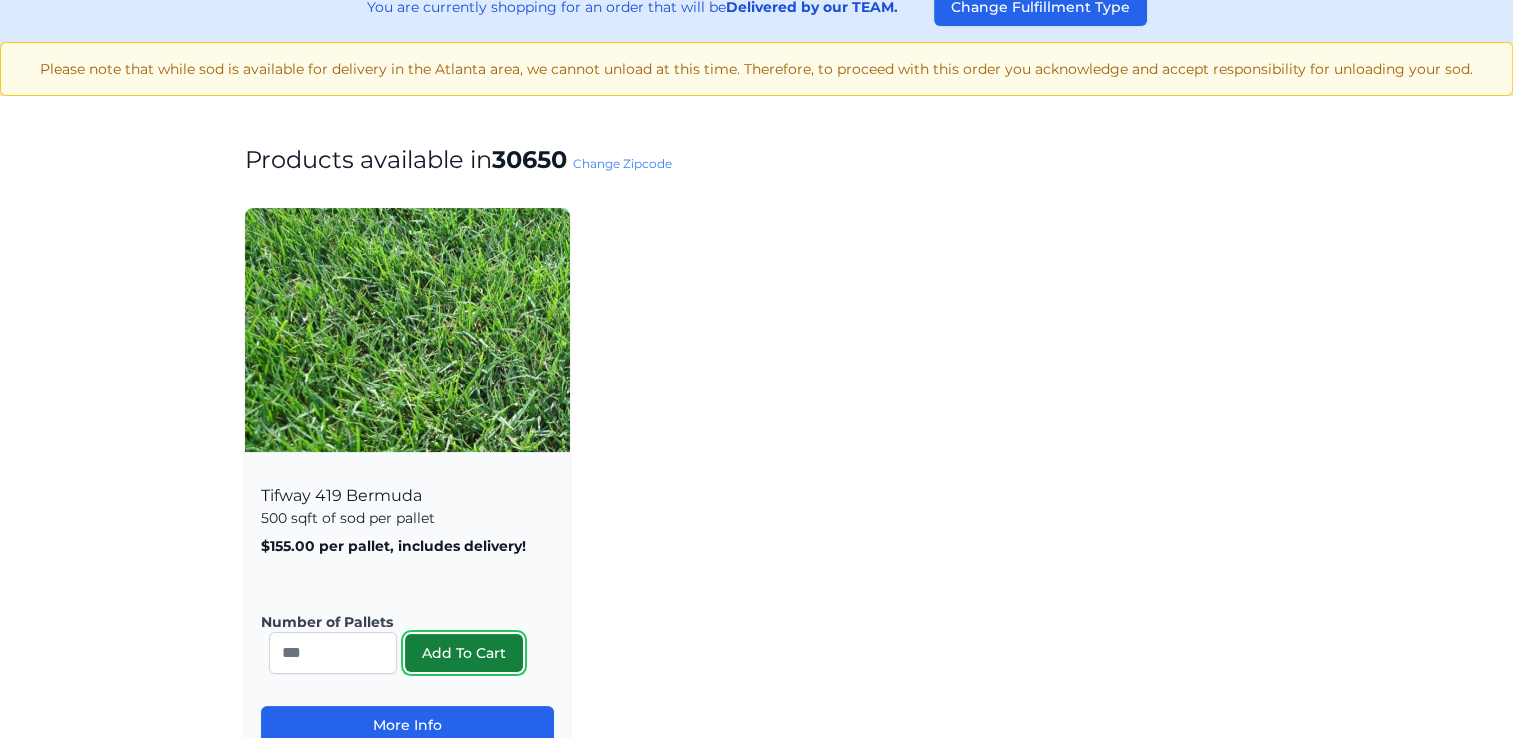 click on "Add To Cart" at bounding box center (464, 653) 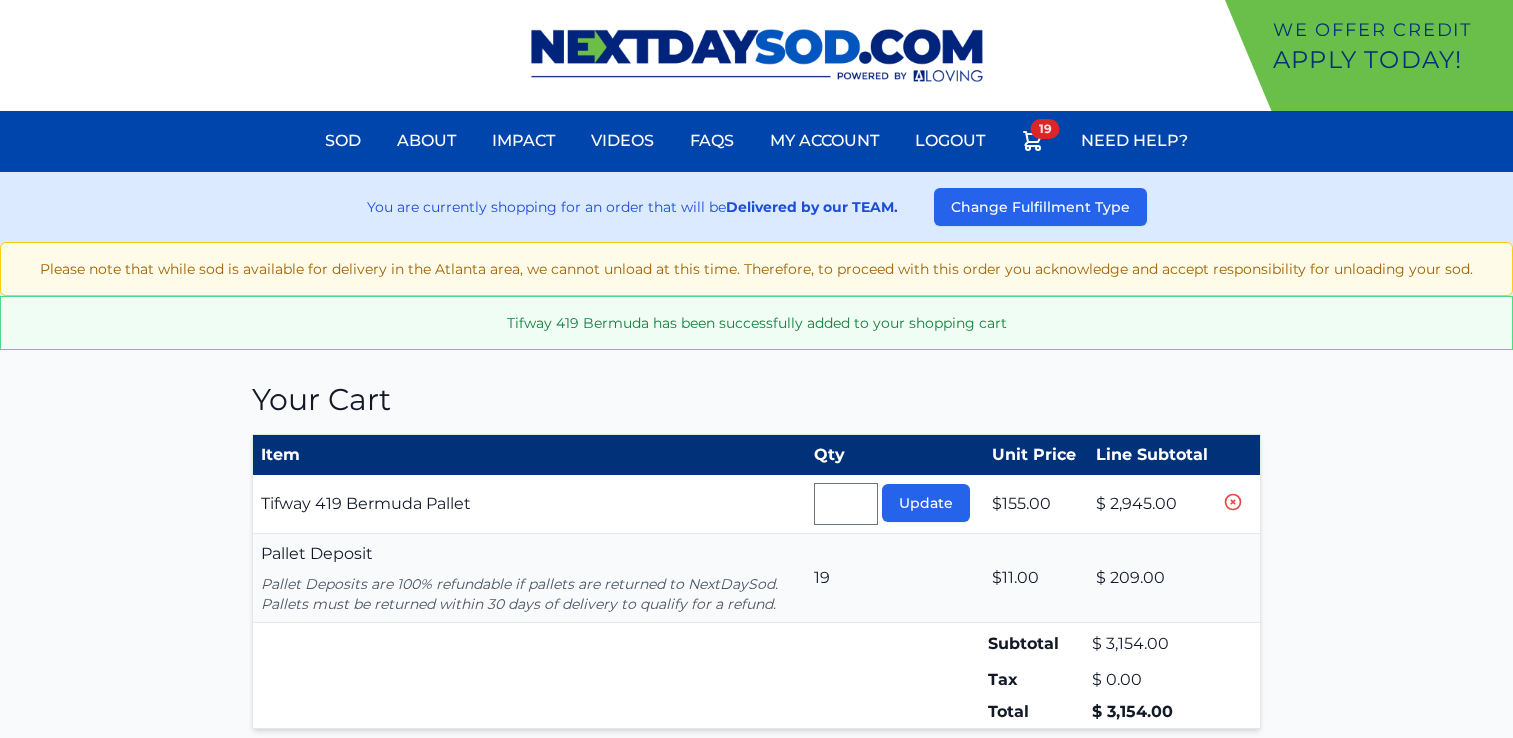 type 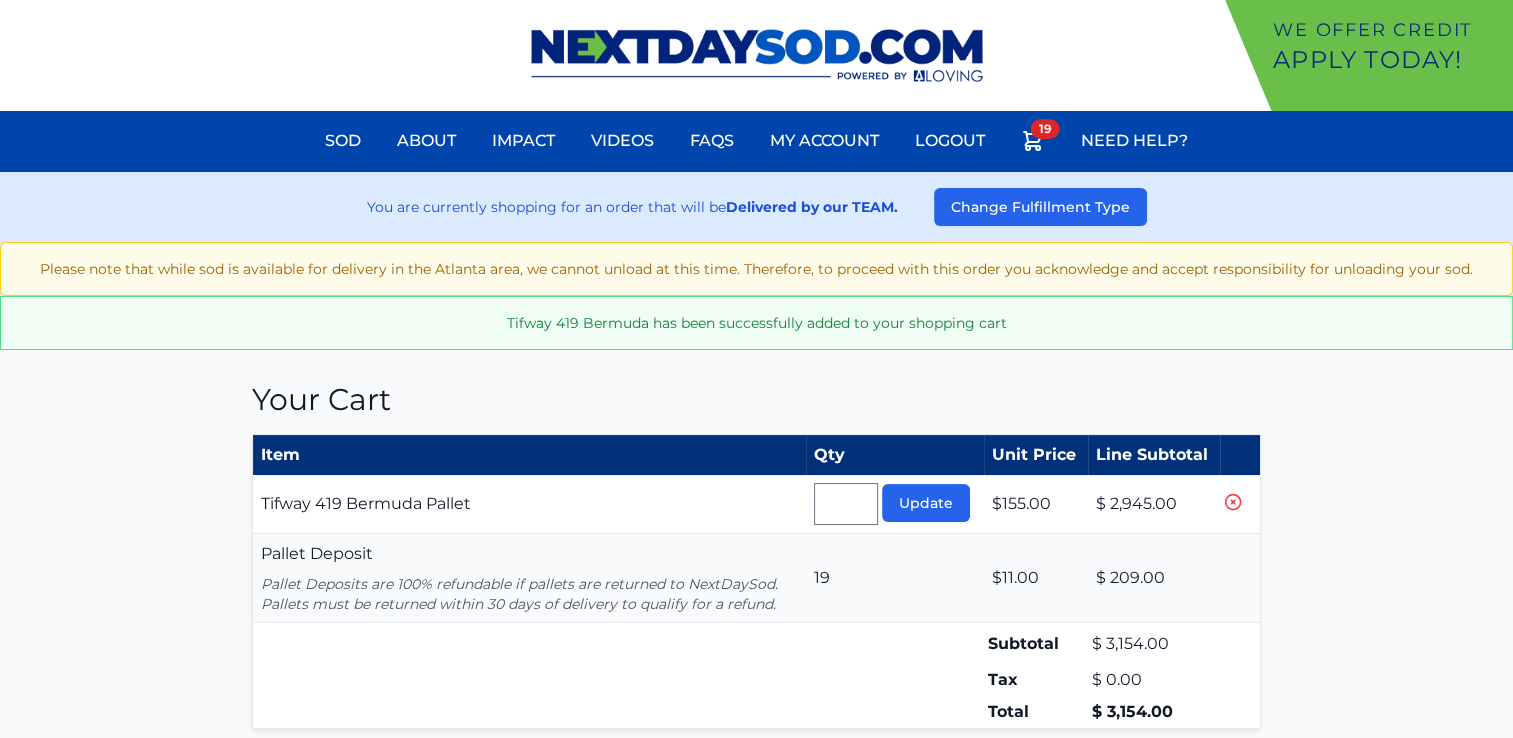 scroll, scrollTop: 0, scrollLeft: 0, axis: both 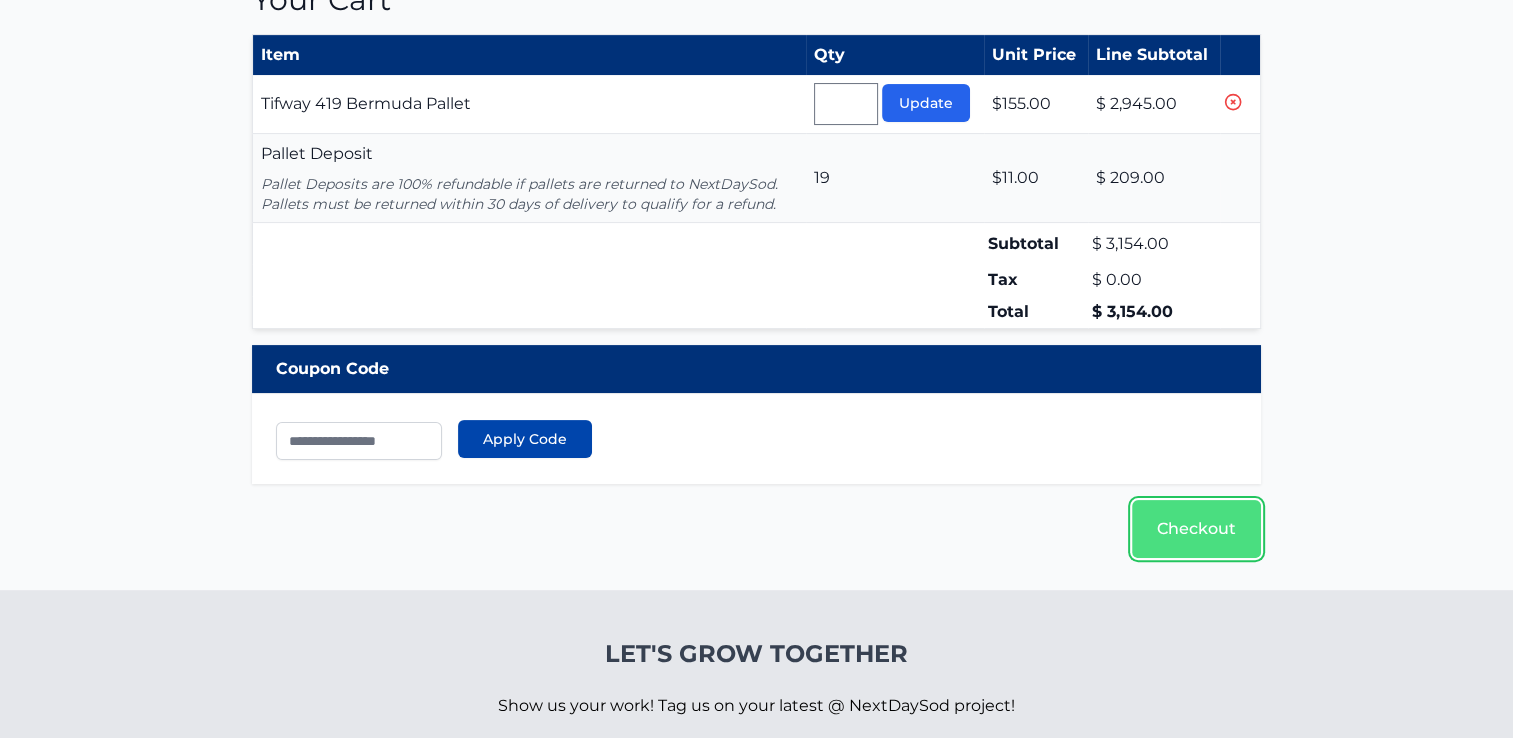 click on "Checkout" at bounding box center (1196, 529) 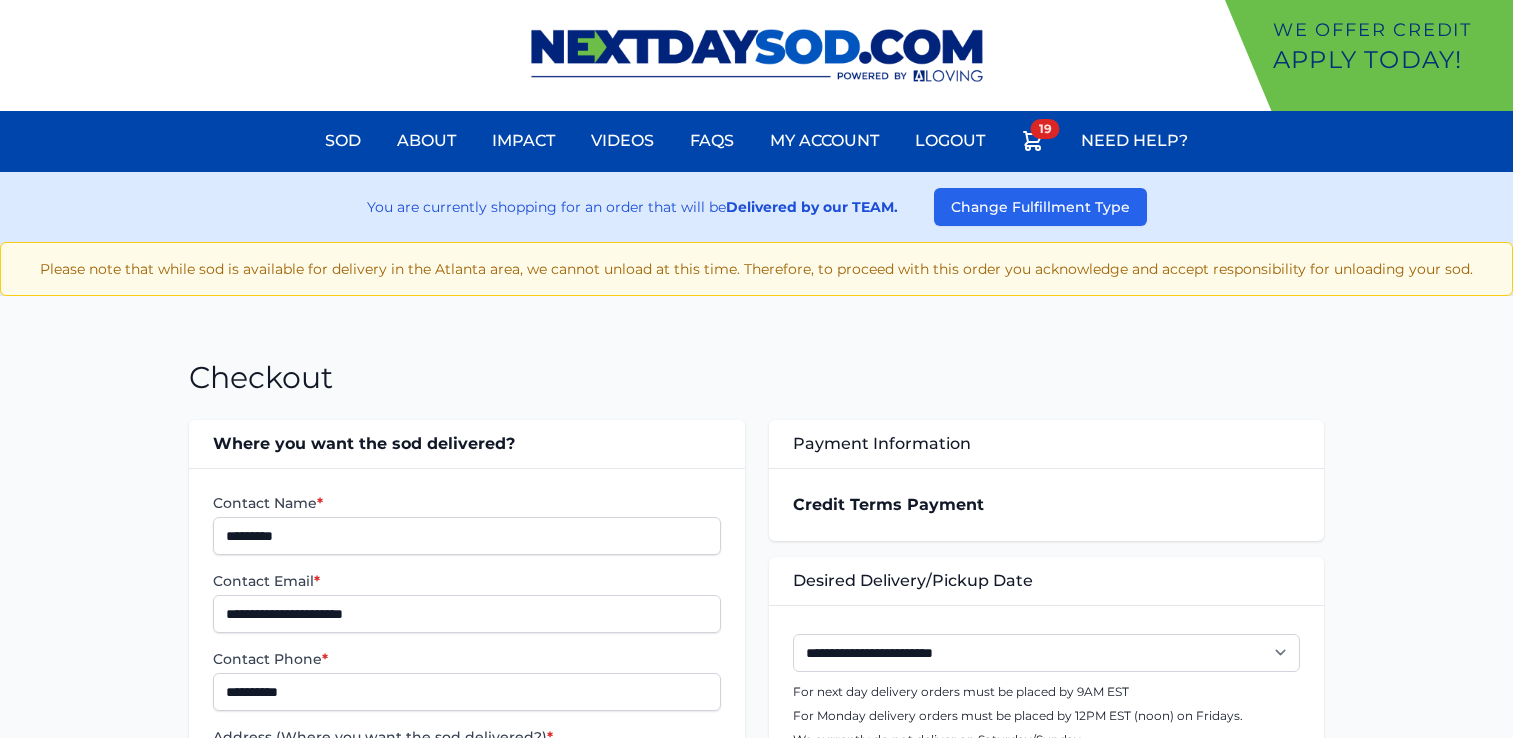 scroll, scrollTop: 0, scrollLeft: 0, axis: both 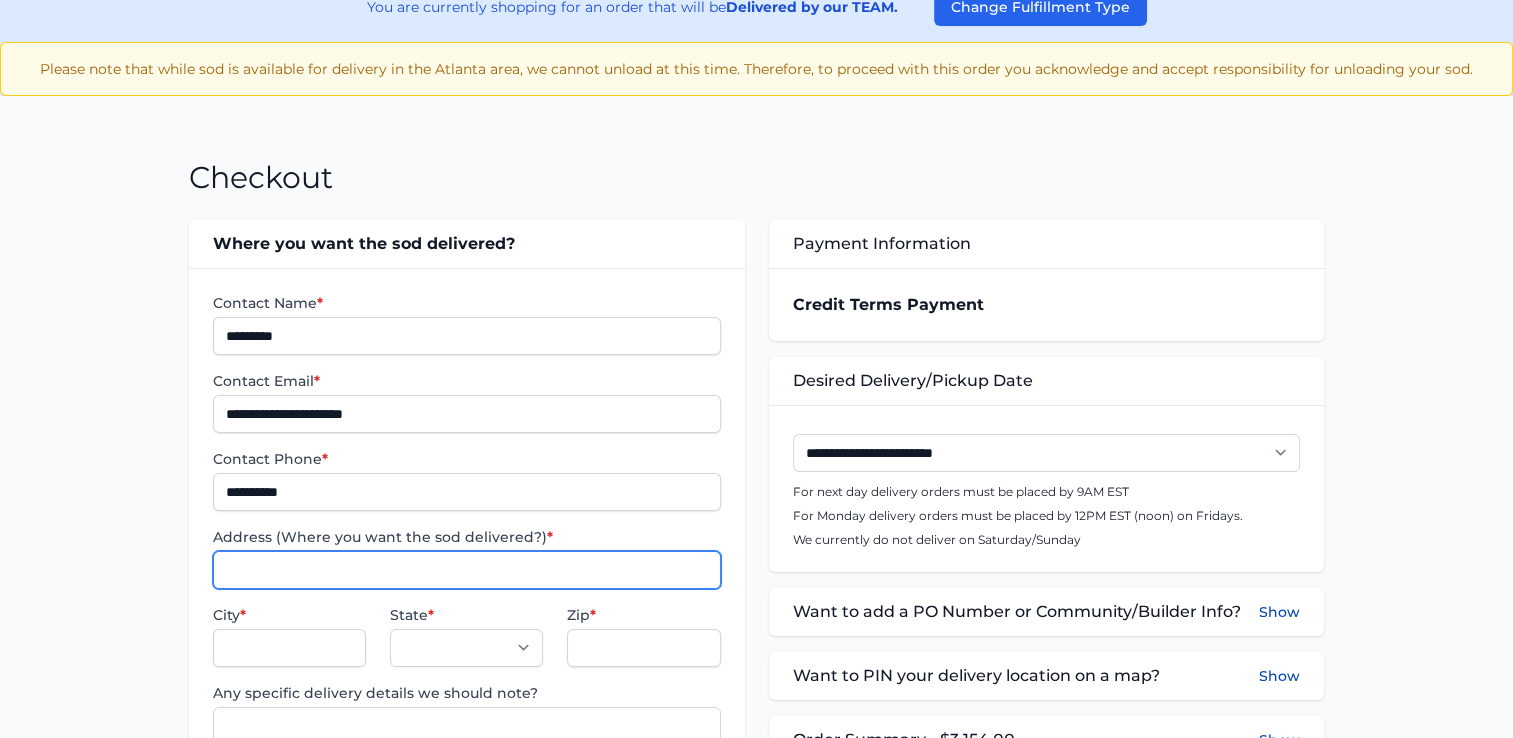 click on "Address (Where you want the sod delivered?)
*" at bounding box center (466, 570) 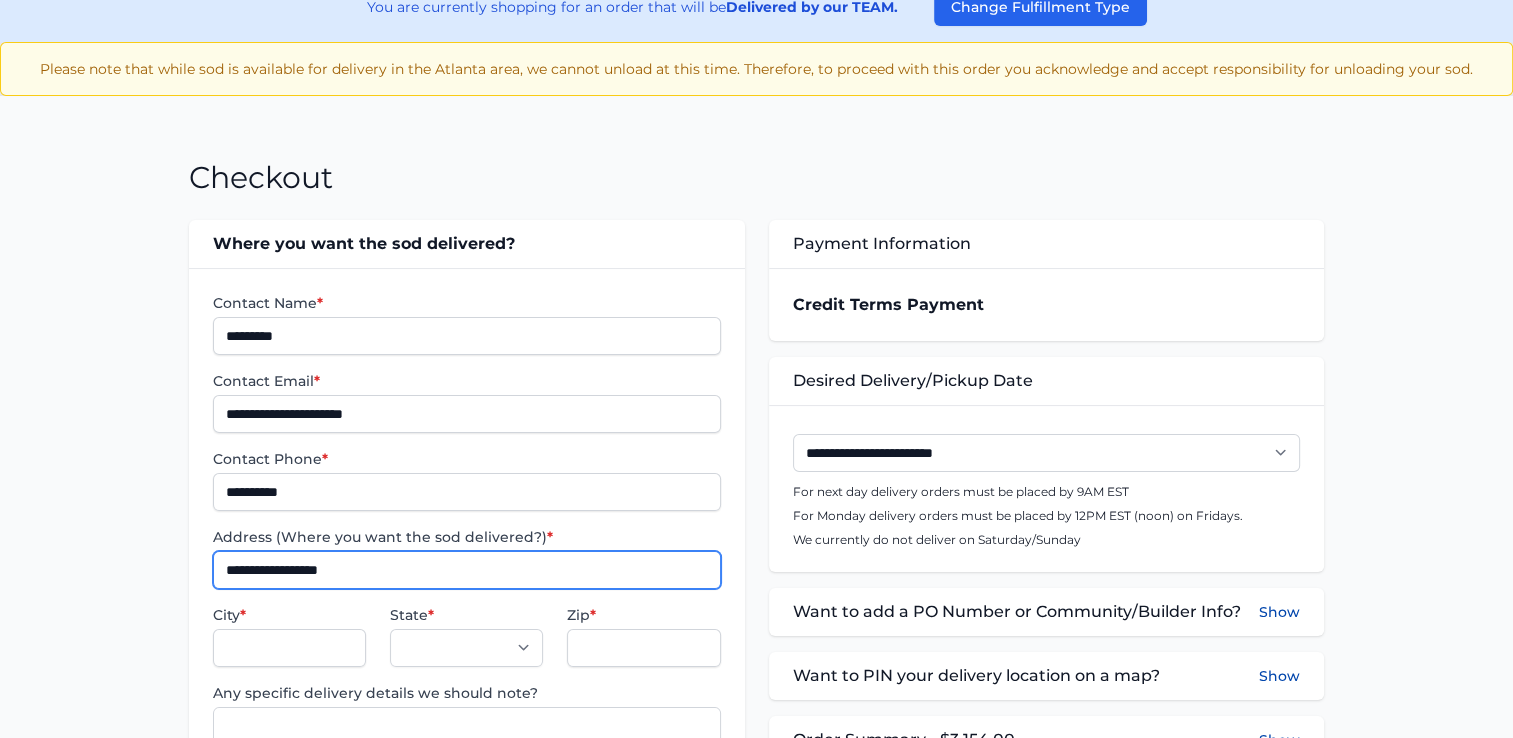 type on "**********" 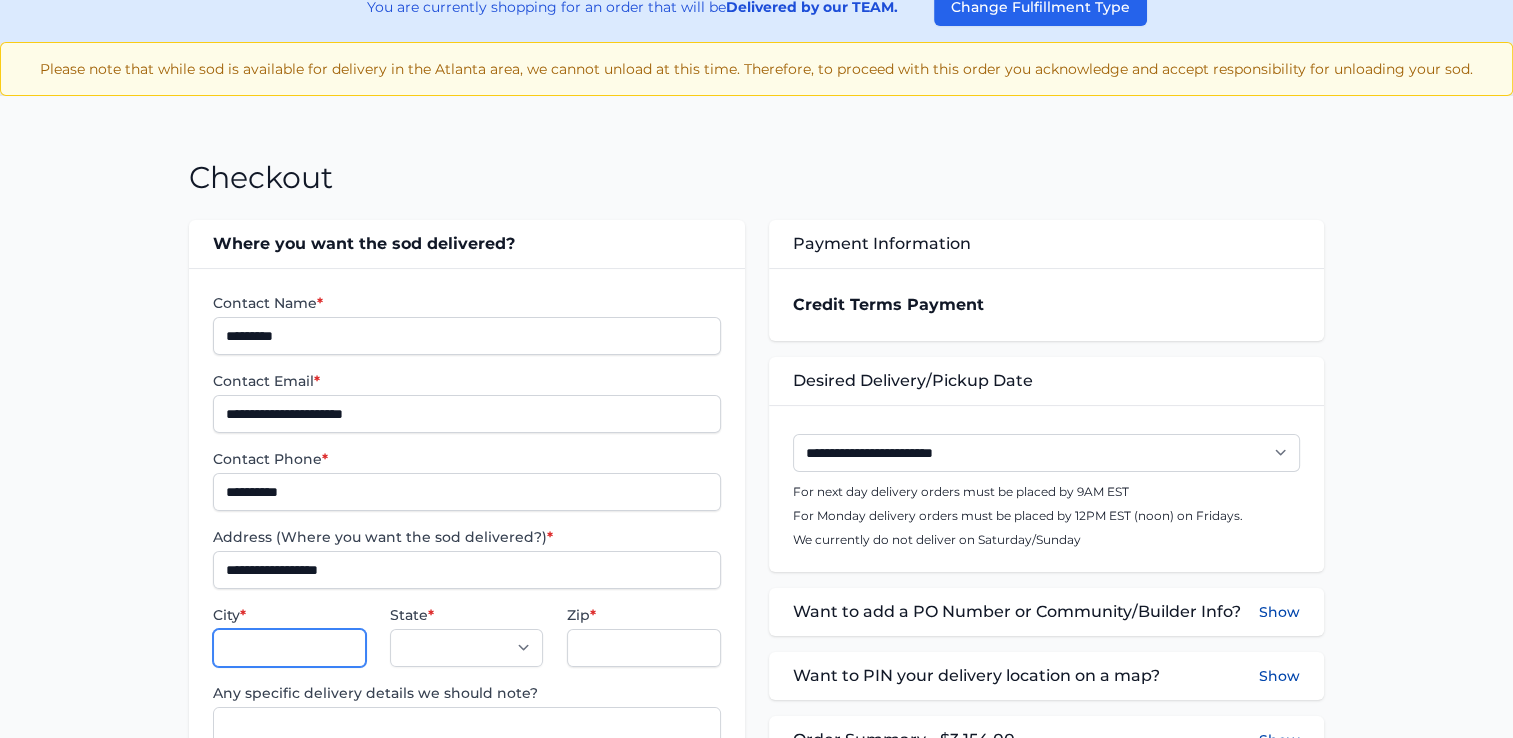 click on "City
*" at bounding box center [289, 648] 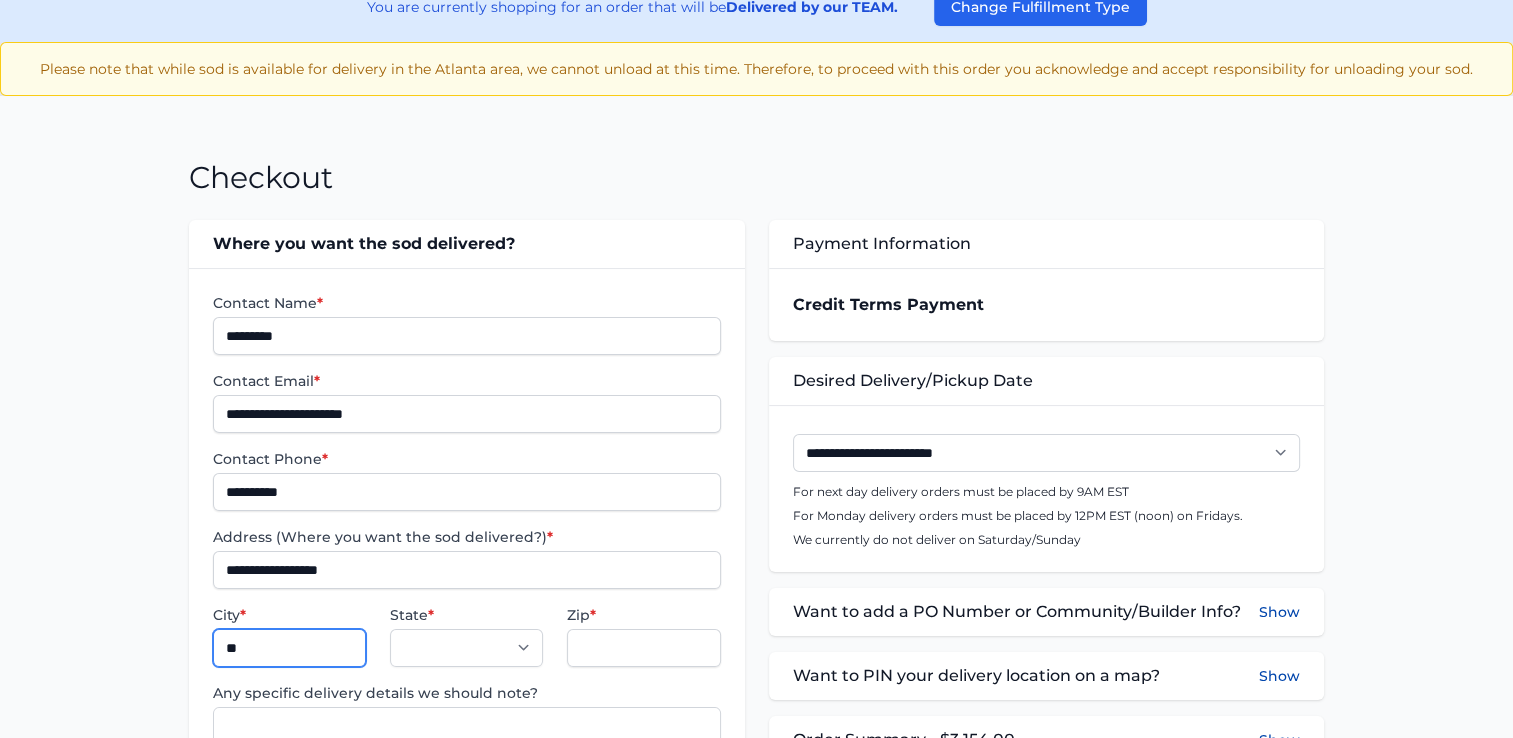 type on "*******" 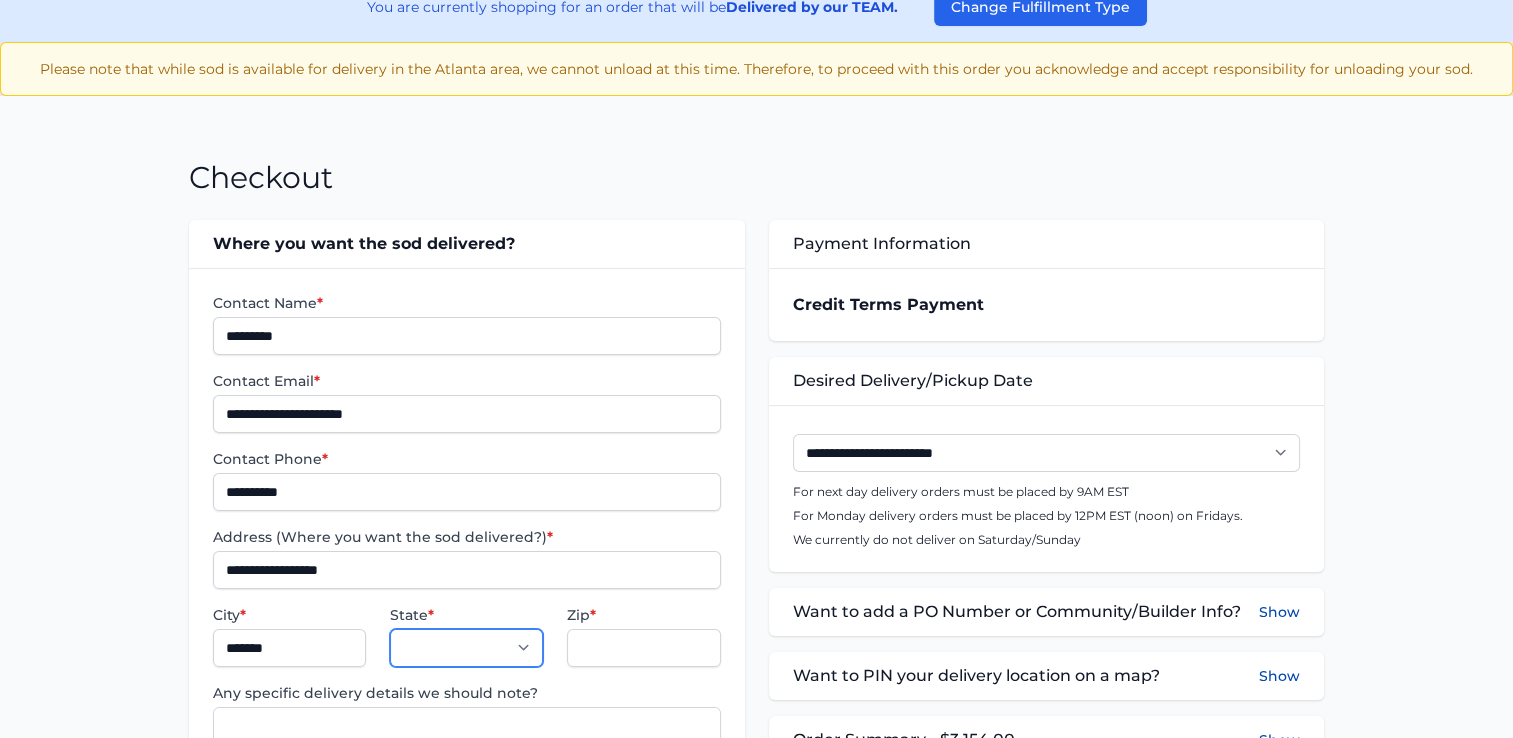 select on "**" 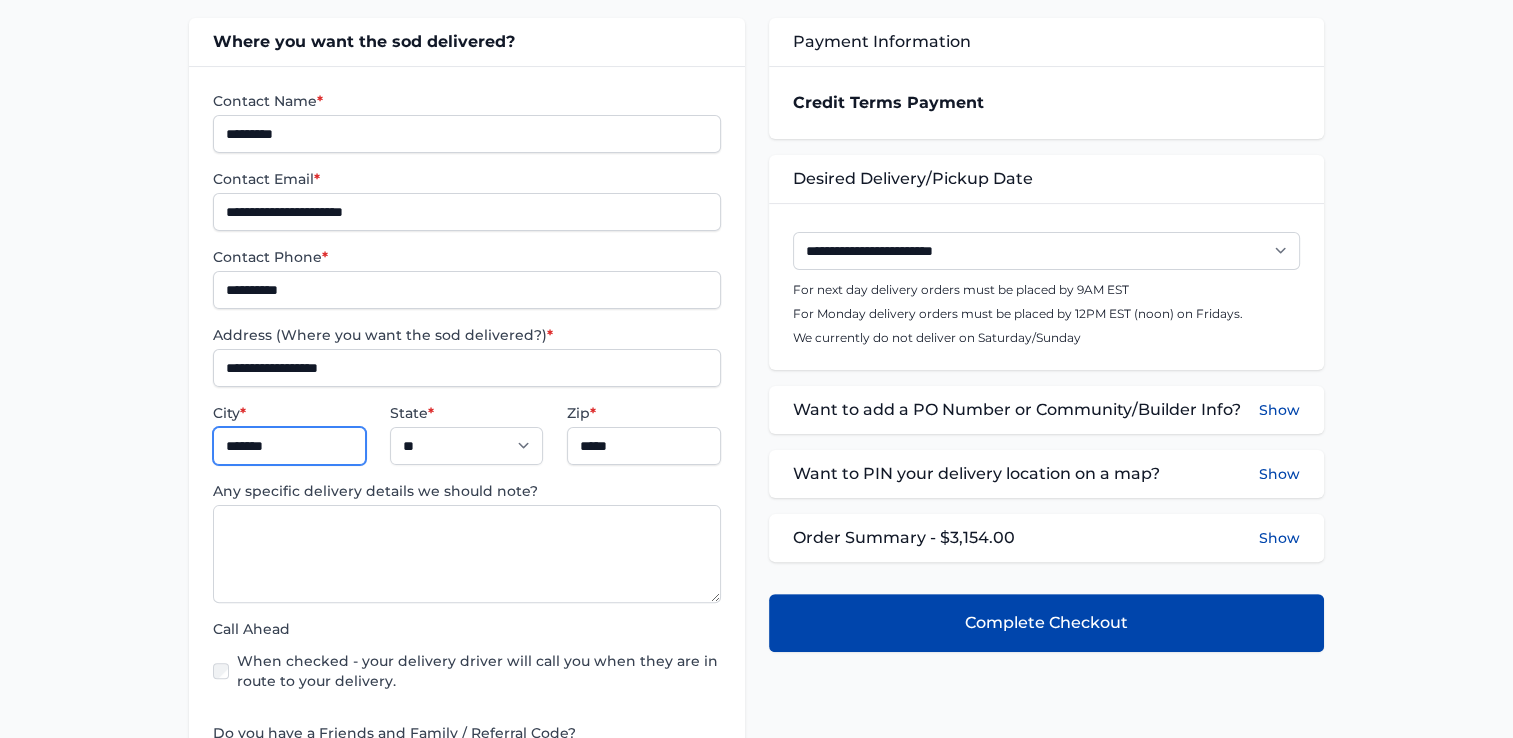 scroll, scrollTop: 400, scrollLeft: 0, axis: vertical 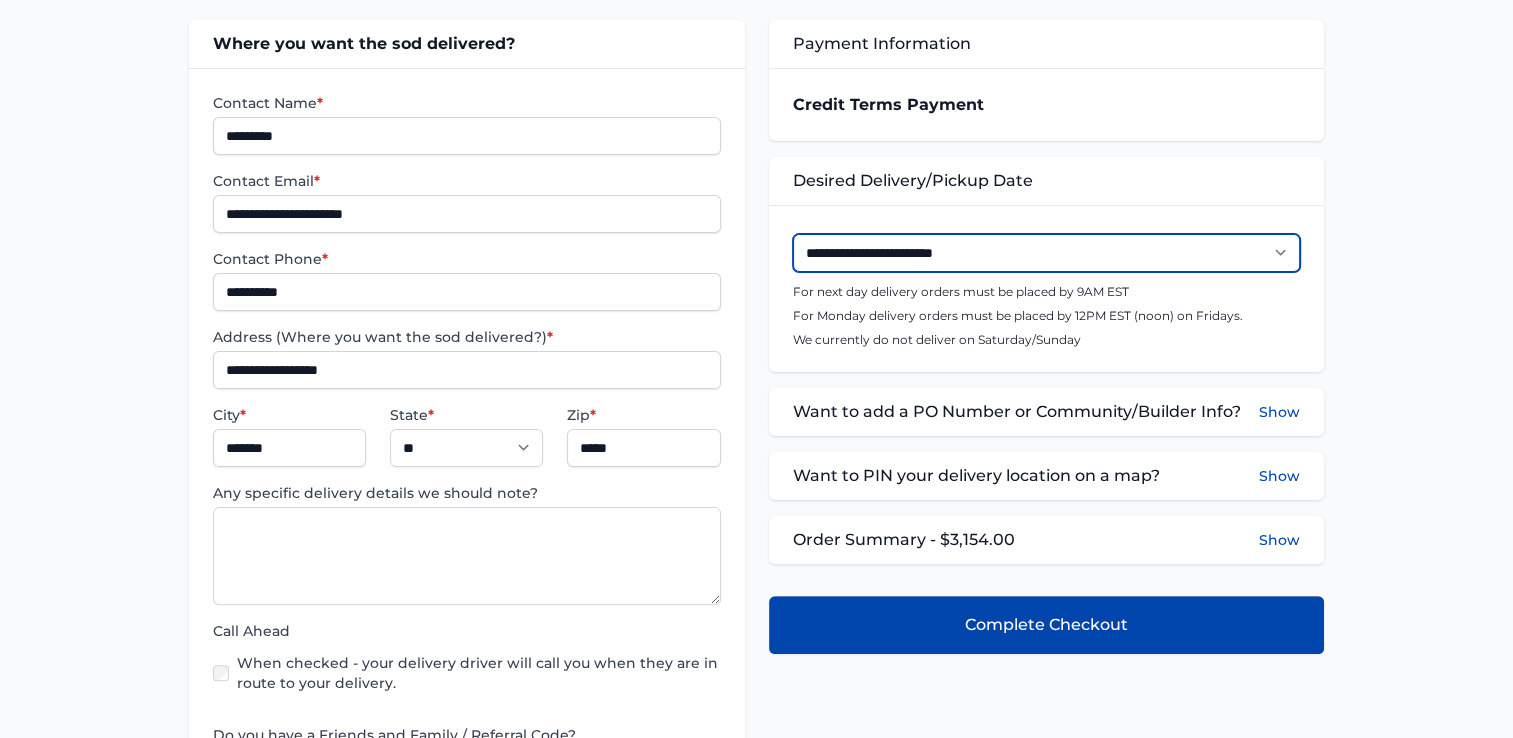 click on "**********" at bounding box center (1046, 253) 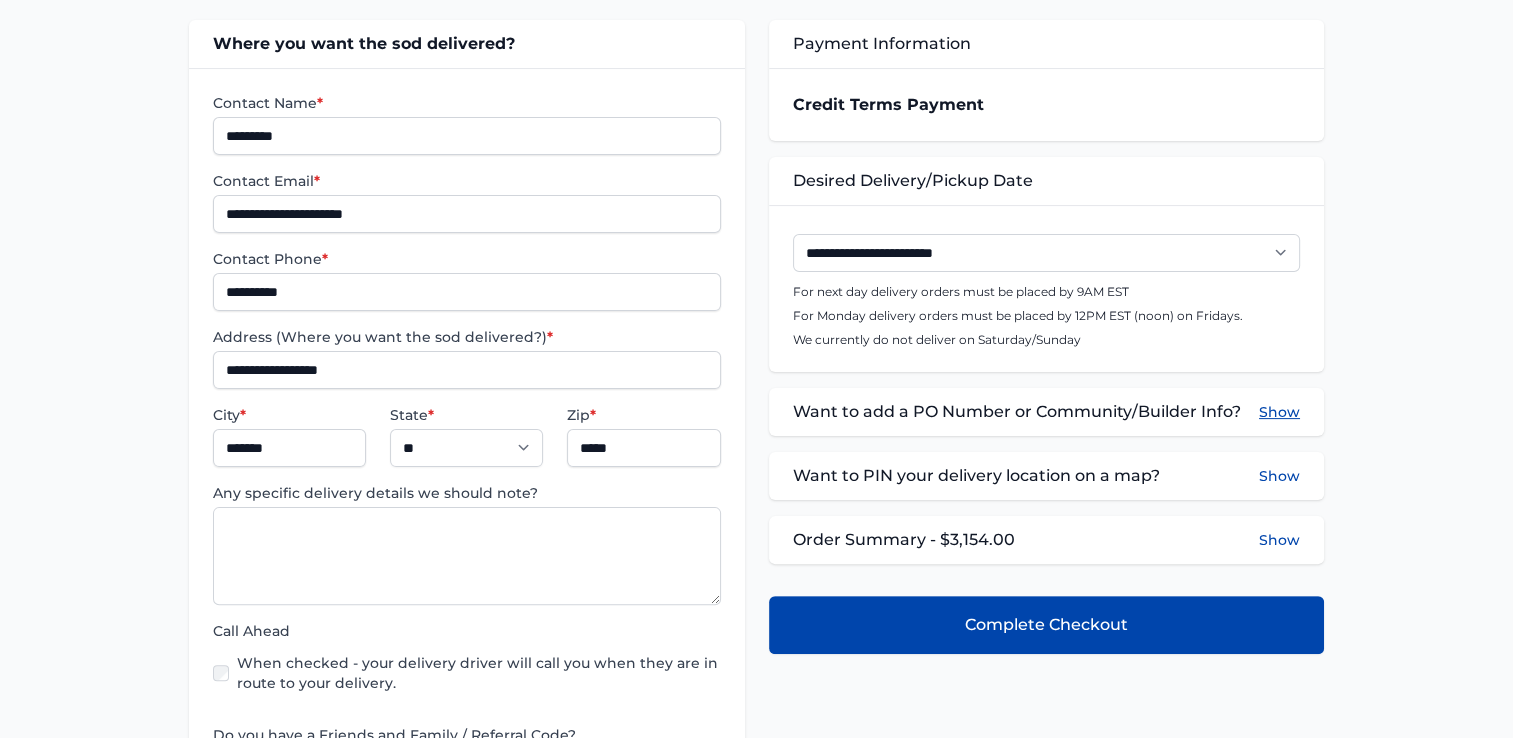 click on "Show" at bounding box center (1279, 412) 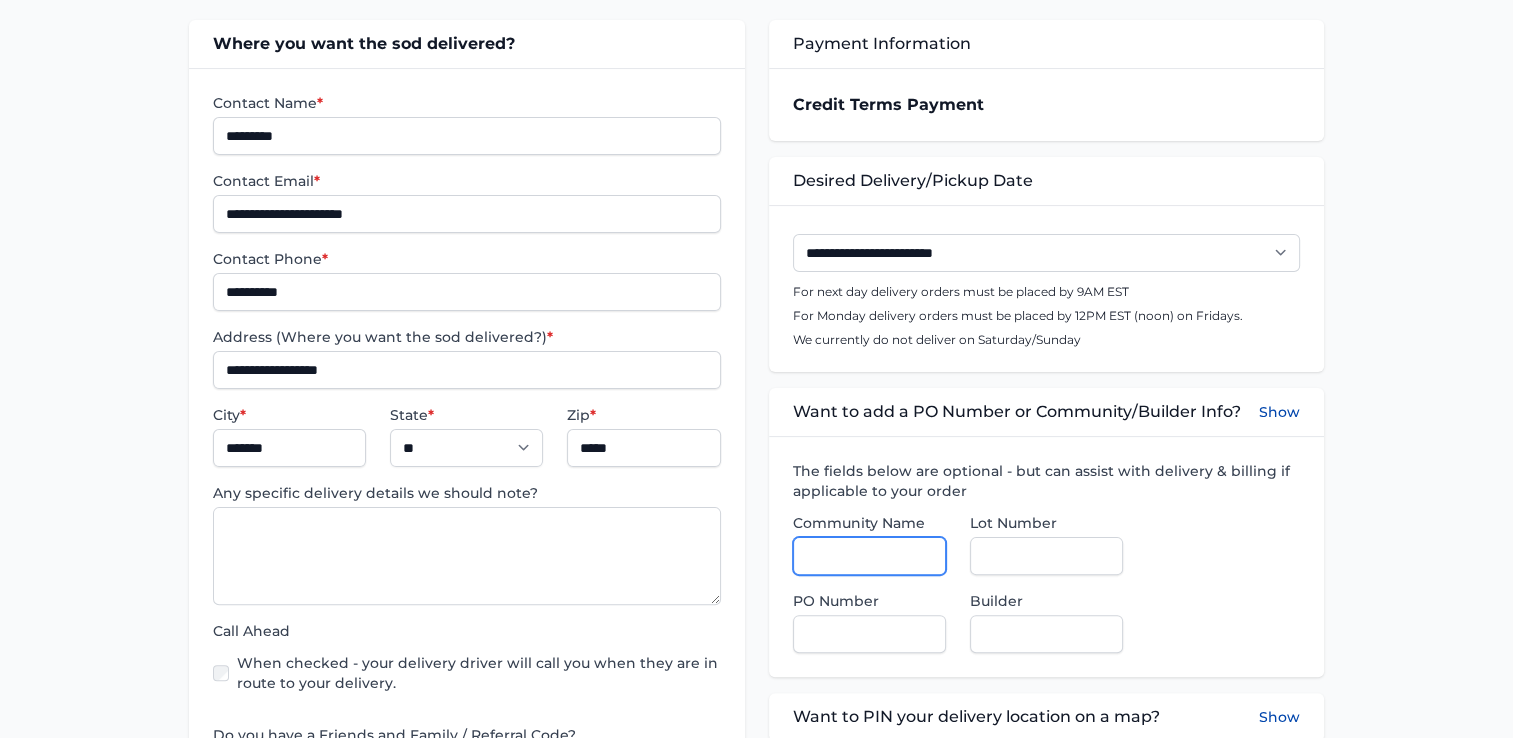 click on "Community Name" at bounding box center (869, 556) 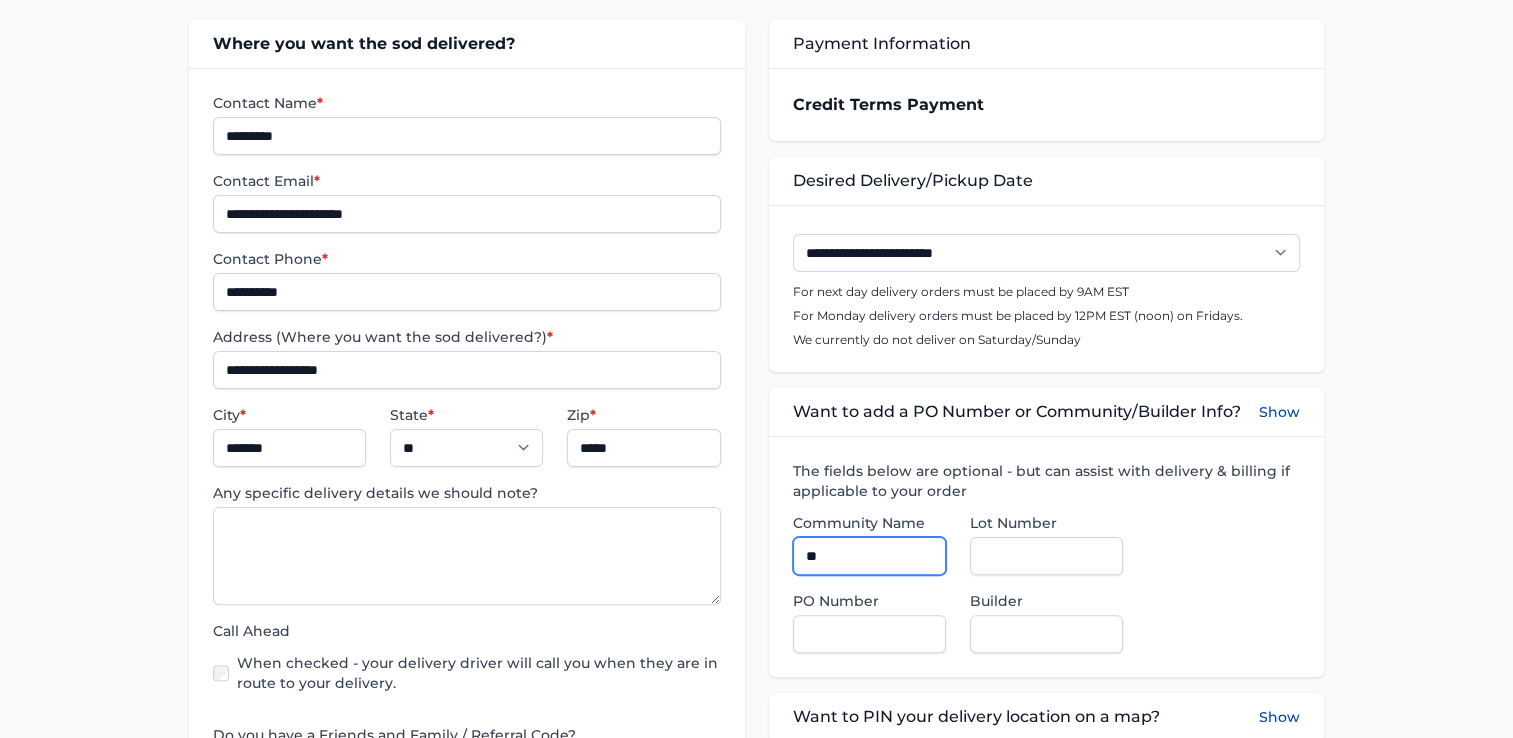 type on "**********" 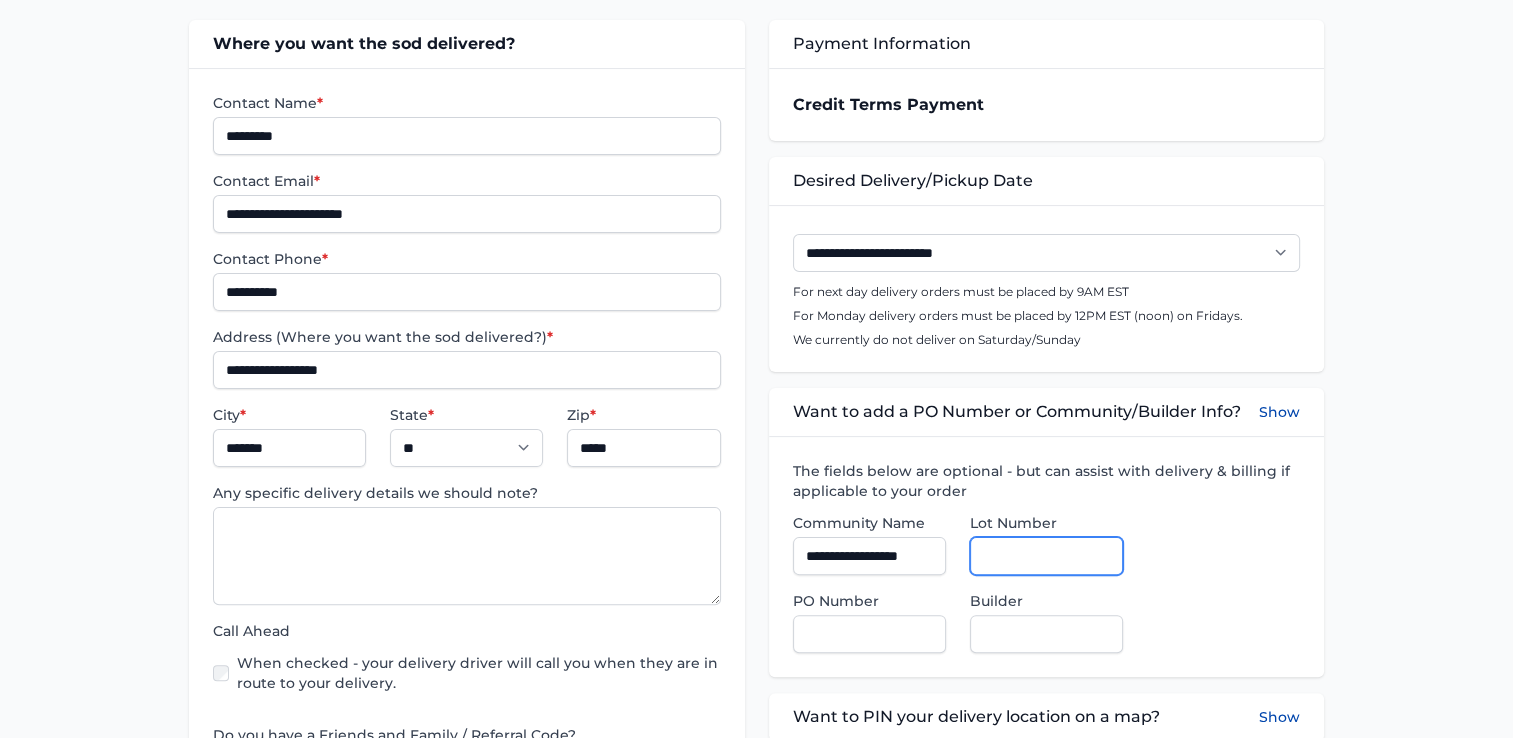 click on "Lot Number" at bounding box center [1046, 556] 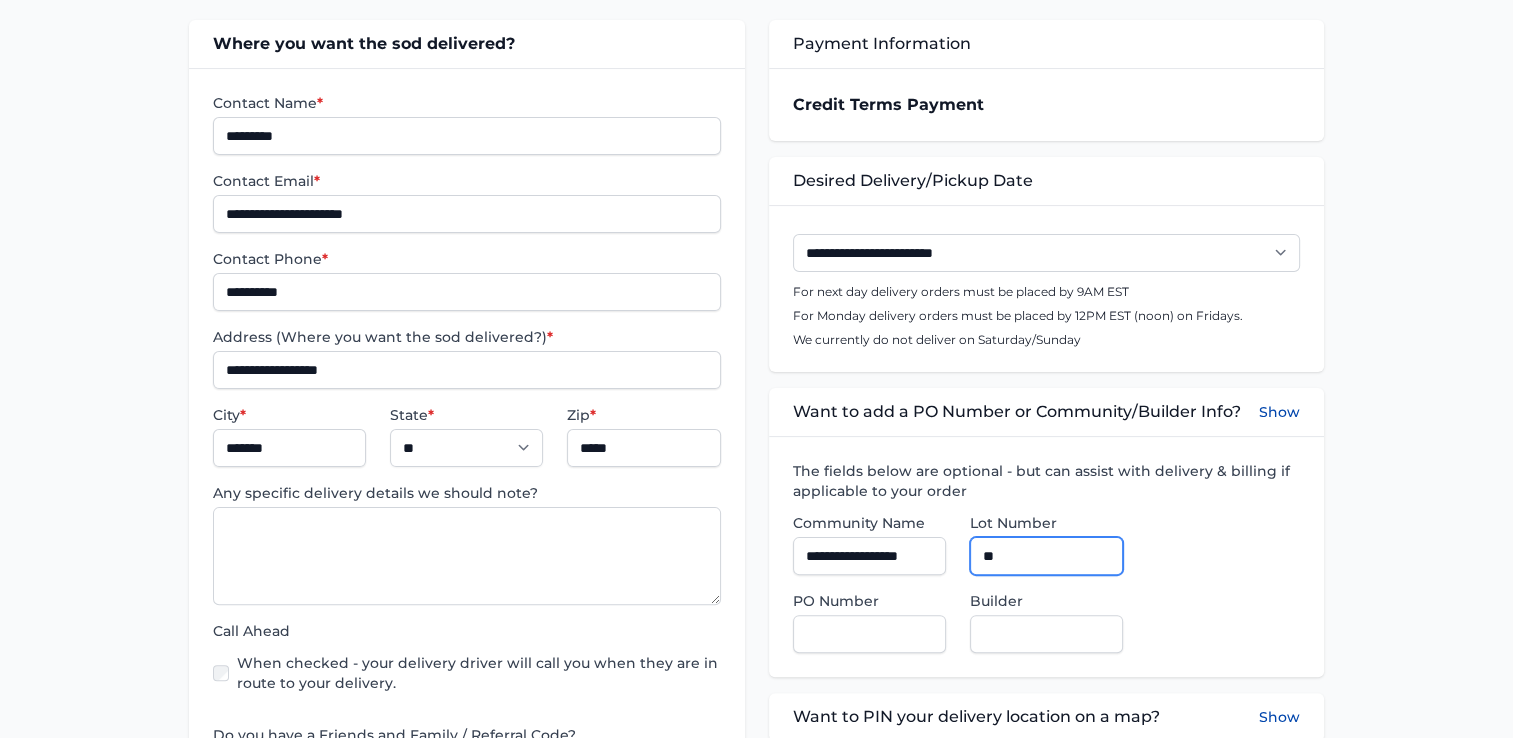 type on "**" 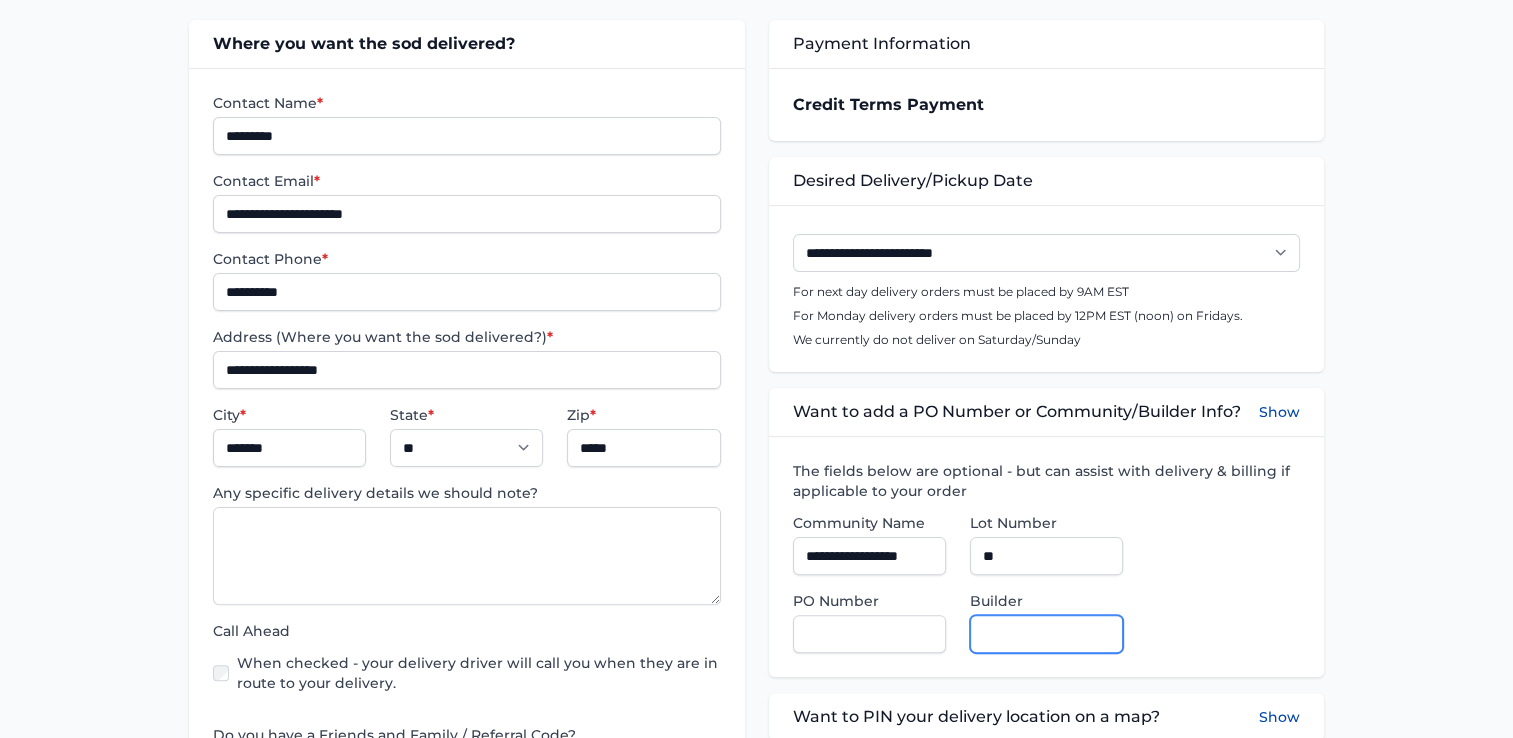 click on "Builder" at bounding box center [1046, 634] 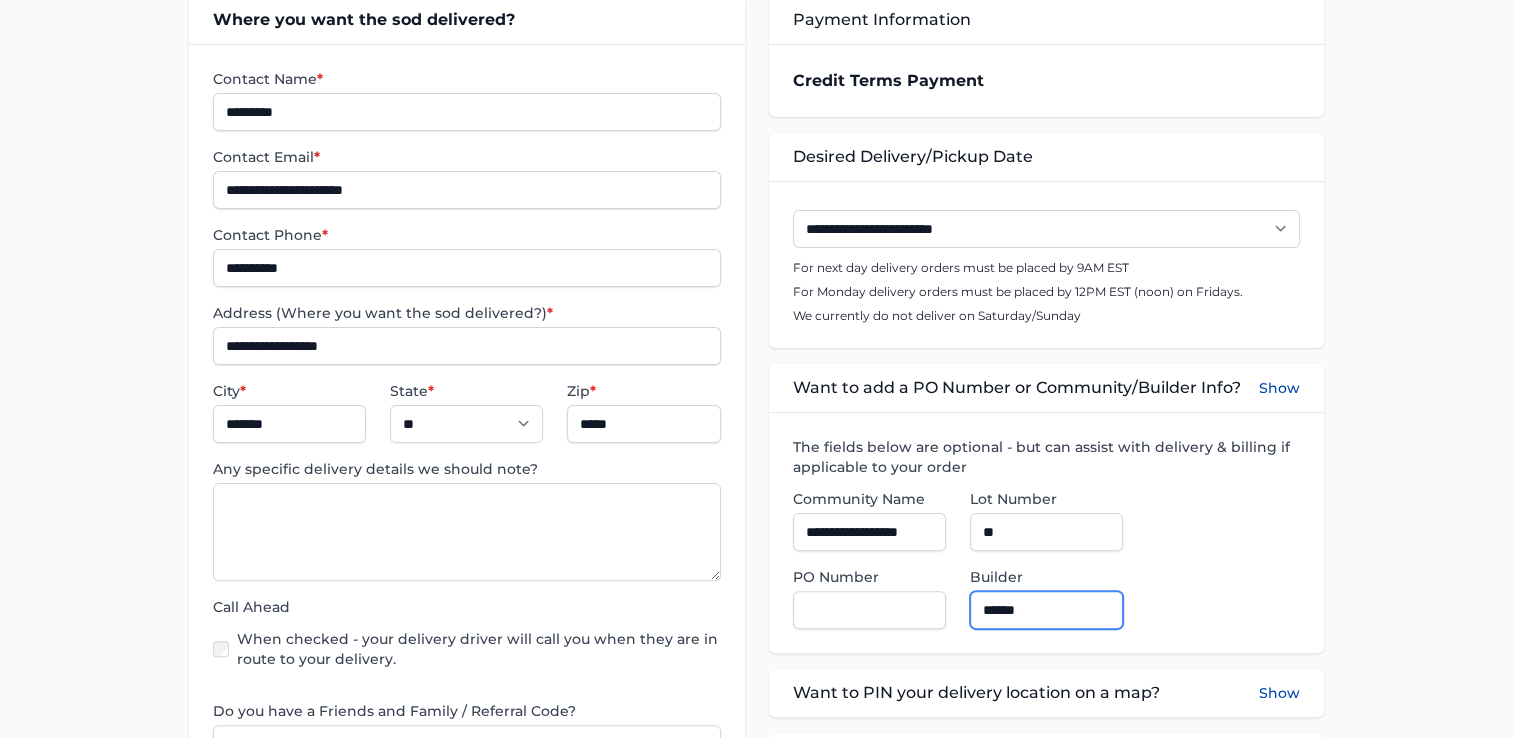 scroll, scrollTop: 600, scrollLeft: 0, axis: vertical 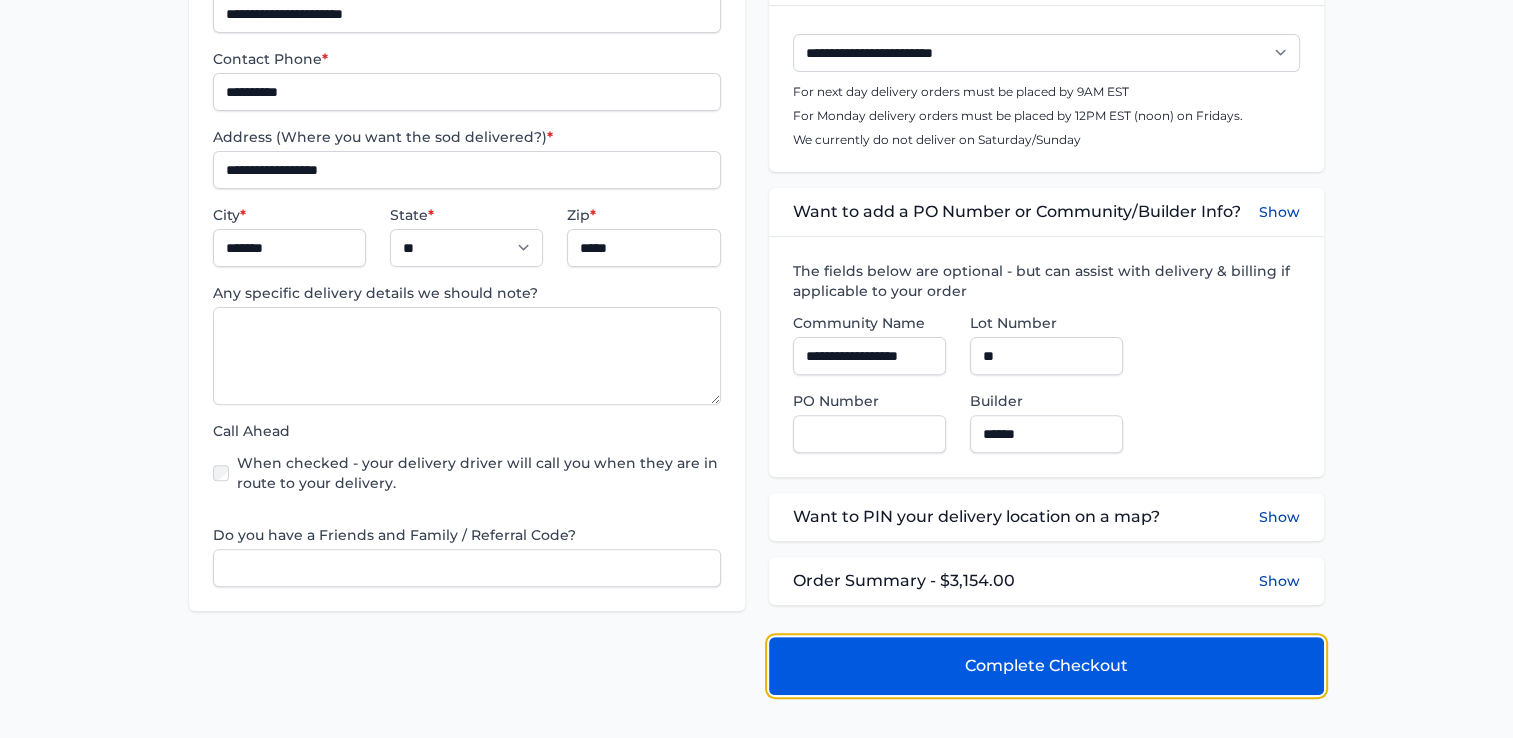 click on "Complete Checkout" at bounding box center (1046, 666) 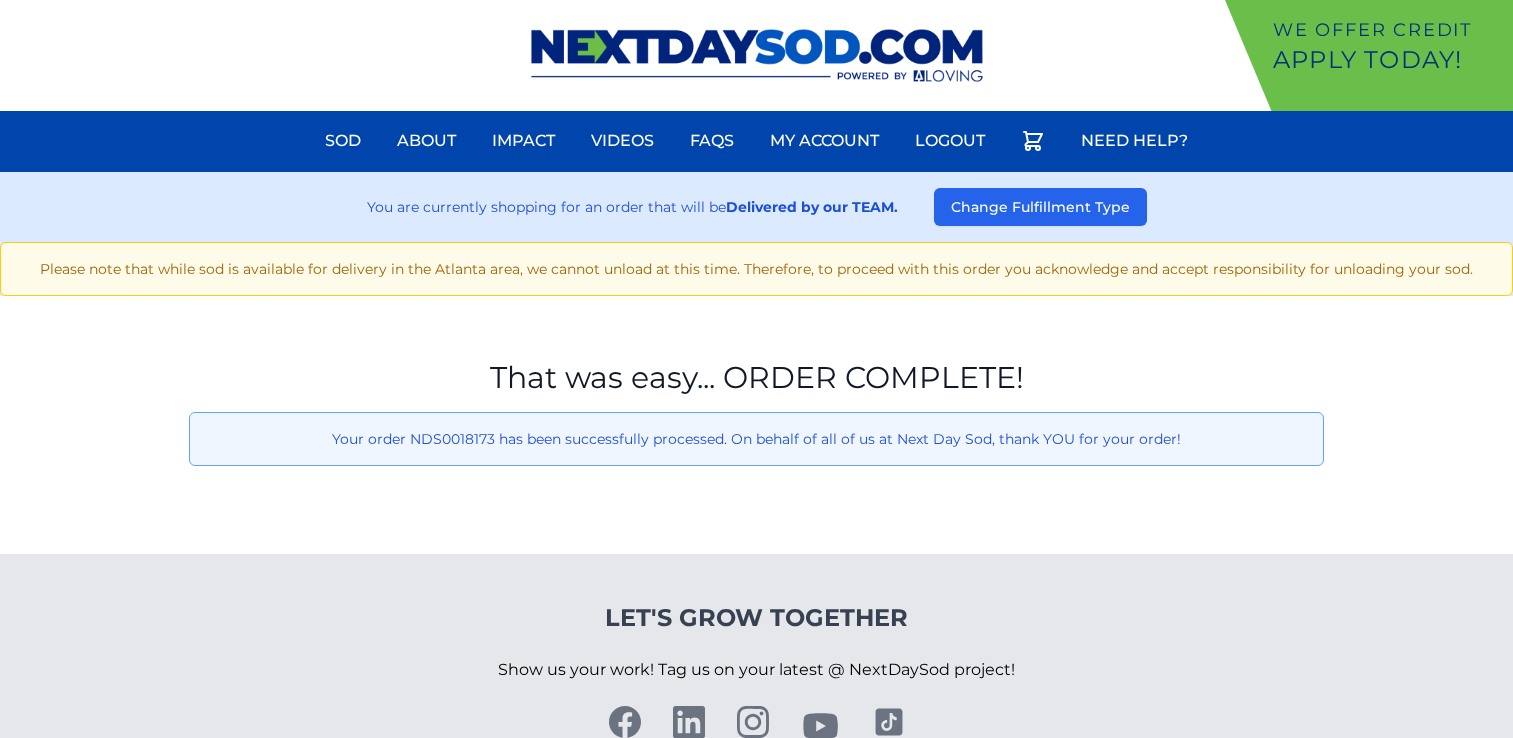scroll, scrollTop: 0, scrollLeft: 0, axis: both 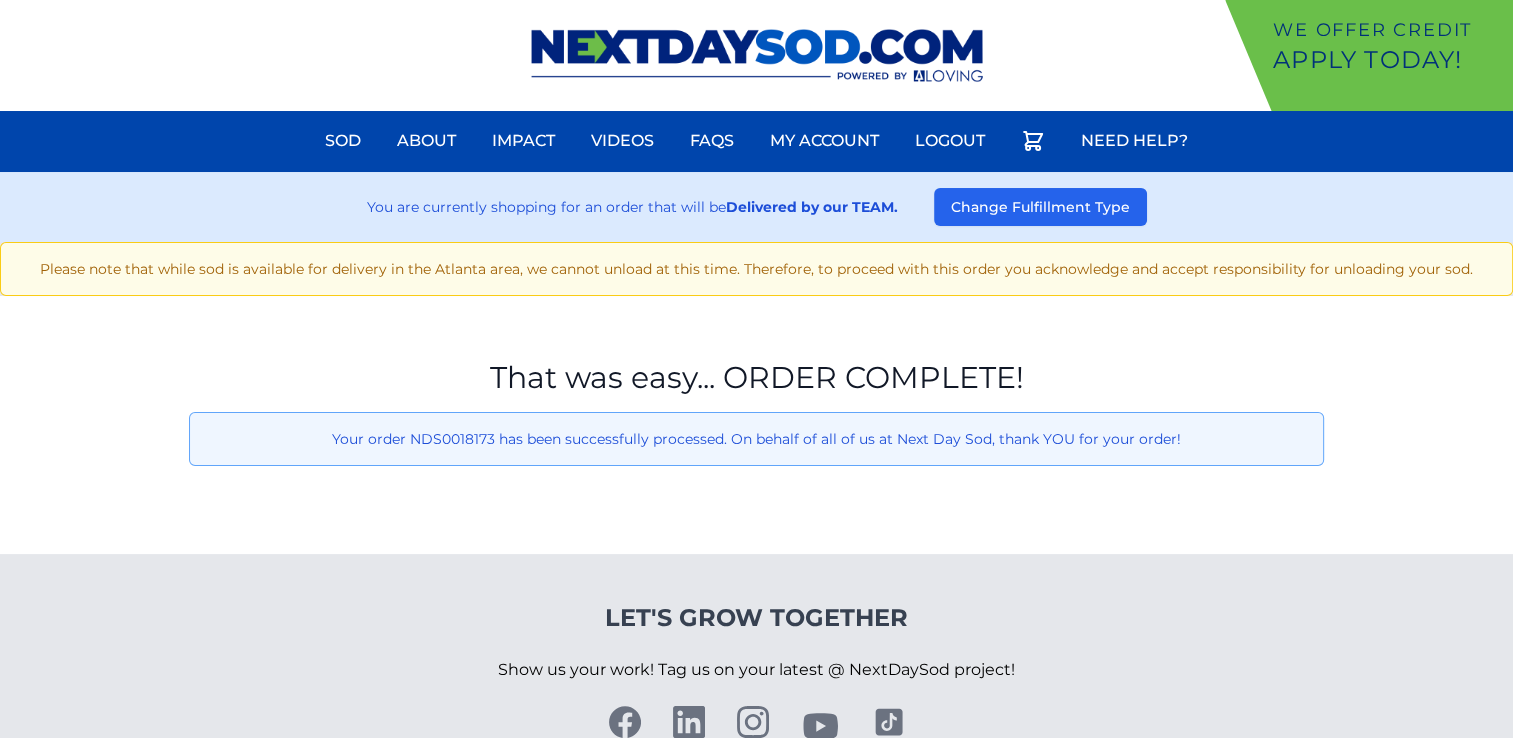 click at bounding box center (757, 55) 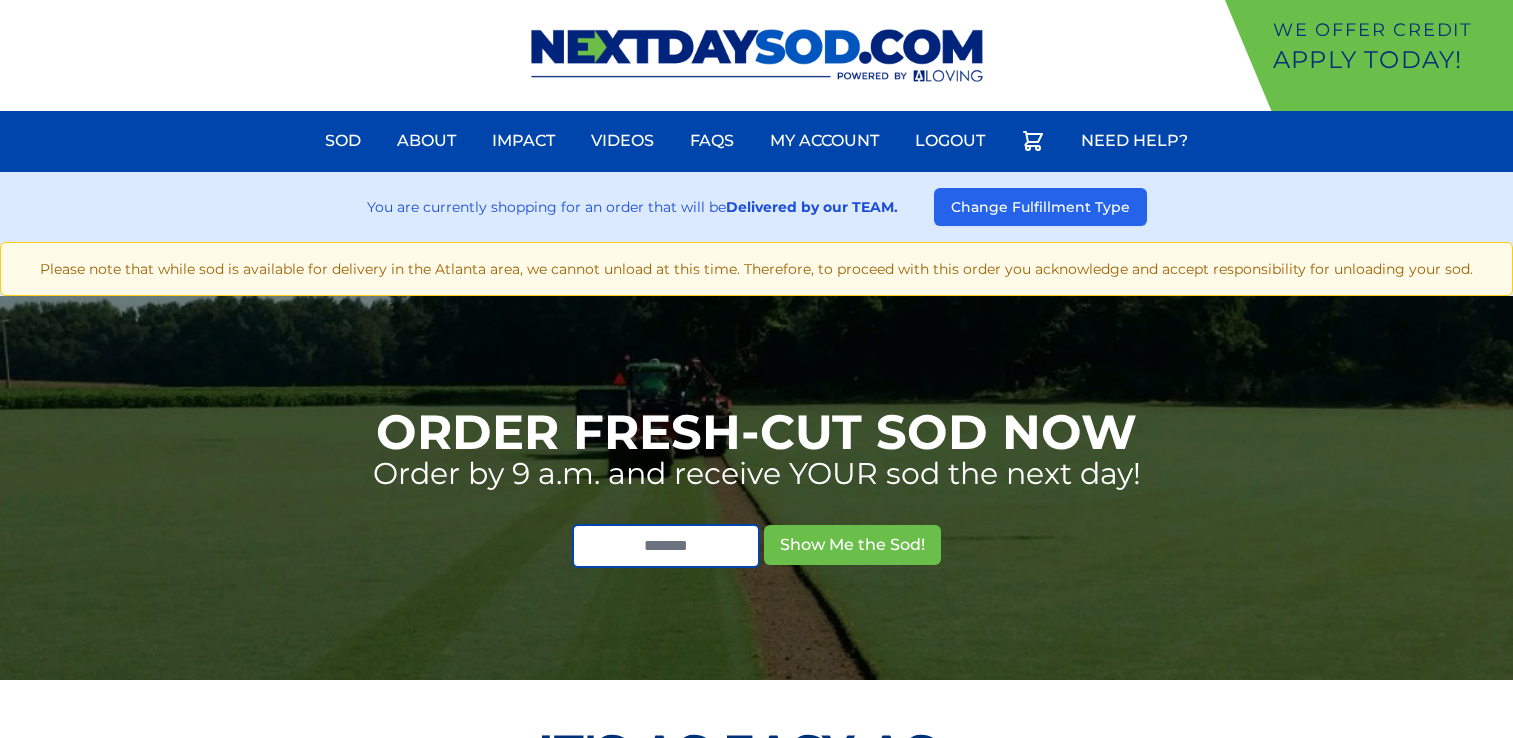 scroll, scrollTop: 0, scrollLeft: 0, axis: both 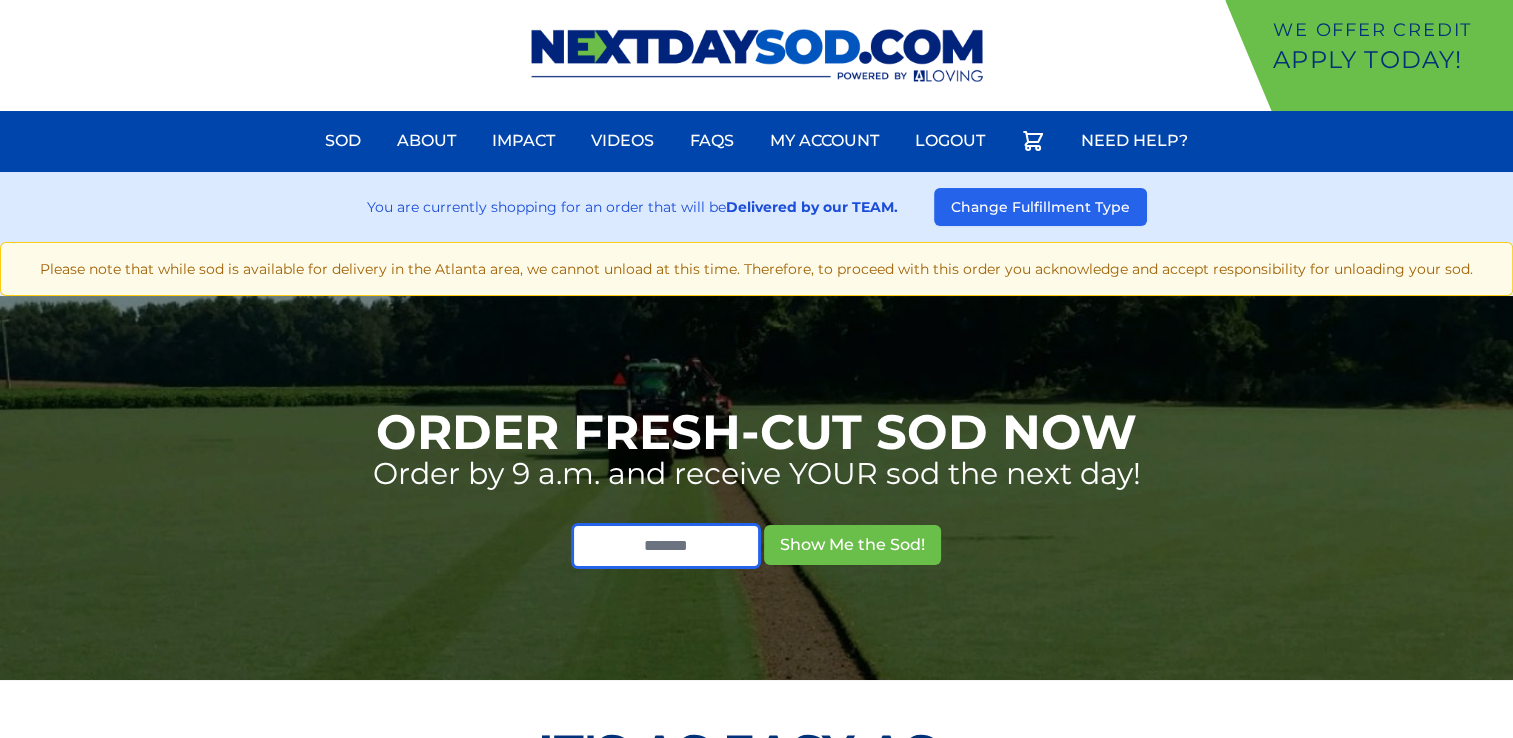 click at bounding box center [666, 546] 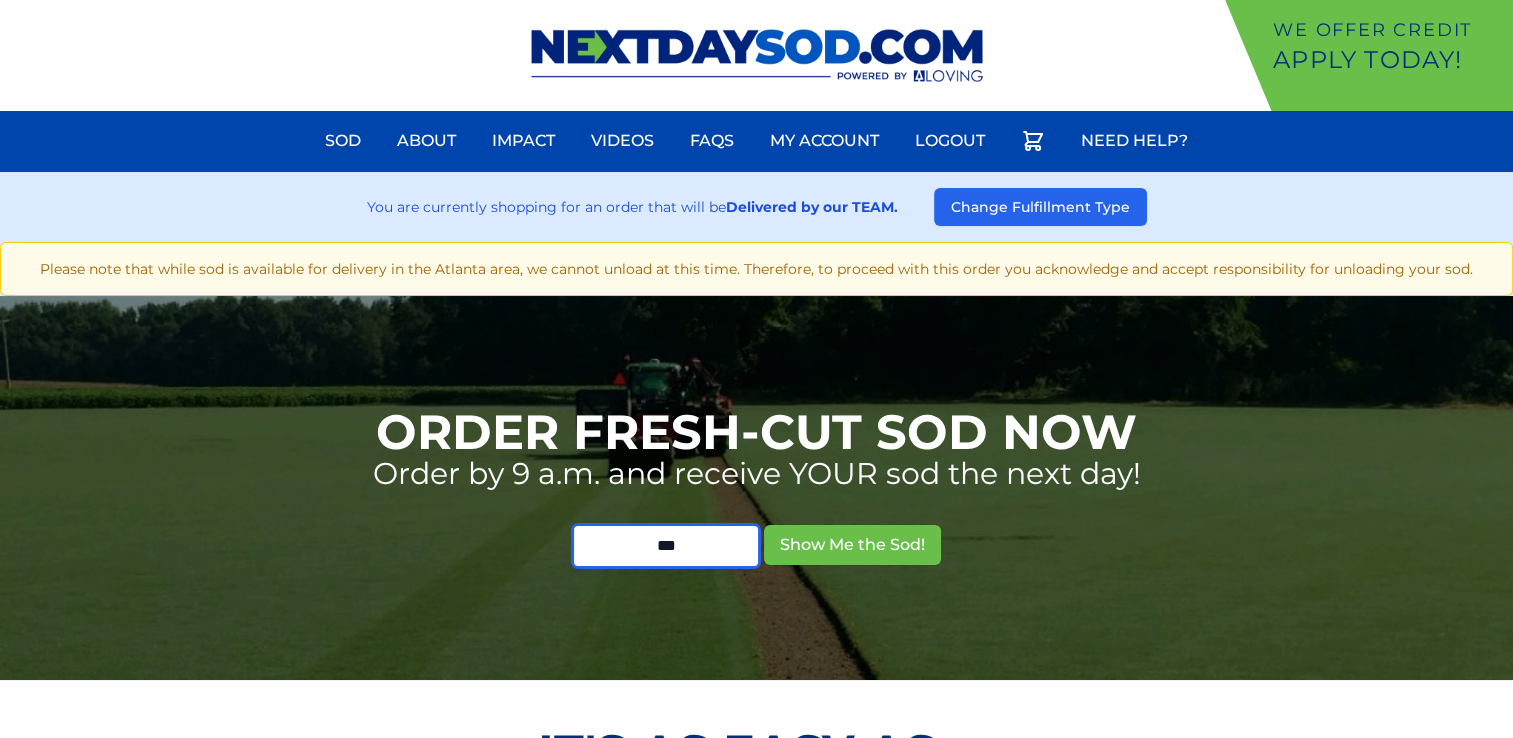 type on "*****" 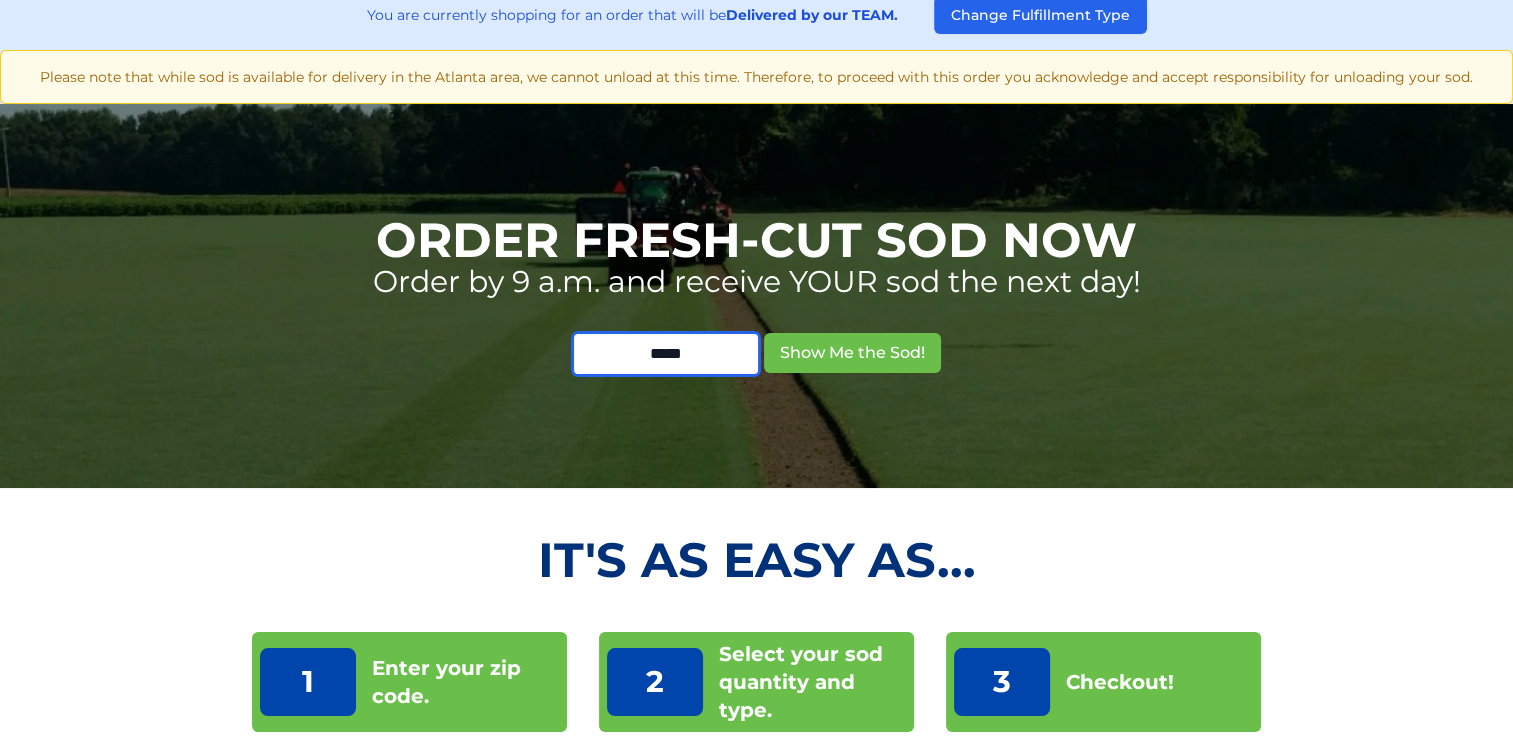 scroll, scrollTop: 200, scrollLeft: 0, axis: vertical 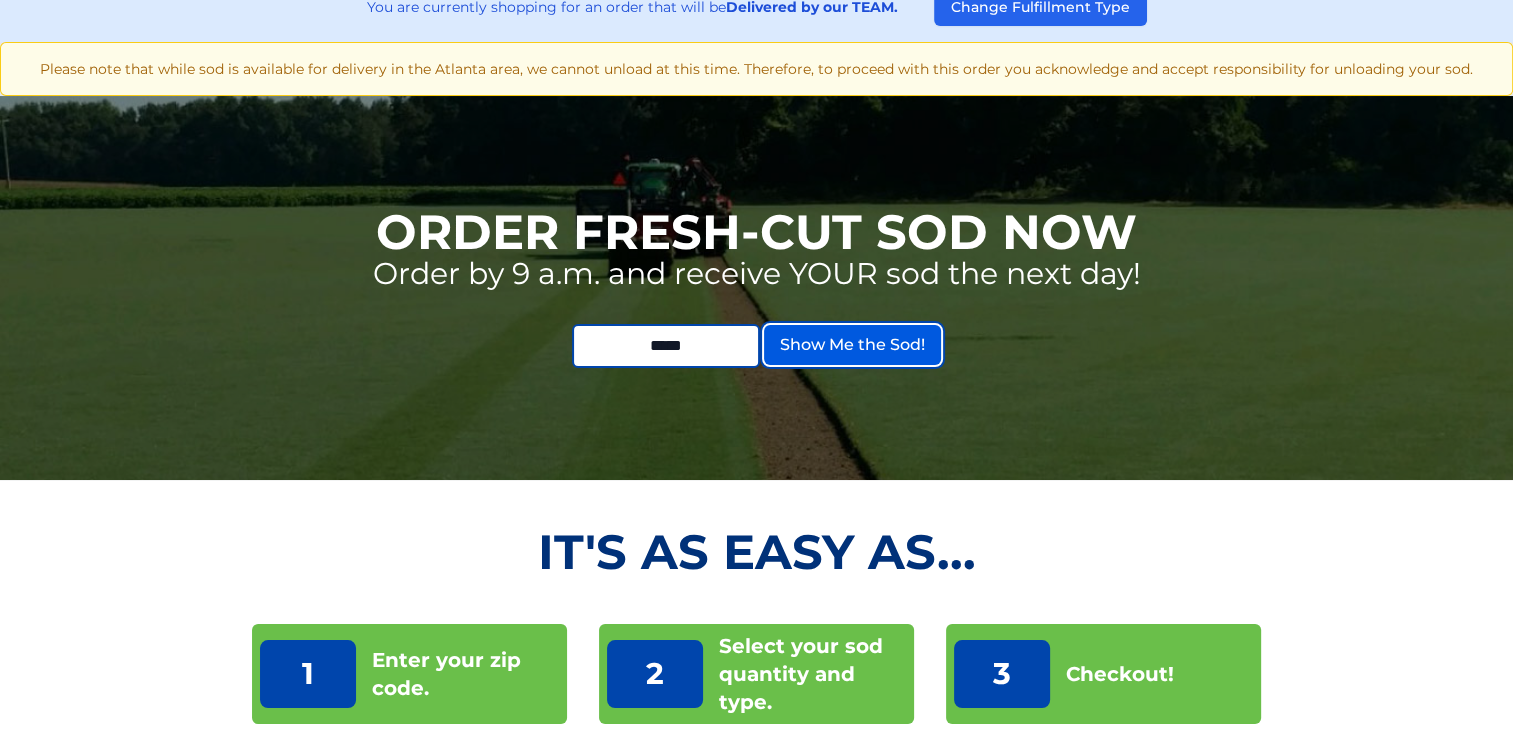 click on "Show Me the Sod!" at bounding box center (852, 345) 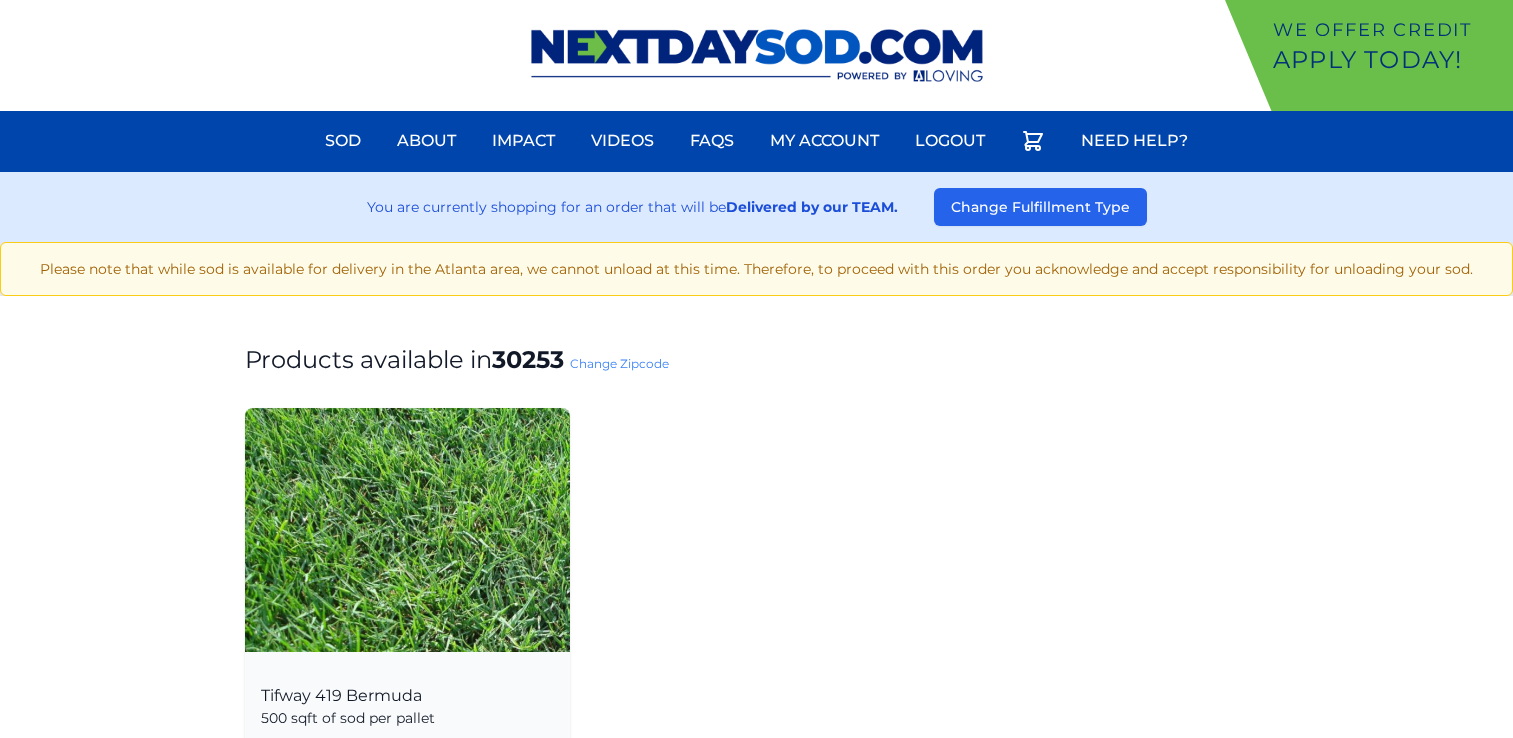 scroll, scrollTop: 0, scrollLeft: 0, axis: both 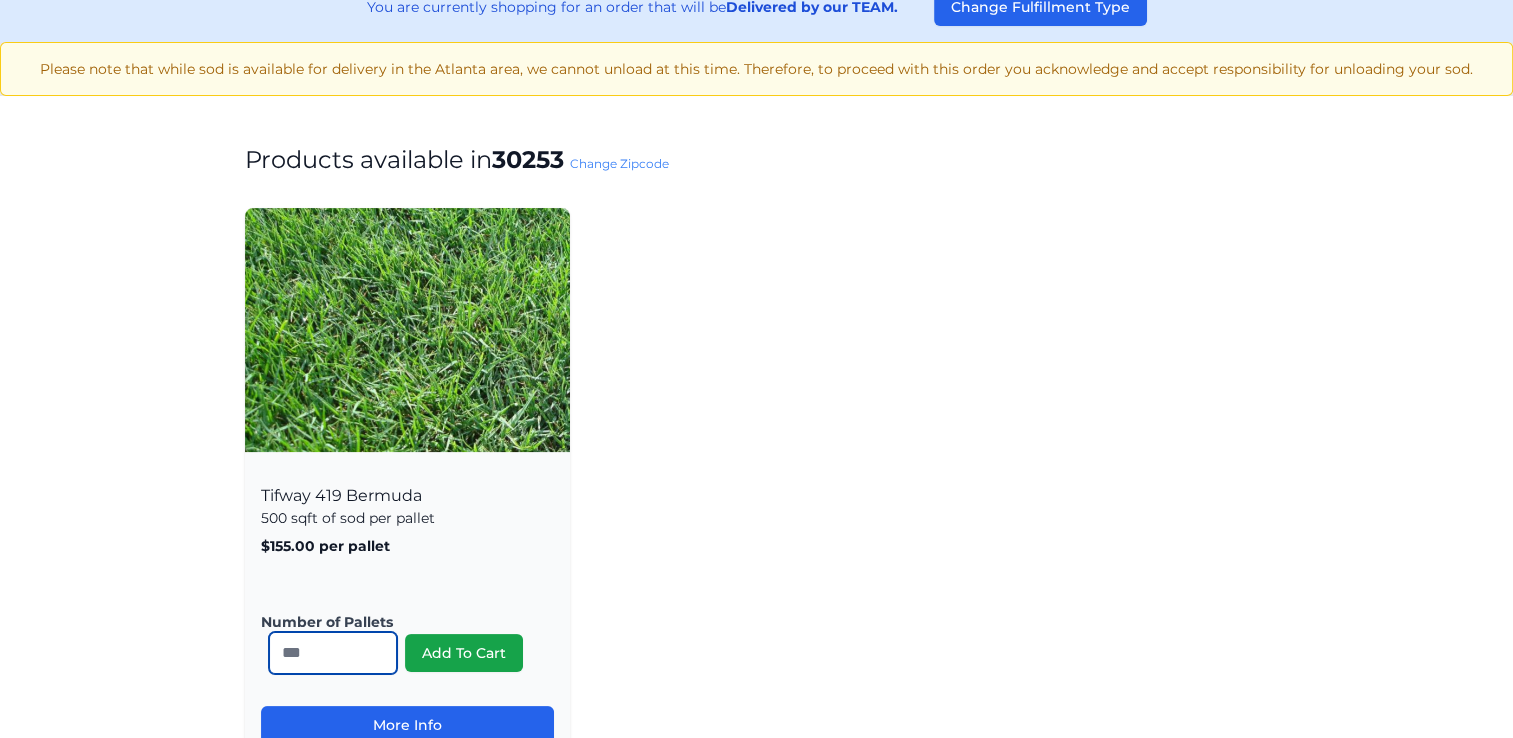 click on "*" at bounding box center (333, 653) 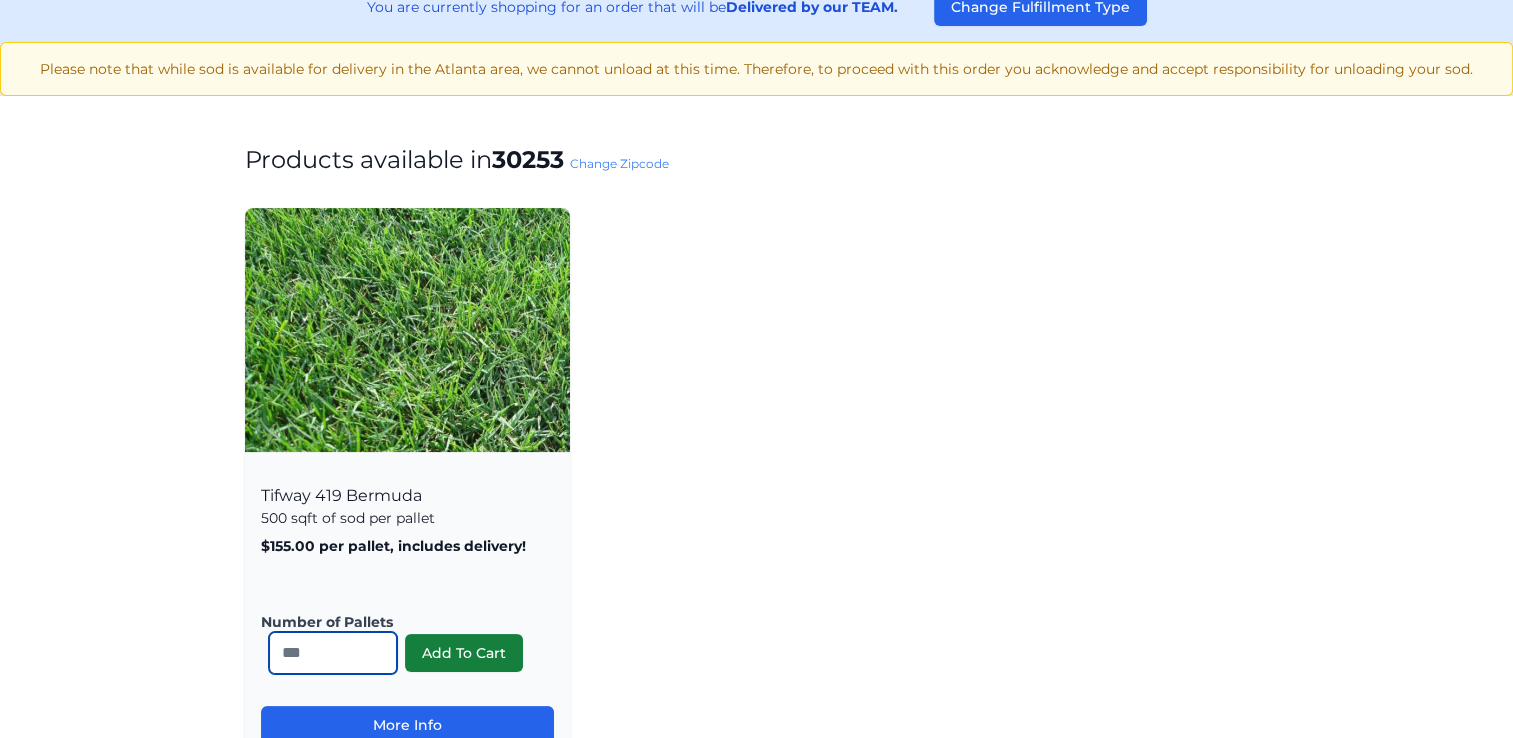 type on "**" 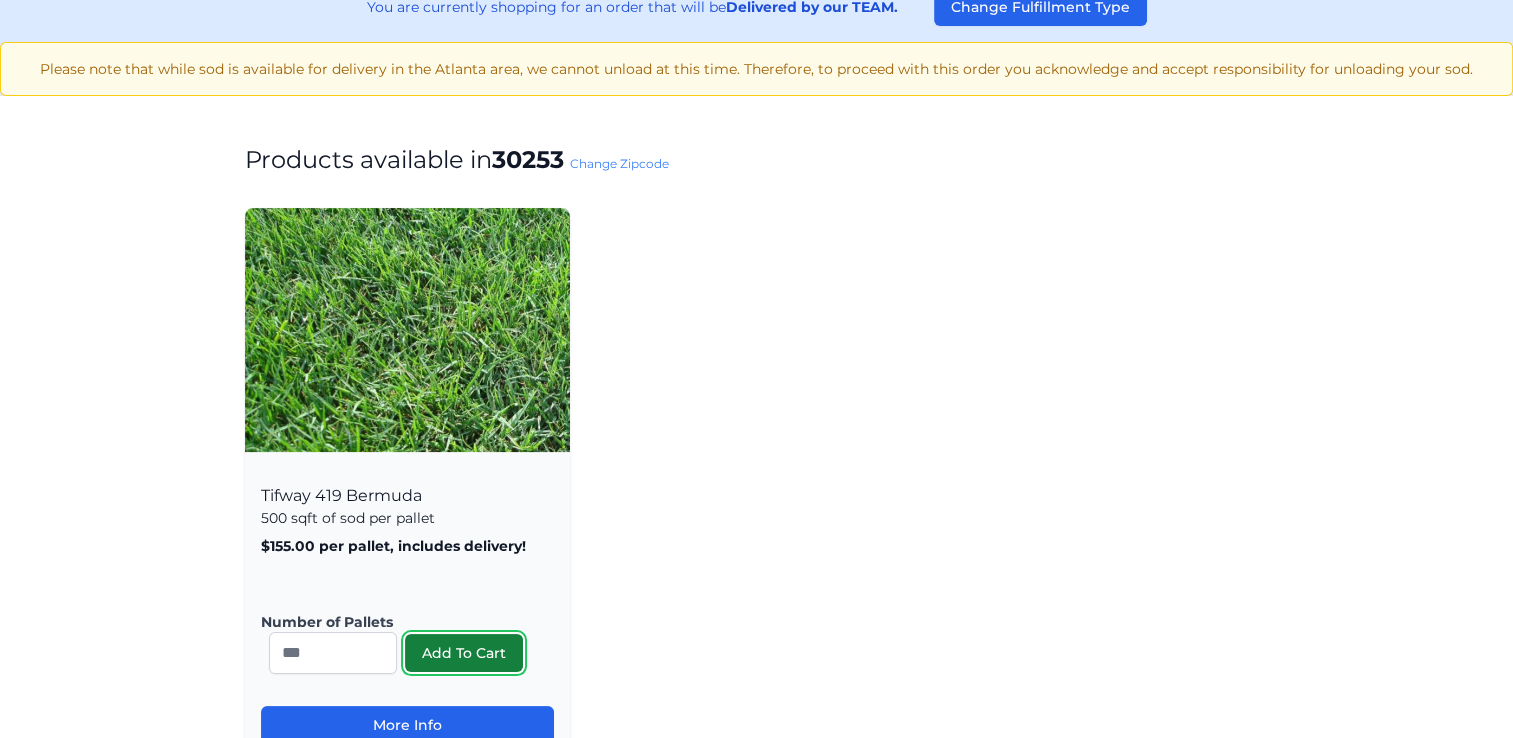 click on "Add To Cart" at bounding box center (464, 653) 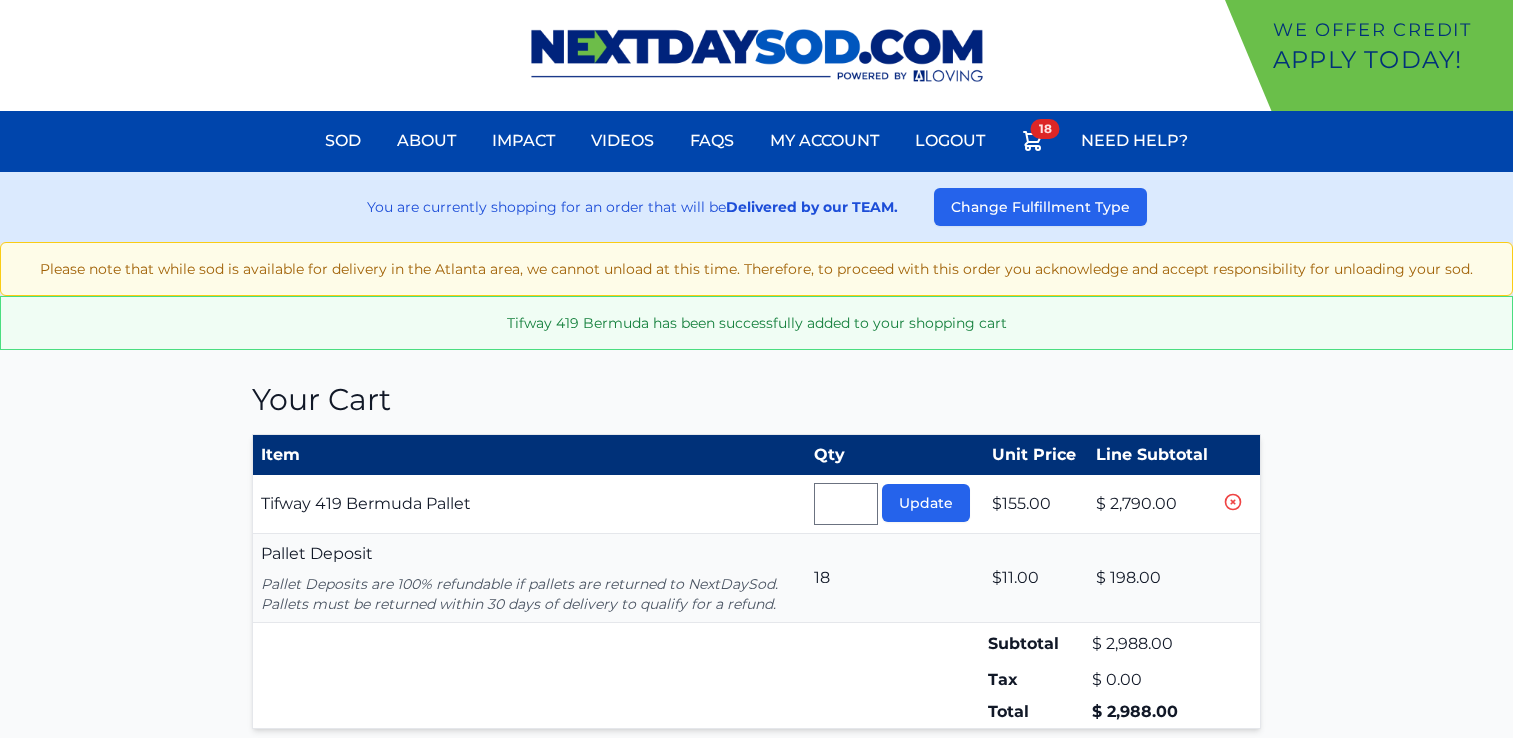 type 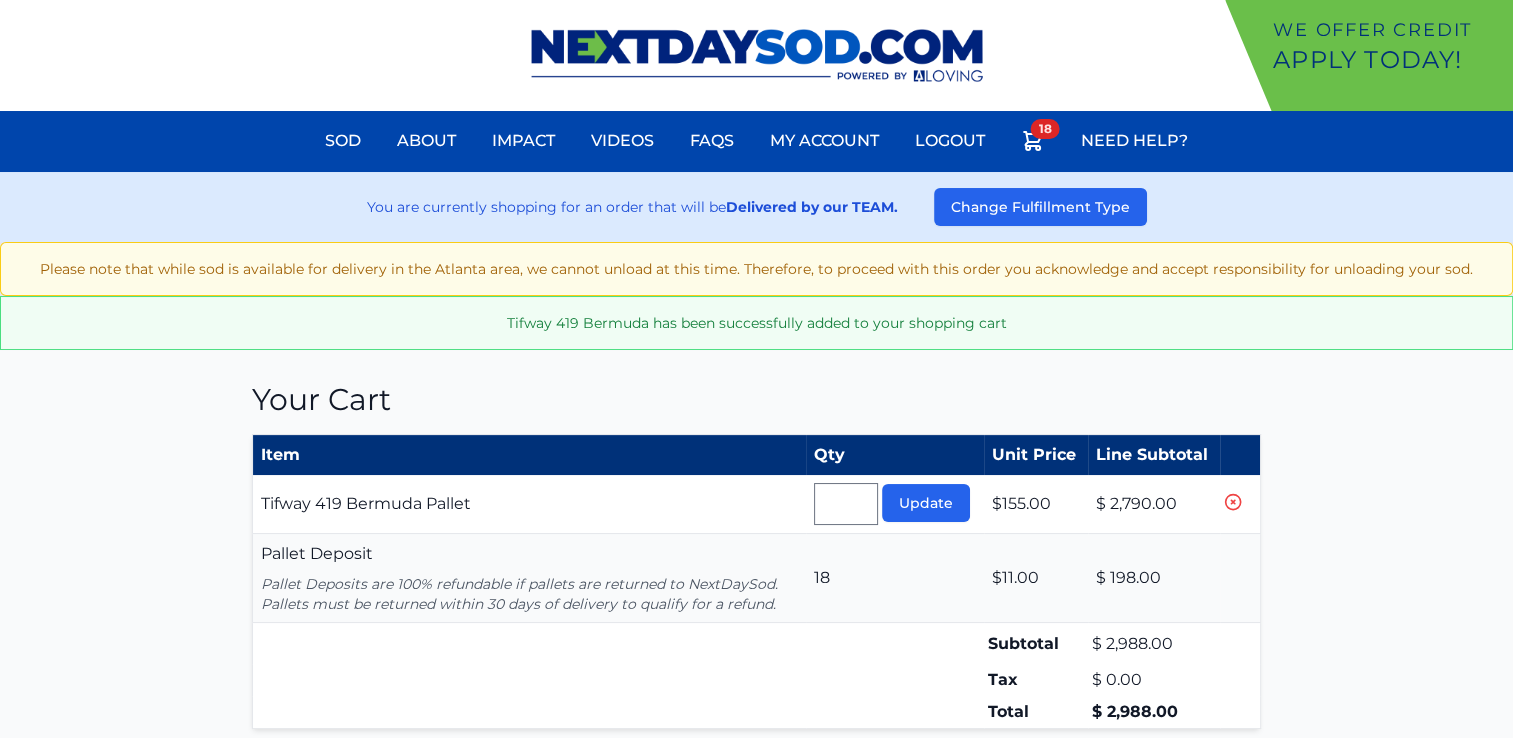 scroll, scrollTop: 0, scrollLeft: 0, axis: both 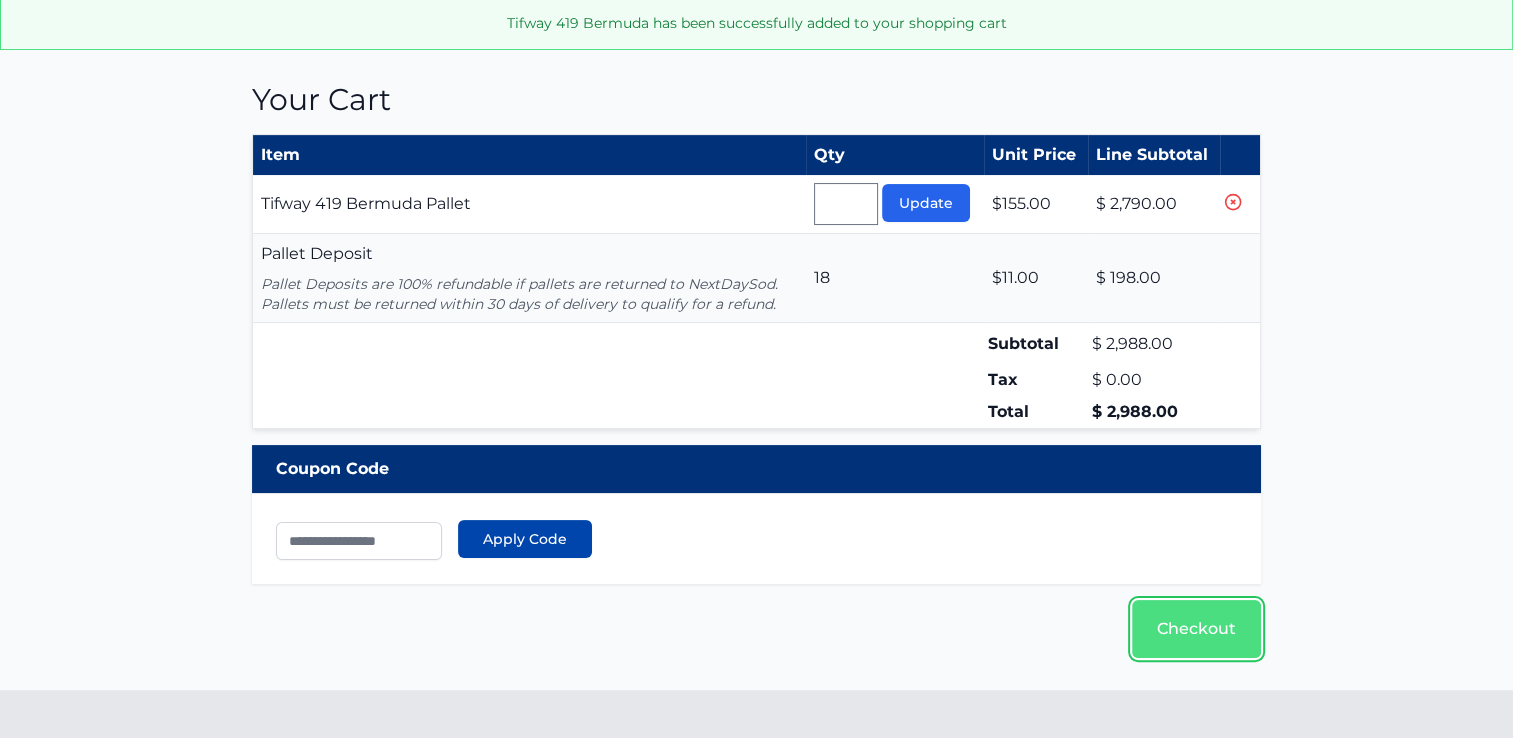 click on "Checkout" at bounding box center (1196, 629) 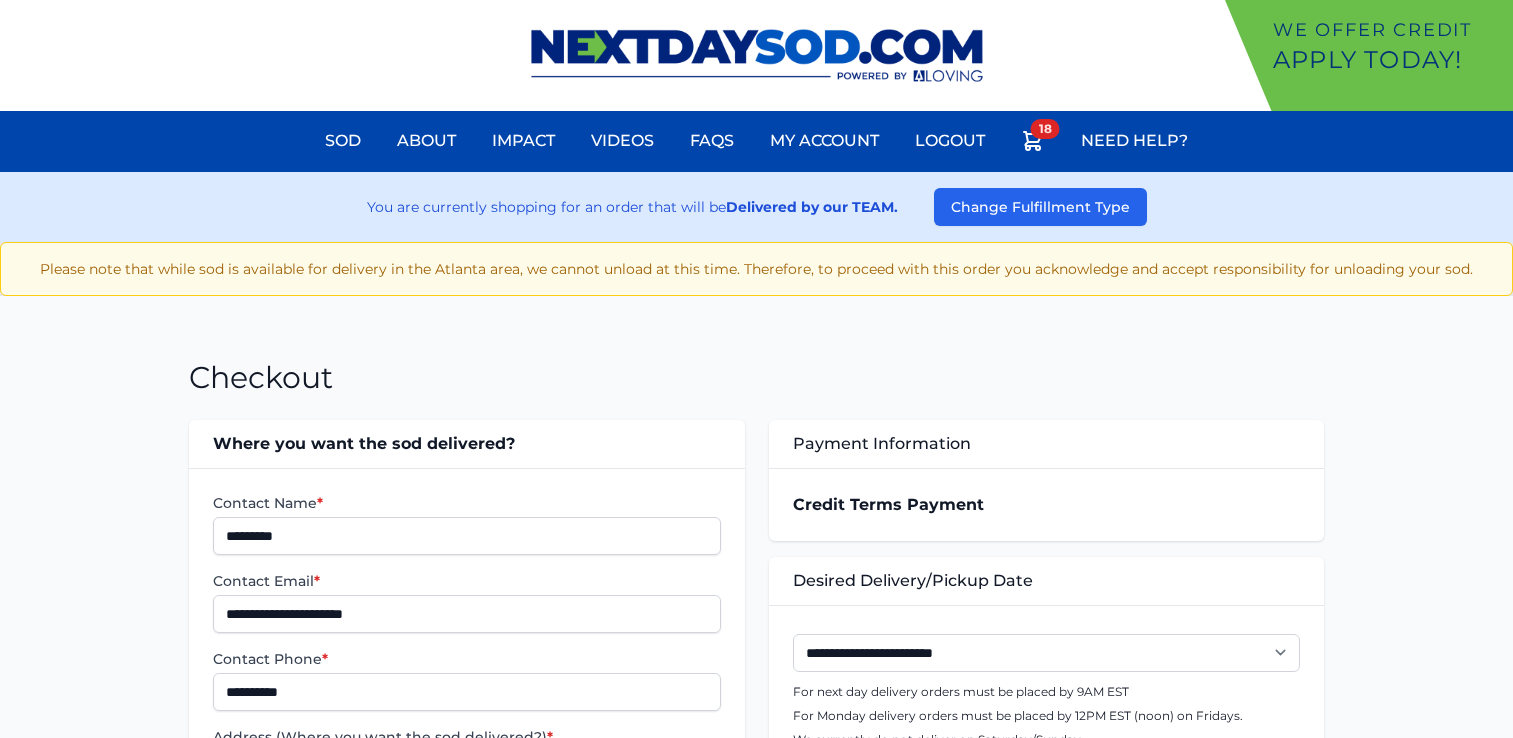 scroll, scrollTop: 0, scrollLeft: 0, axis: both 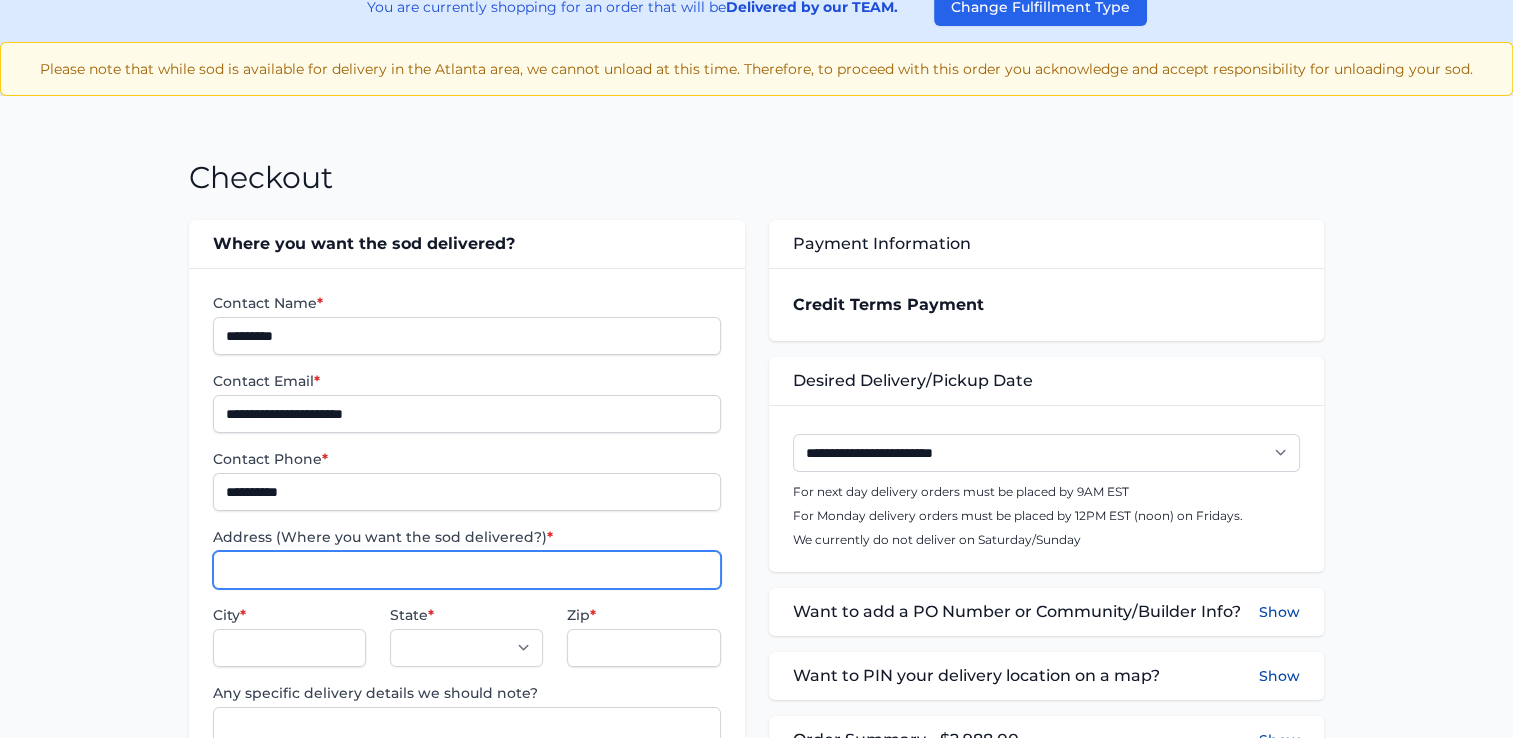 click on "Address (Where you want the sod delivered?)
*" at bounding box center [466, 570] 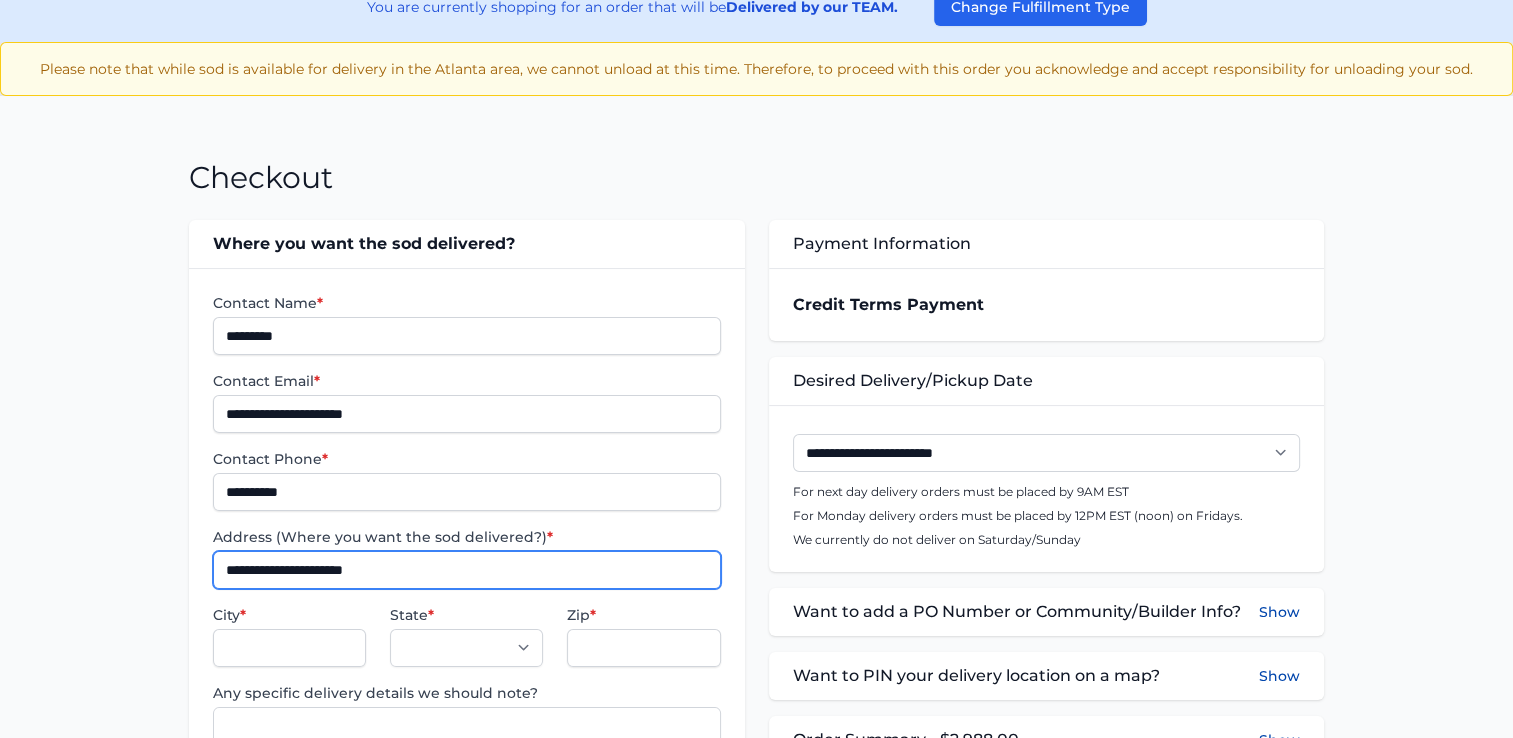 type on "**********" 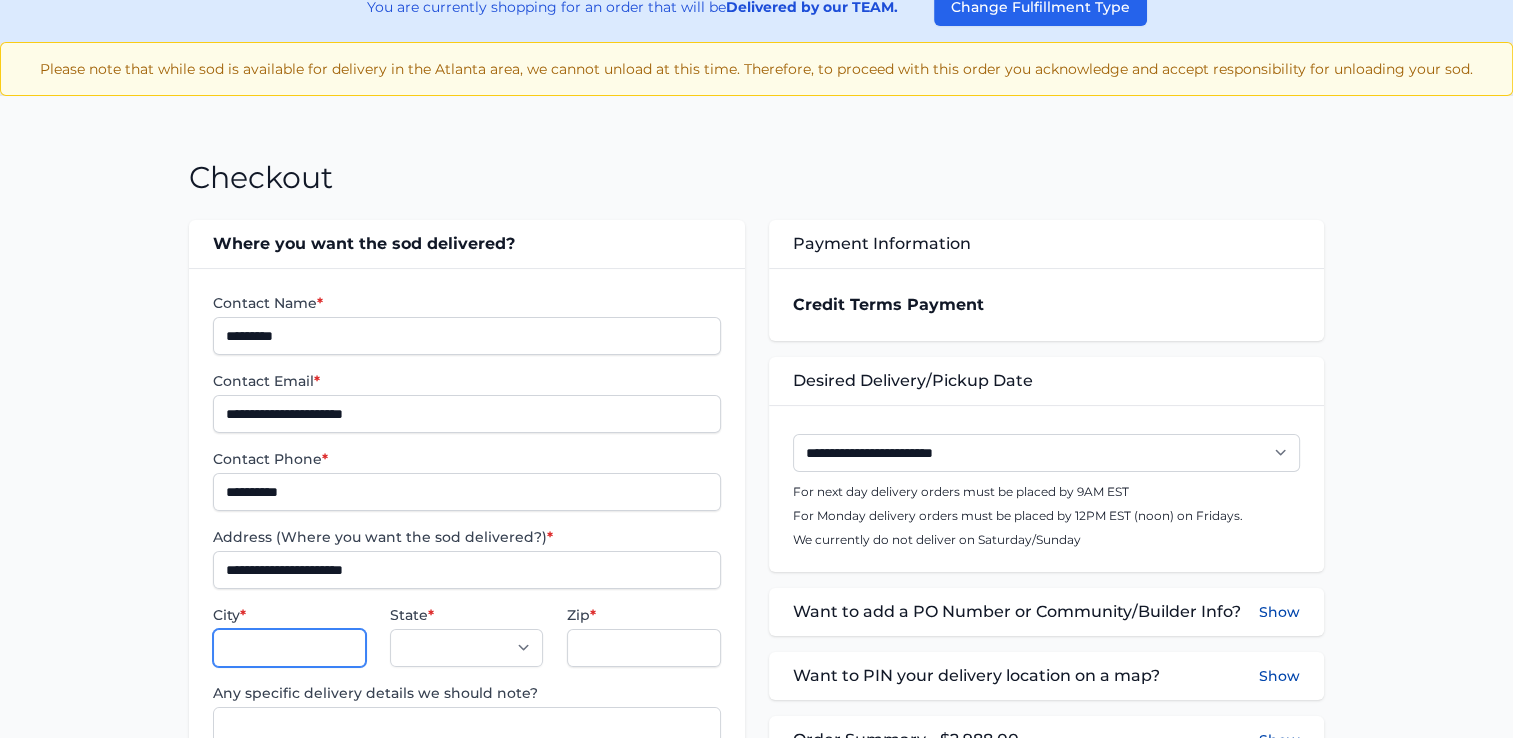 click on "City
*" at bounding box center [289, 648] 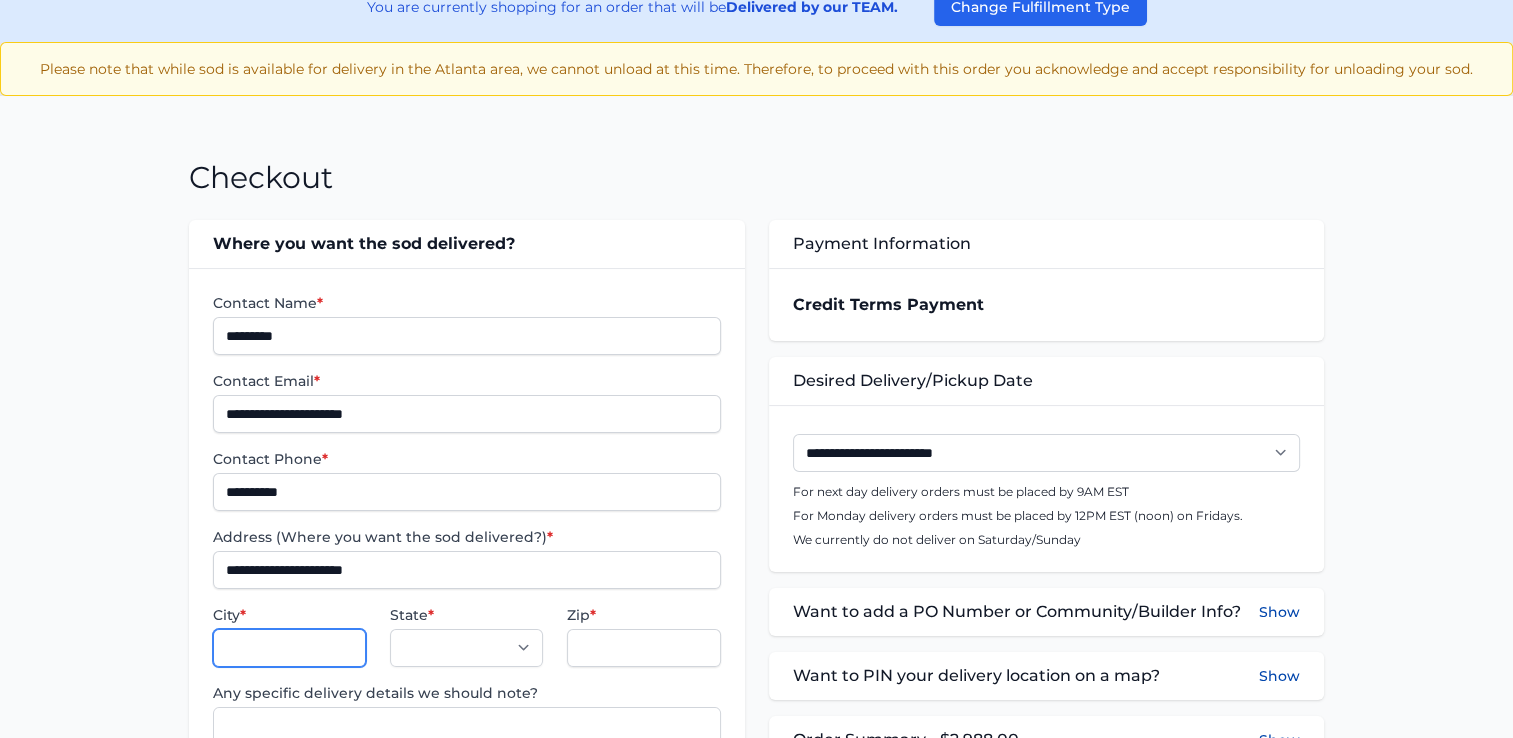 type on "*********" 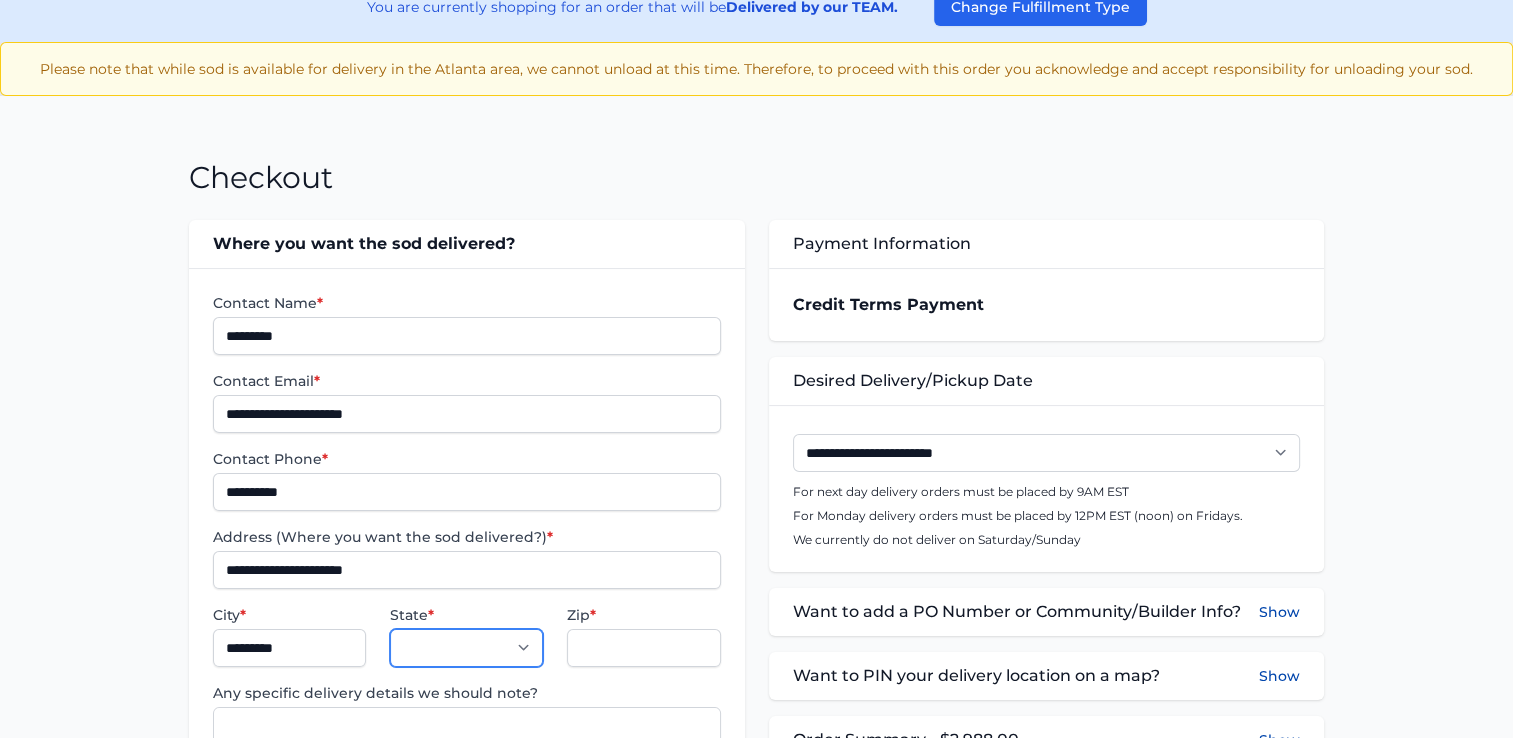 select on "**" 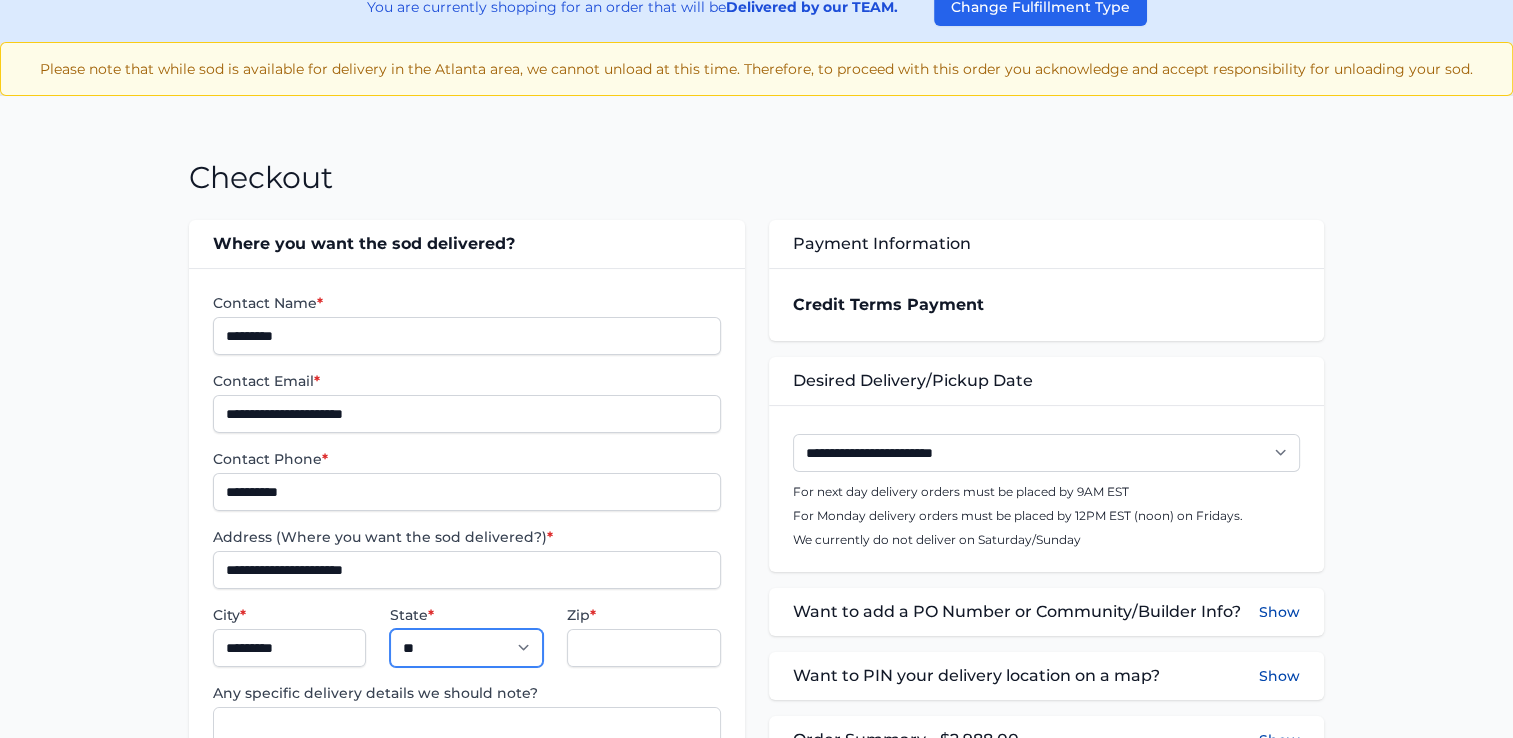type on "*****" 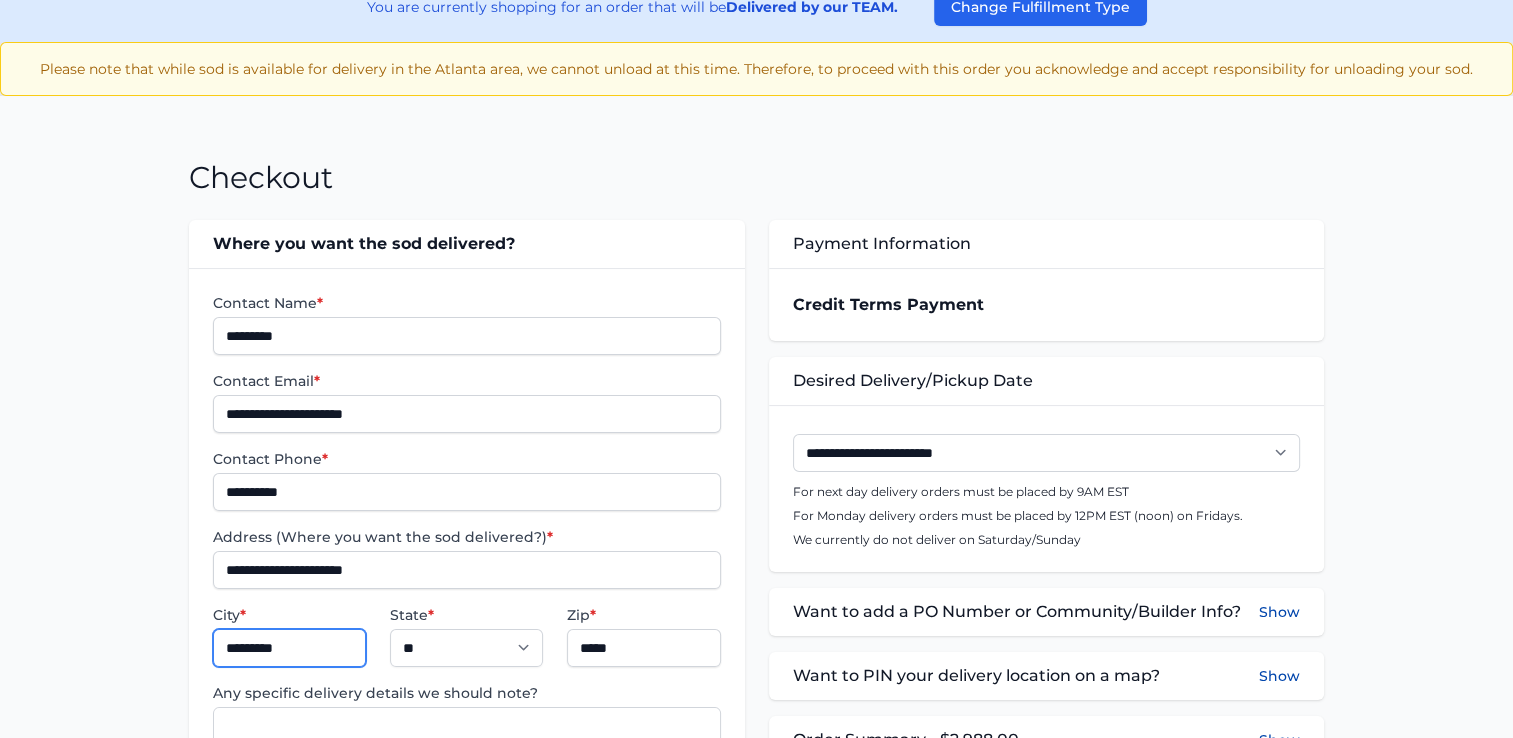 scroll, scrollTop: 300, scrollLeft: 0, axis: vertical 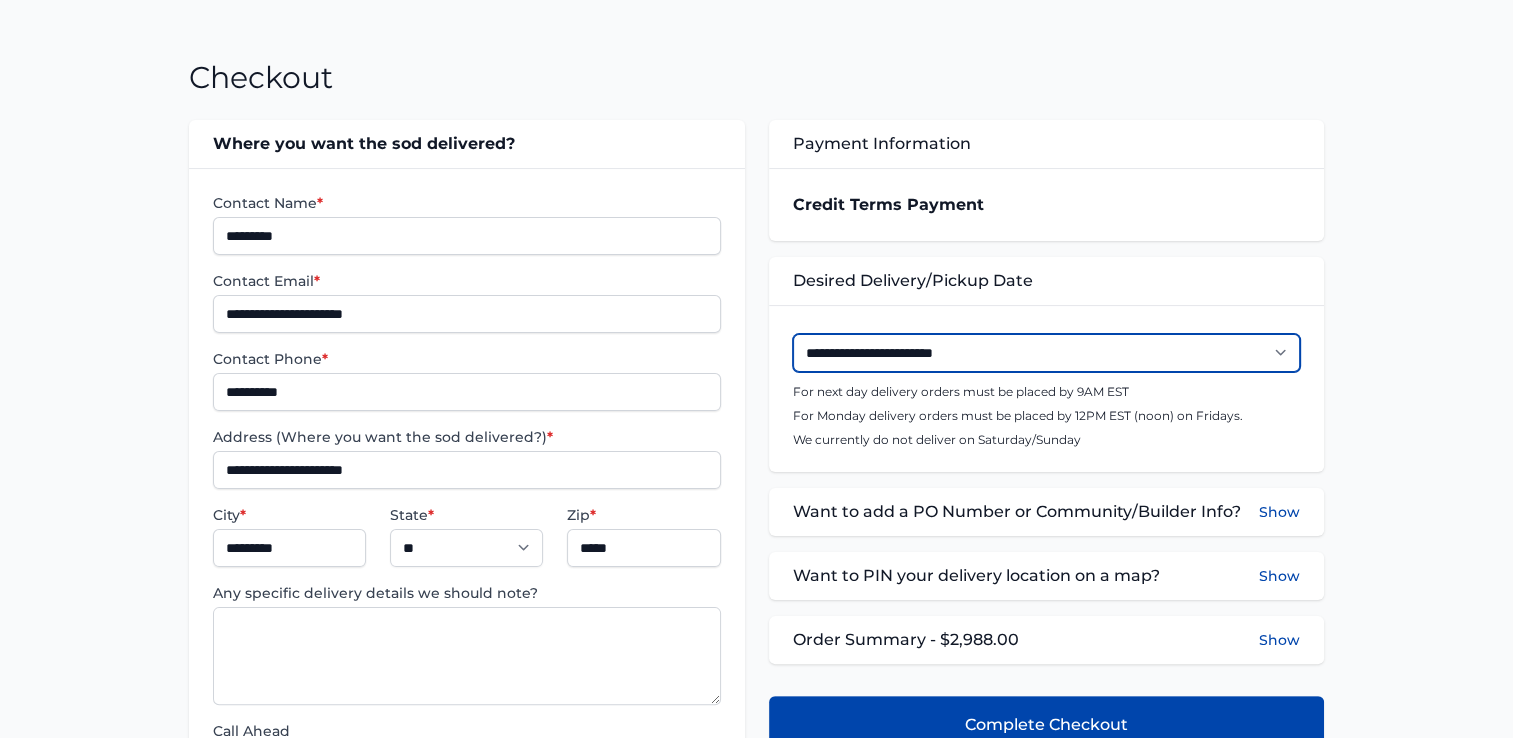 click on "**********" at bounding box center [1046, 353] 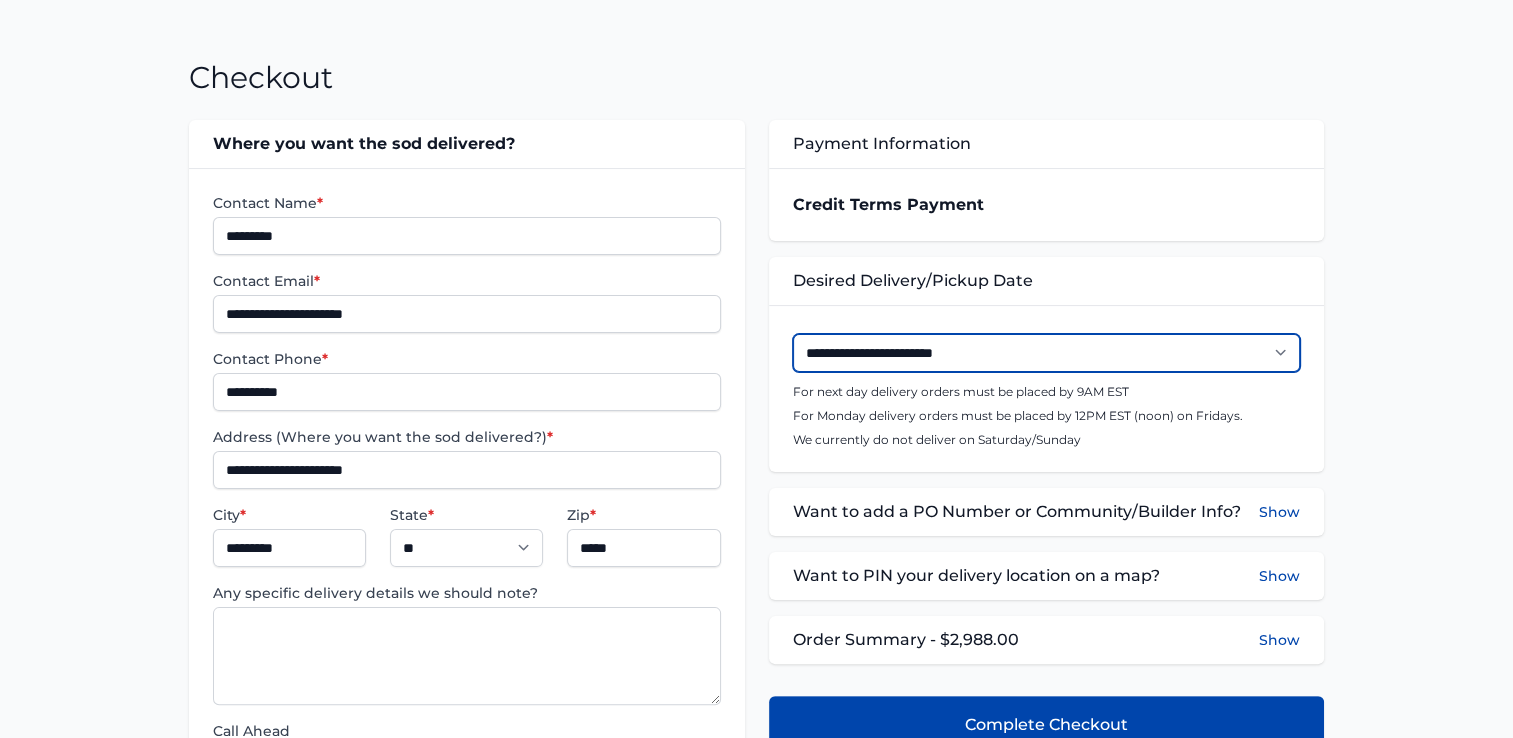 select on "**********" 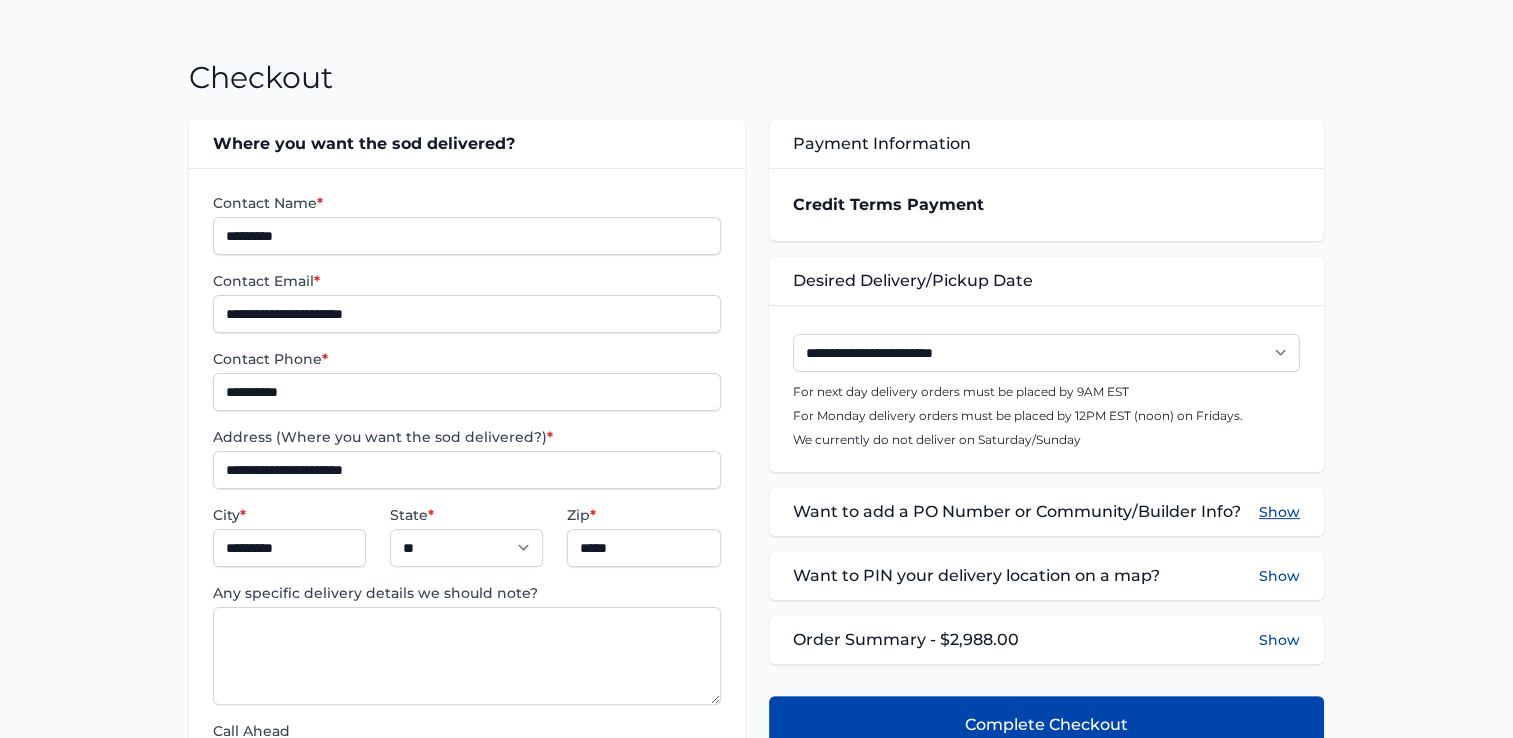 click on "Show" at bounding box center [1279, 512] 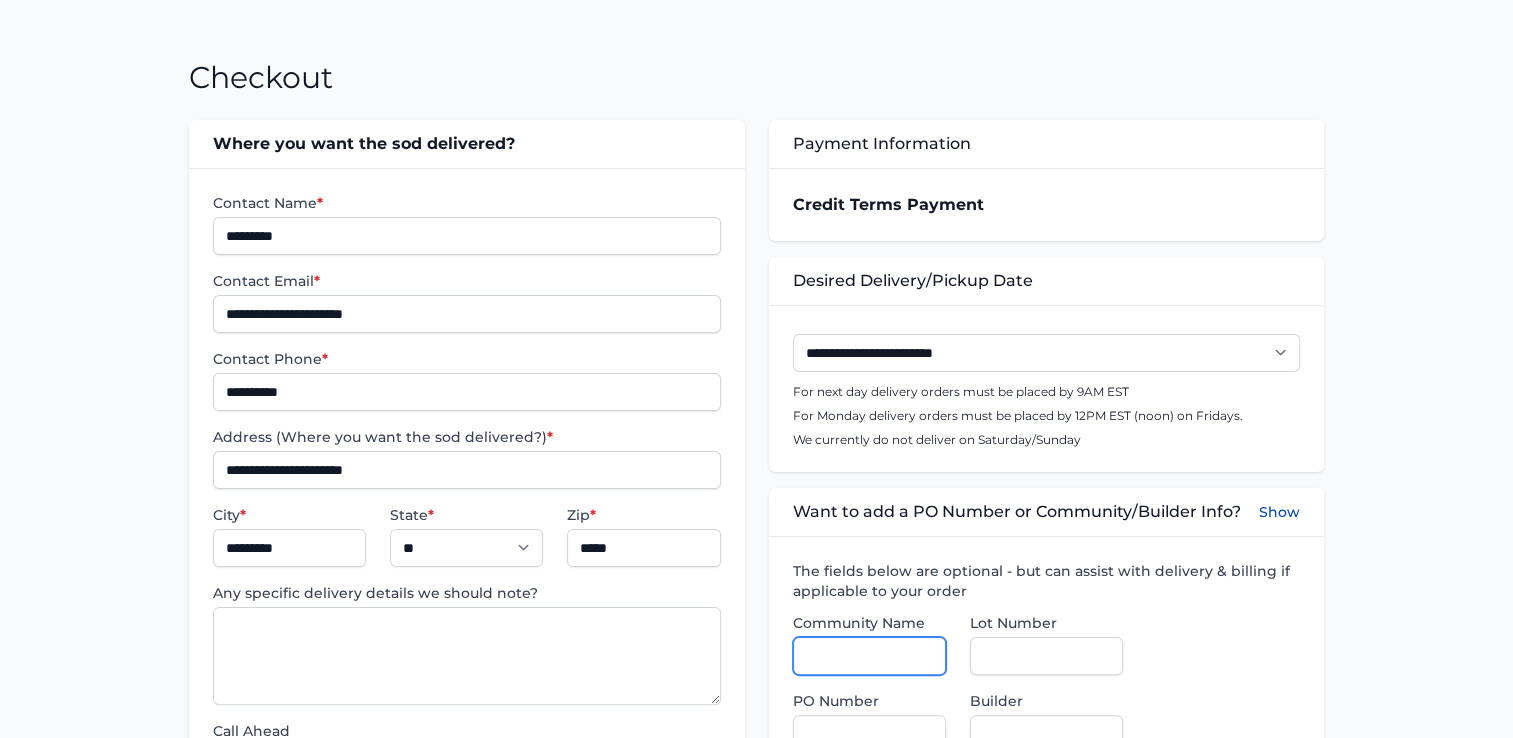 click on "Community Name" at bounding box center (869, 656) 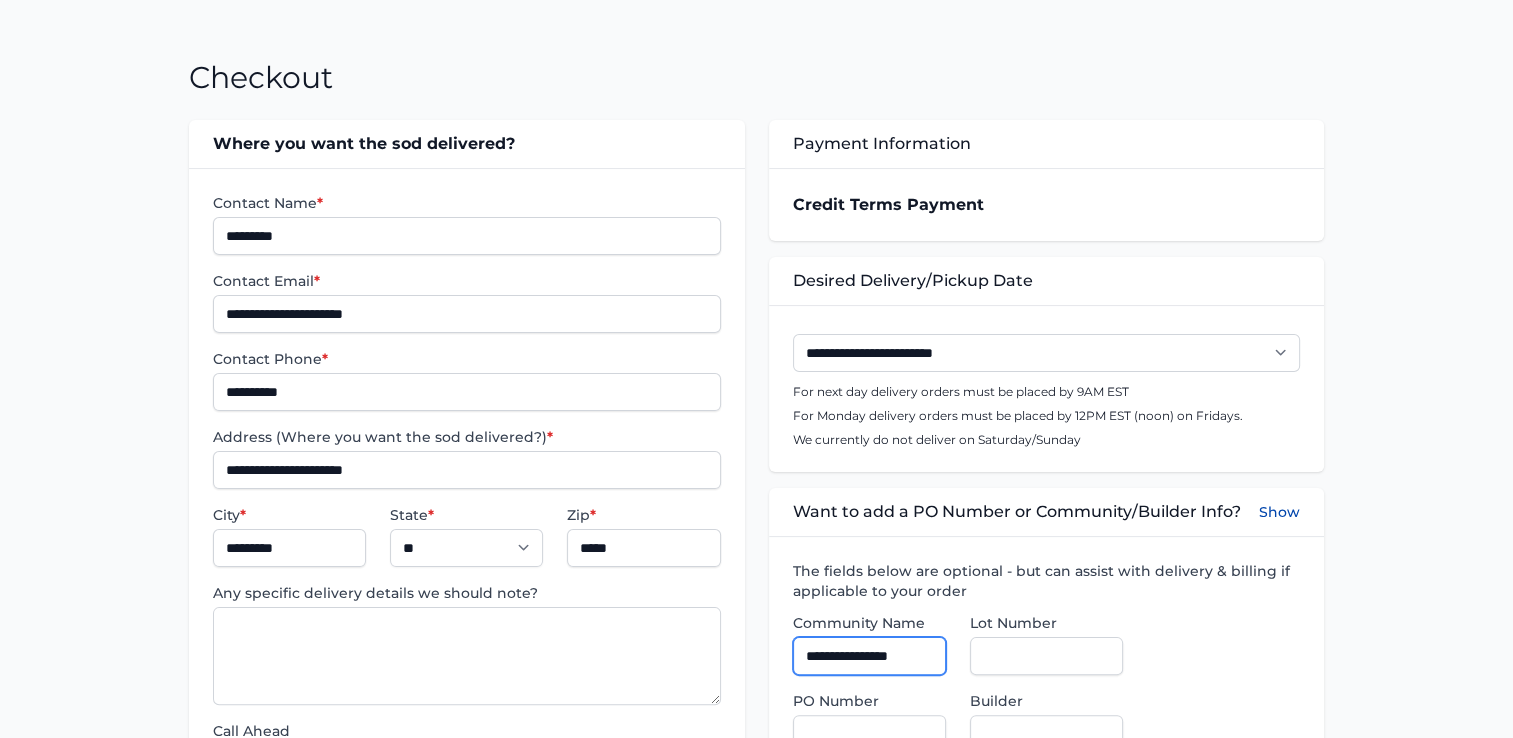 type on "**********" 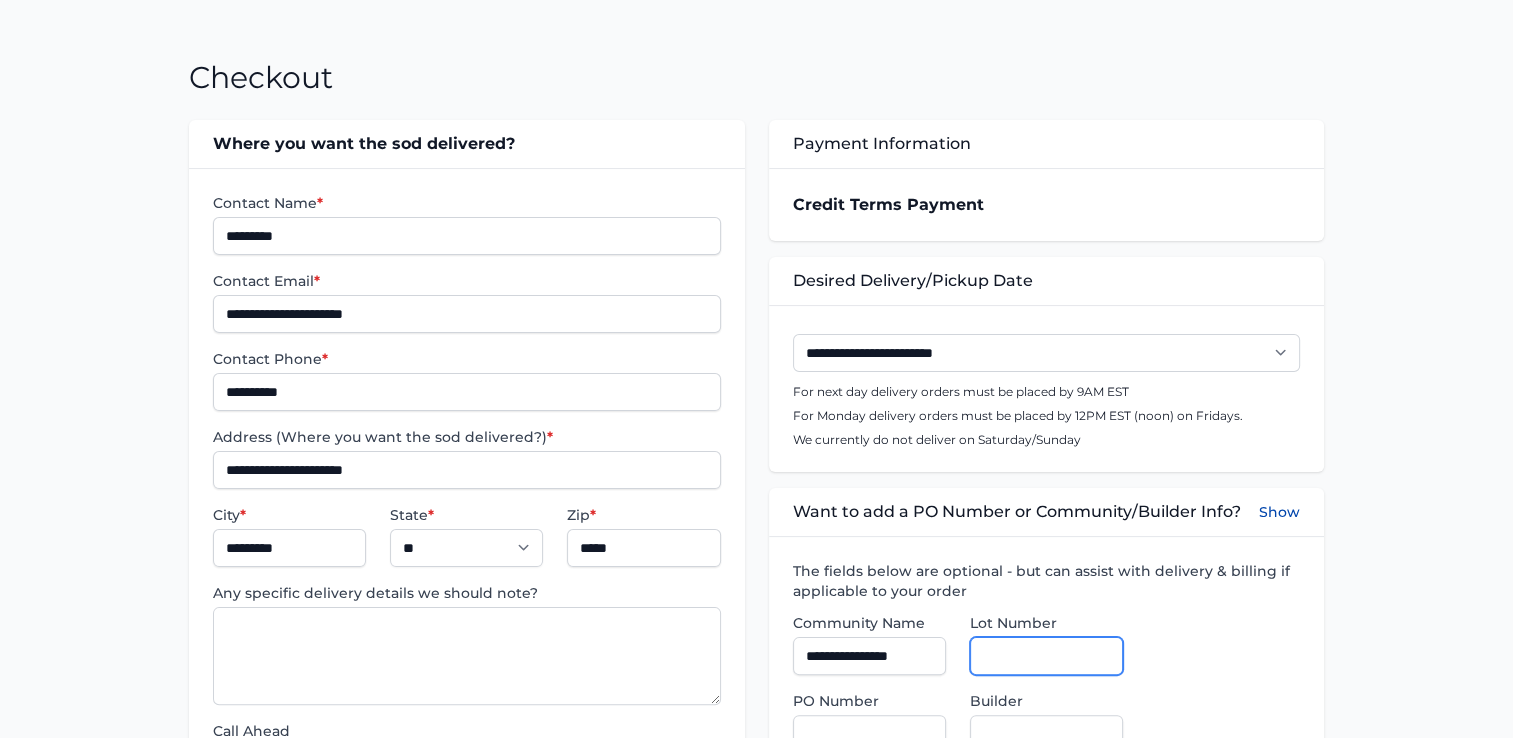 click on "Lot Number" at bounding box center (1046, 656) 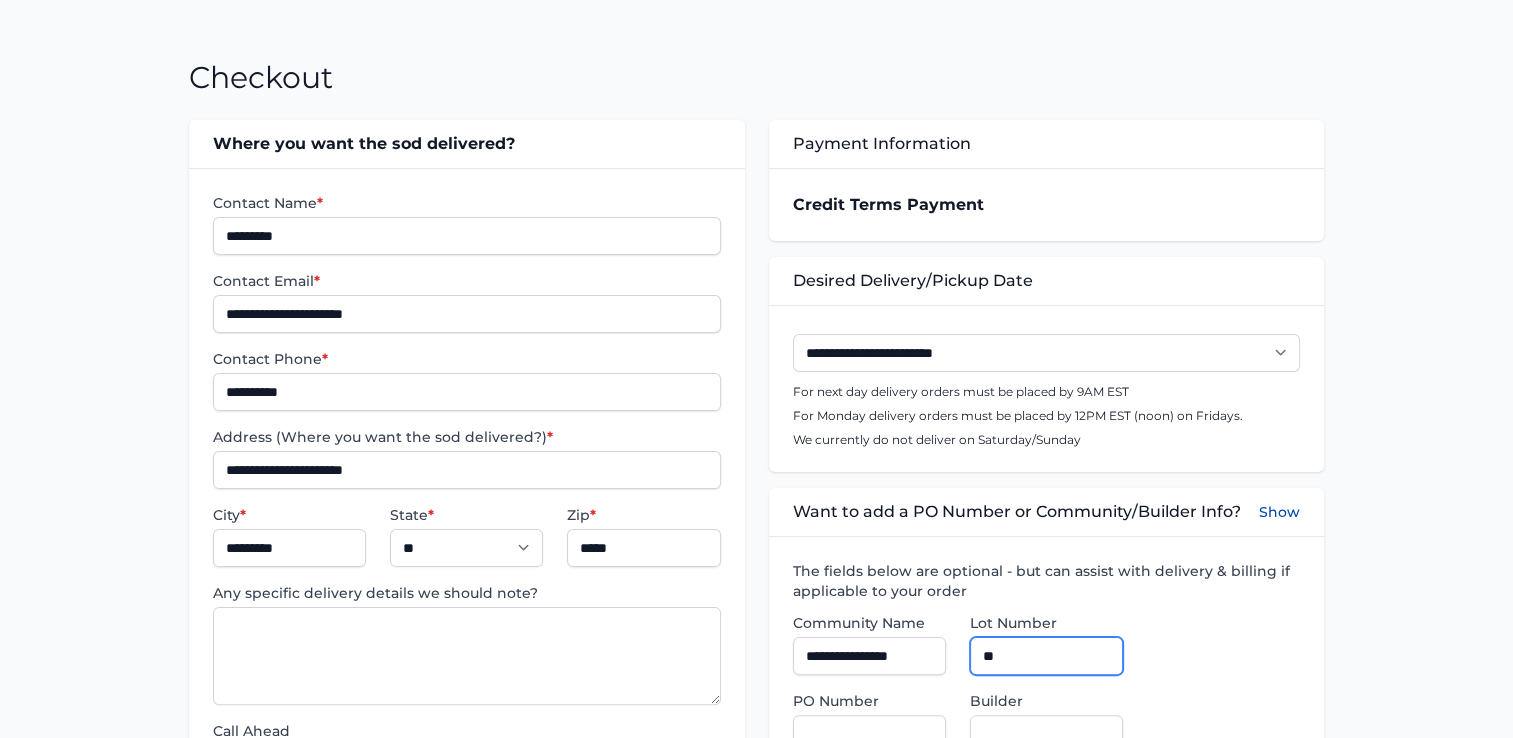 type on "**" 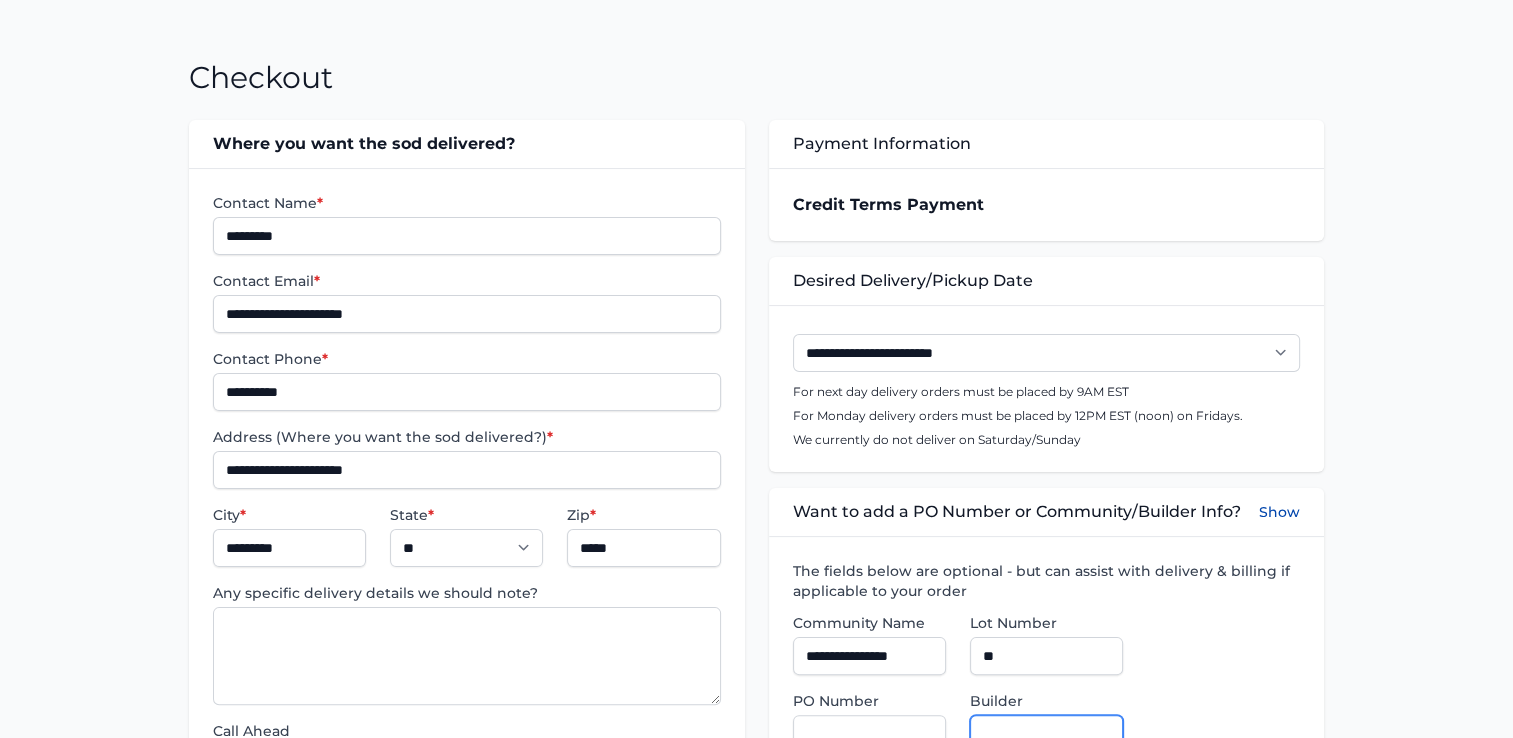 click on "Builder" at bounding box center [1046, 734] 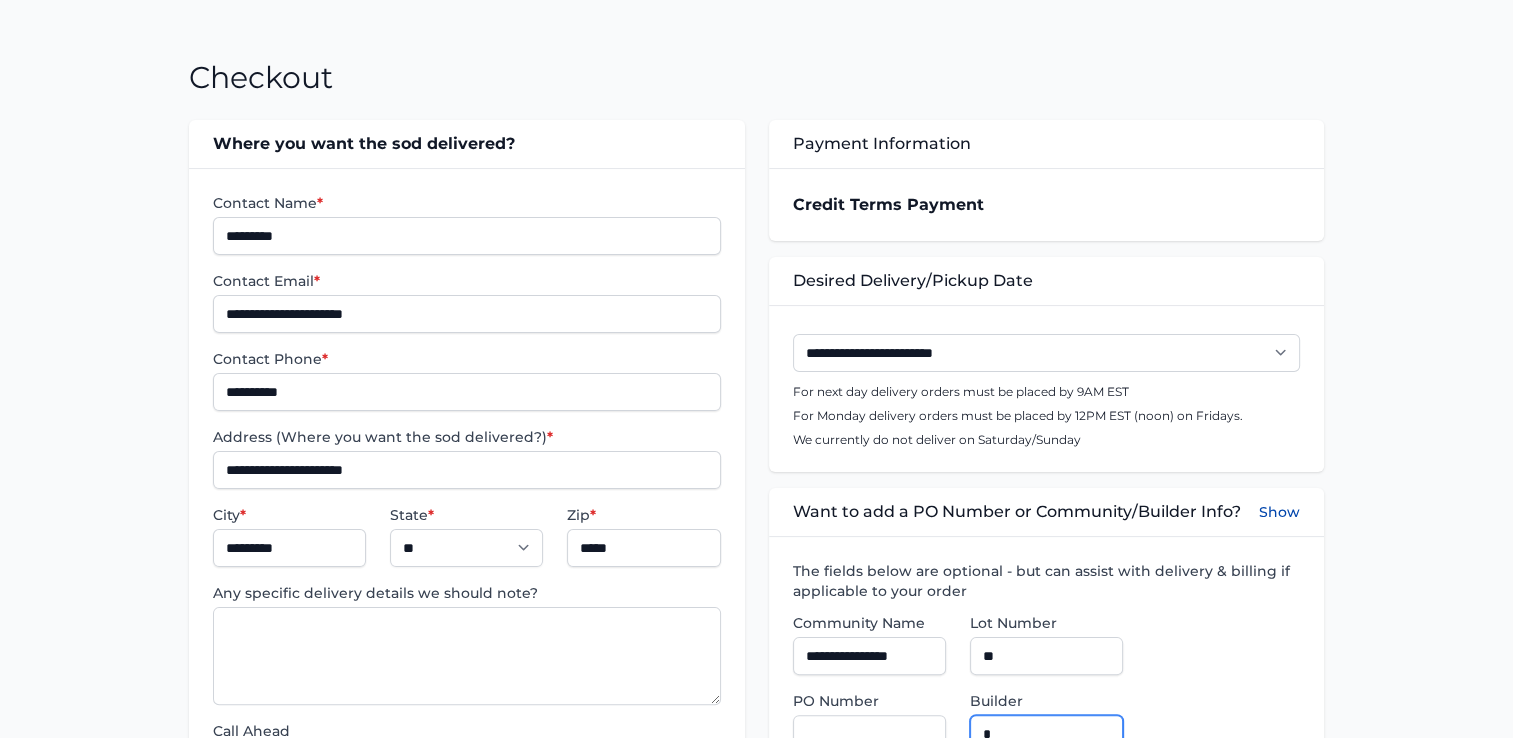 scroll, scrollTop: 301, scrollLeft: 0, axis: vertical 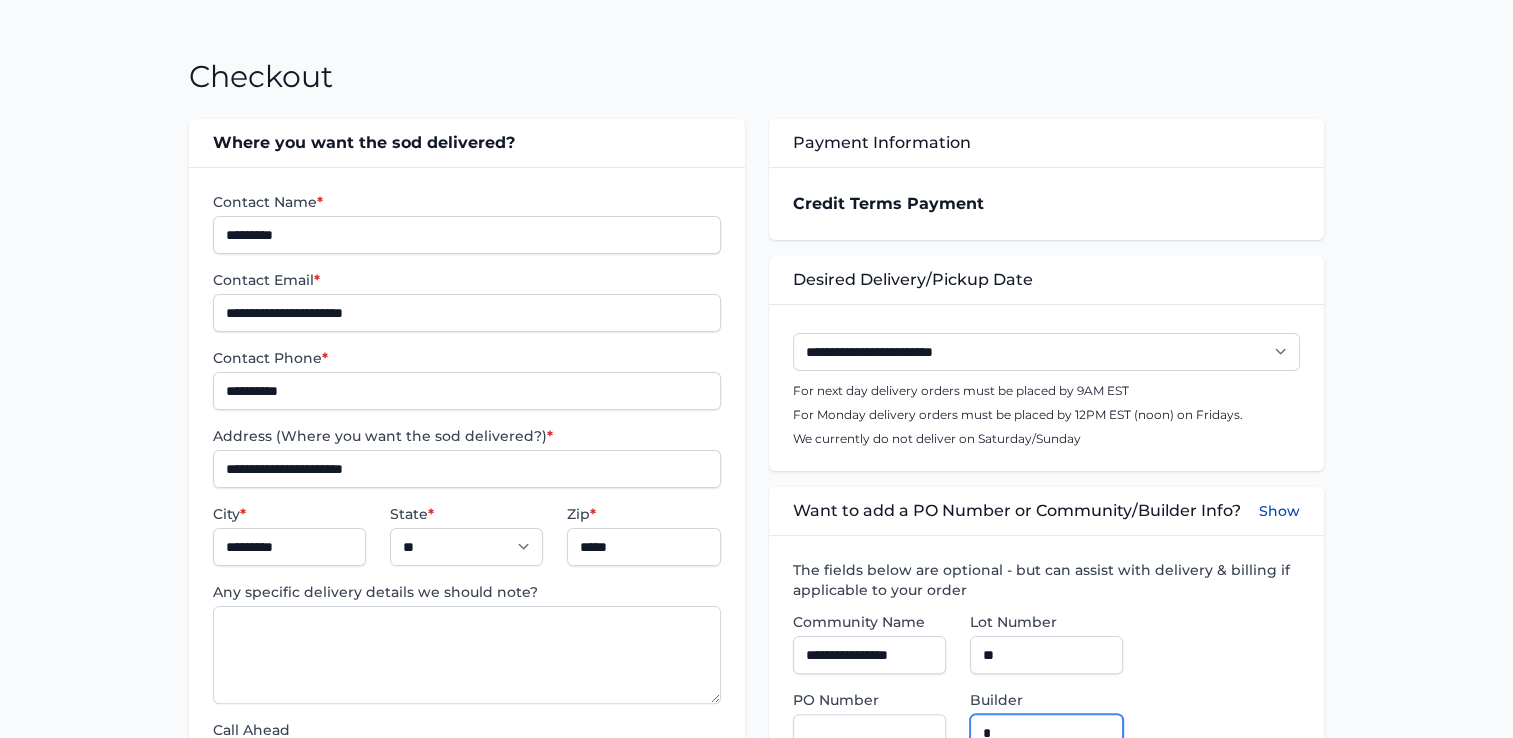 type on "**********" 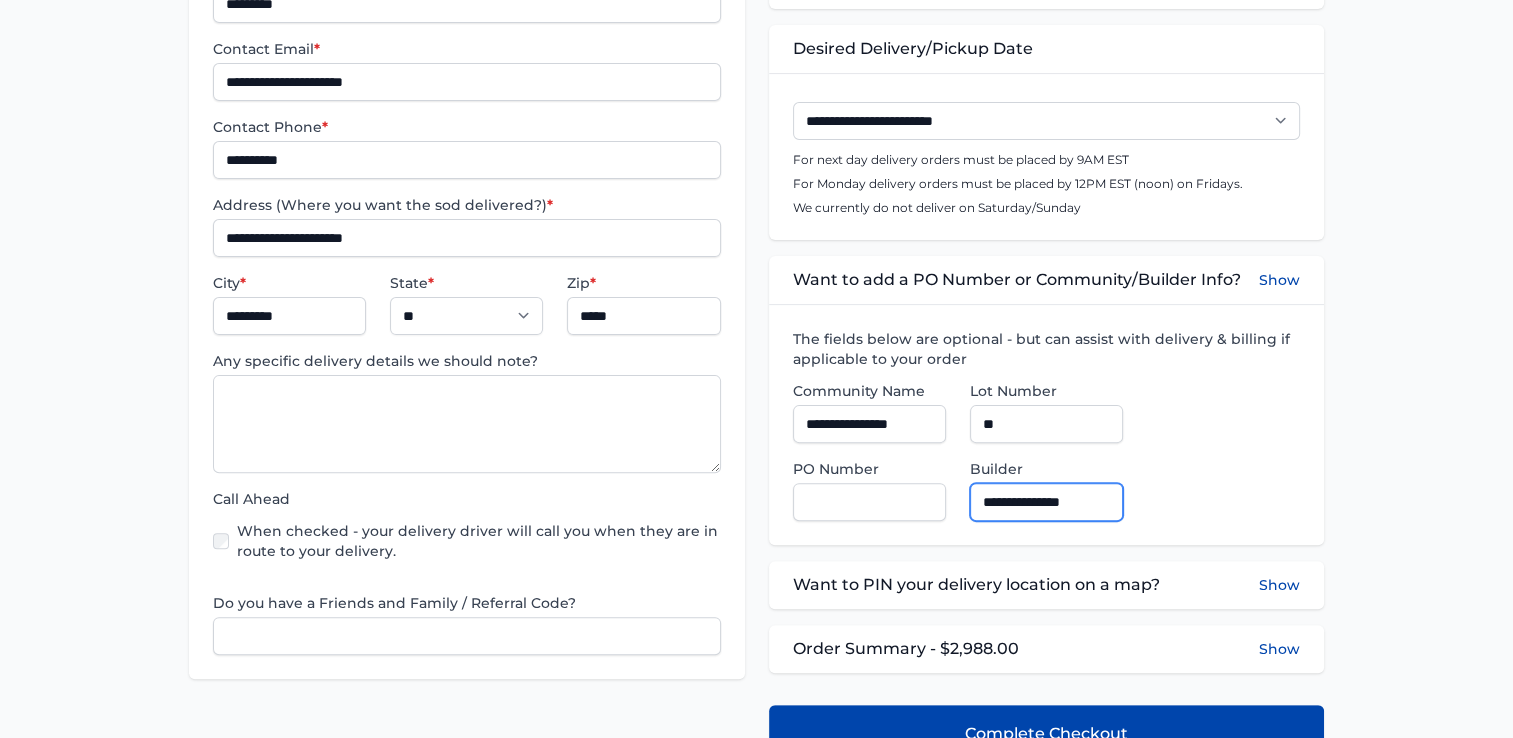 scroll, scrollTop: 601, scrollLeft: 0, axis: vertical 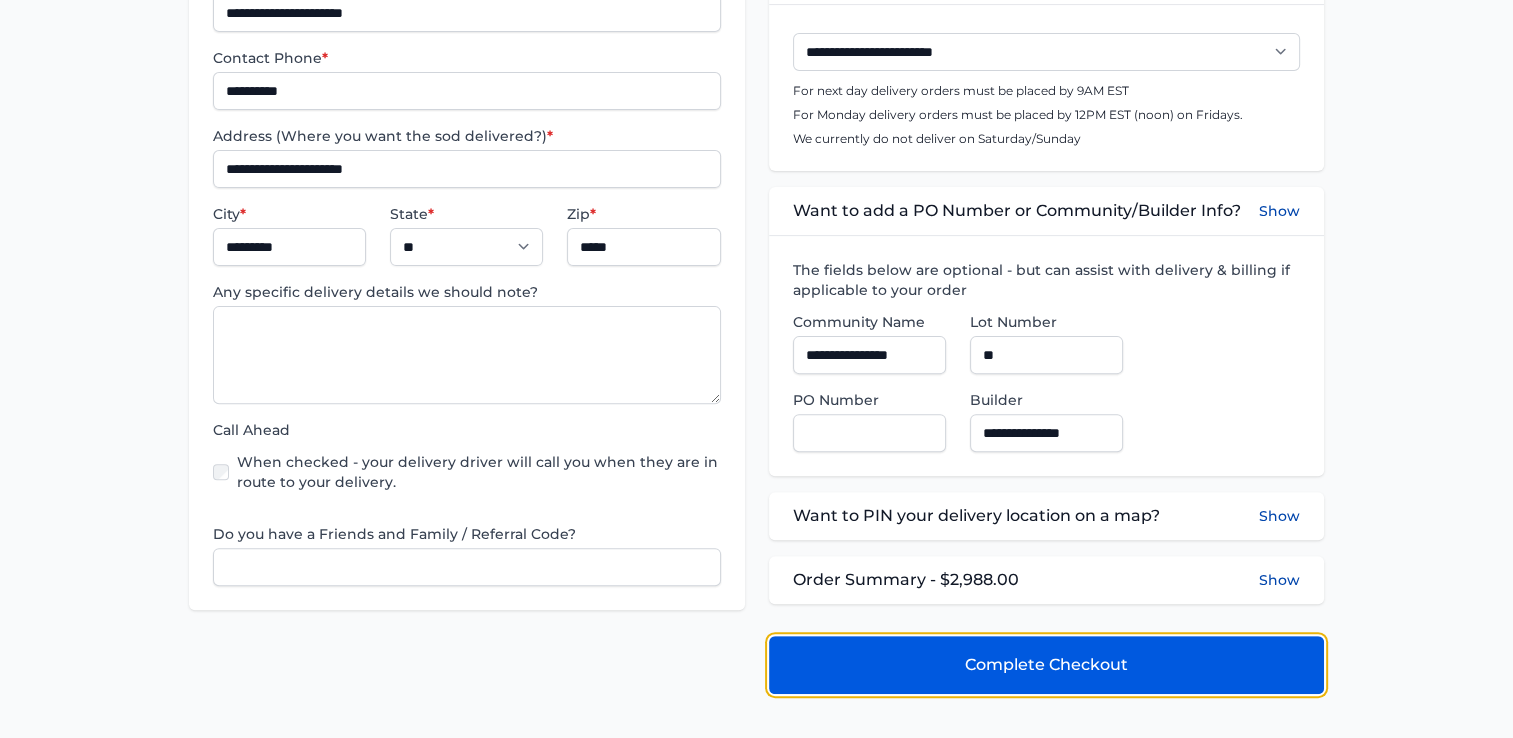 click on "Complete Checkout" at bounding box center [1046, 665] 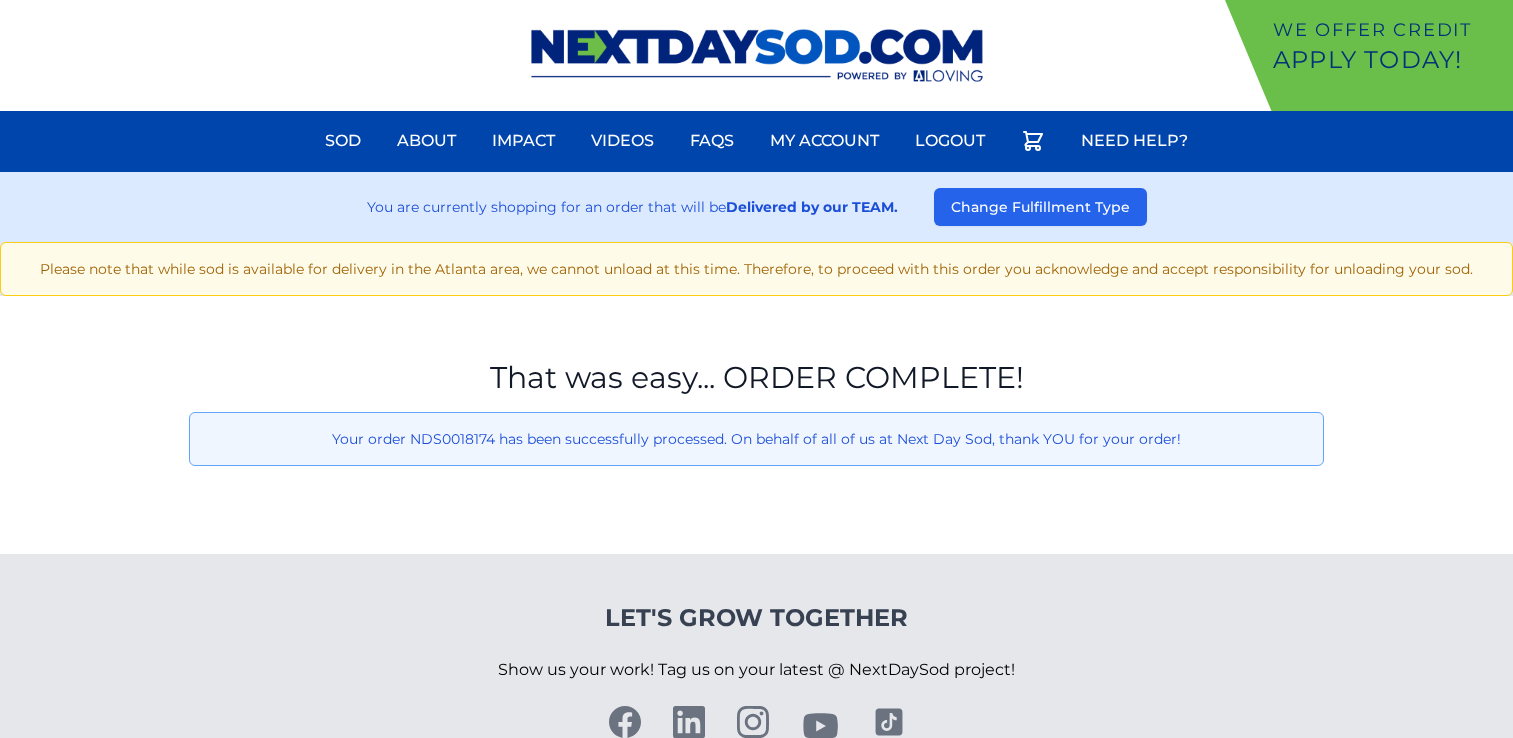 scroll, scrollTop: 0, scrollLeft: 0, axis: both 